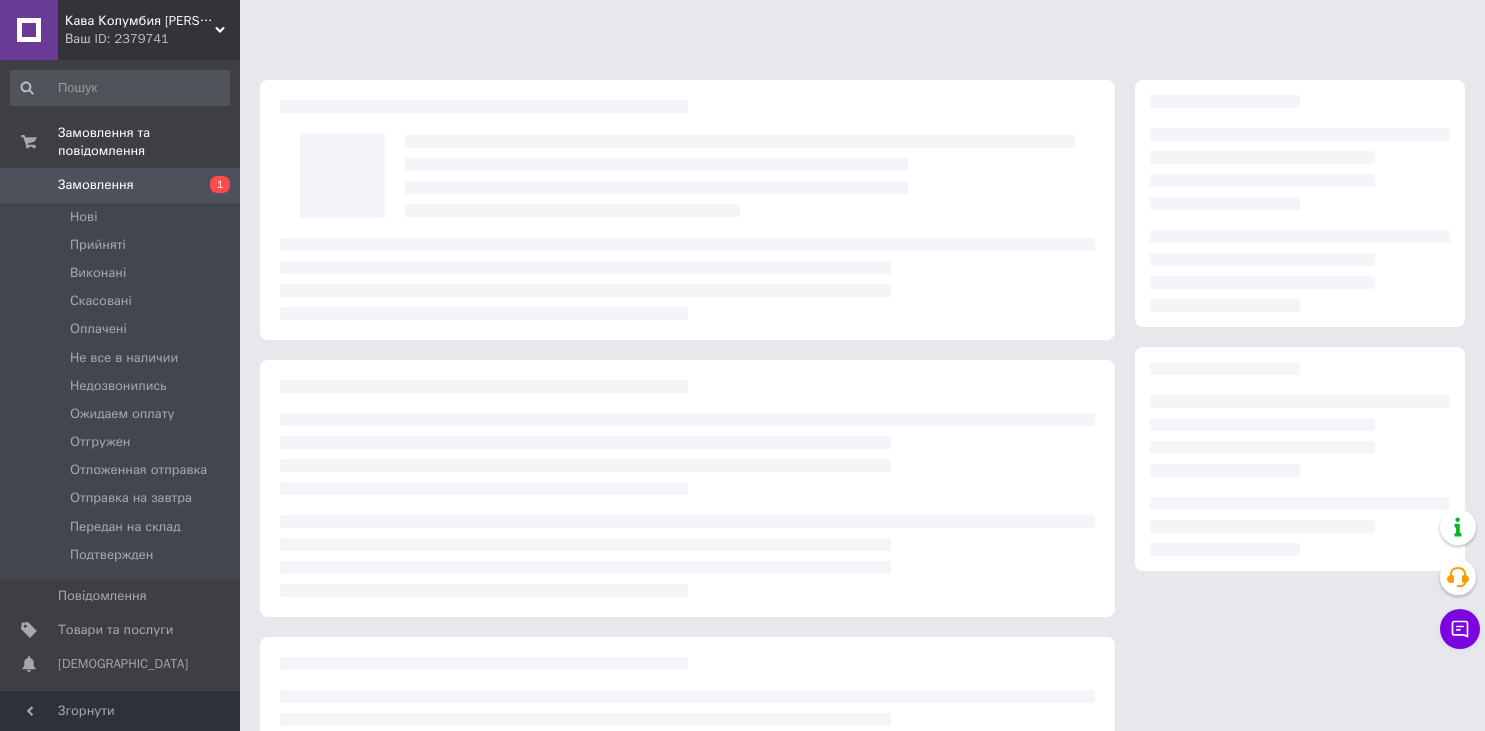 scroll, scrollTop: 0, scrollLeft: 0, axis: both 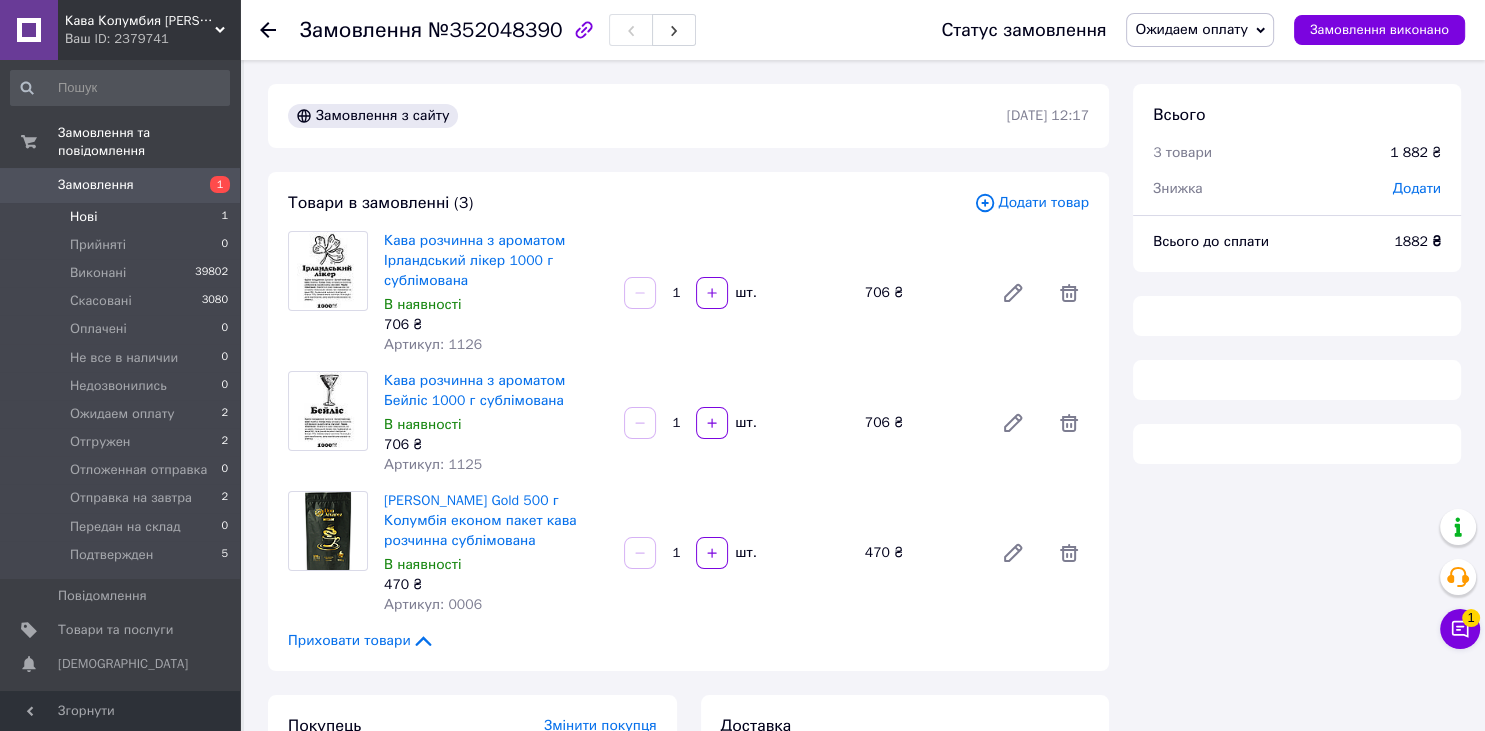 click on "Нові 1" at bounding box center (120, 217) 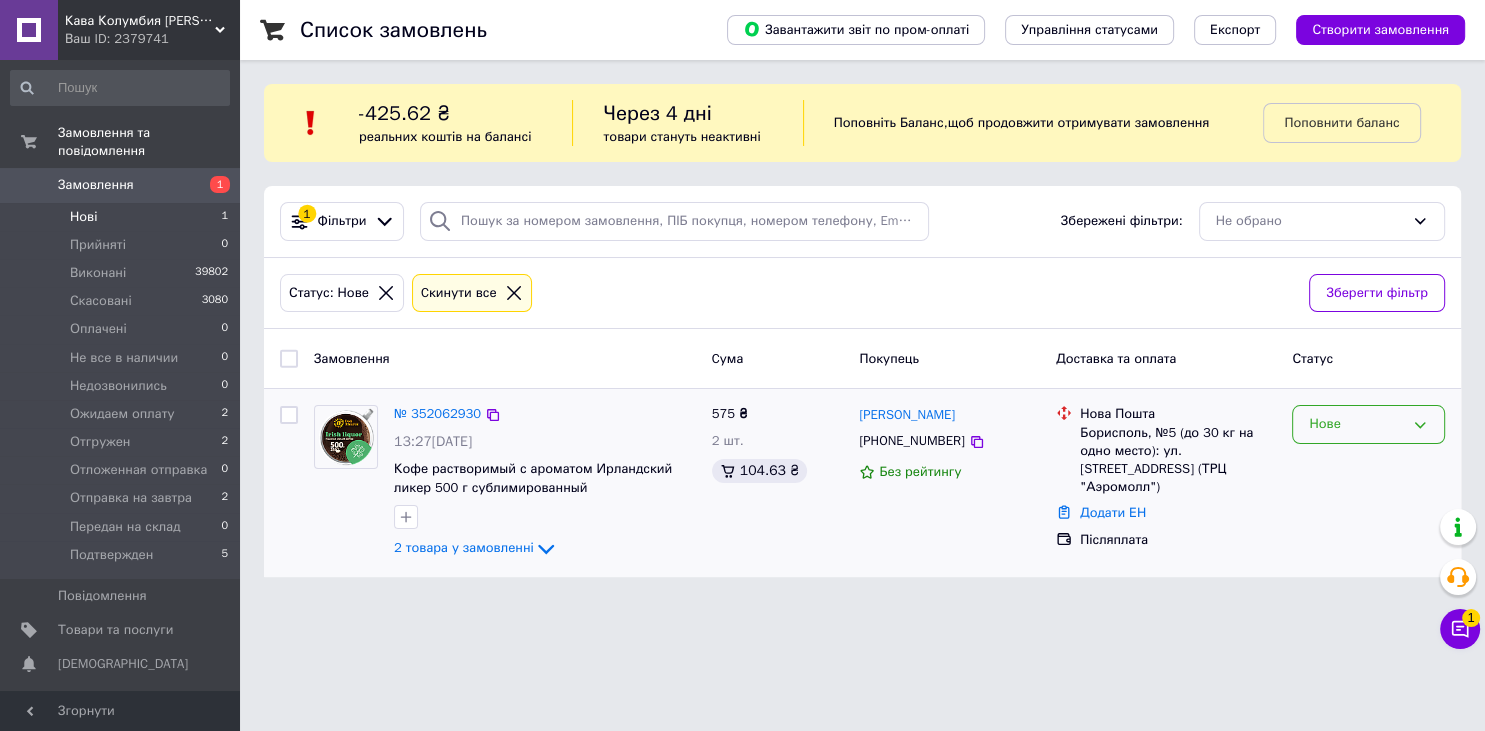 click on "Нове" at bounding box center (1356, 424) 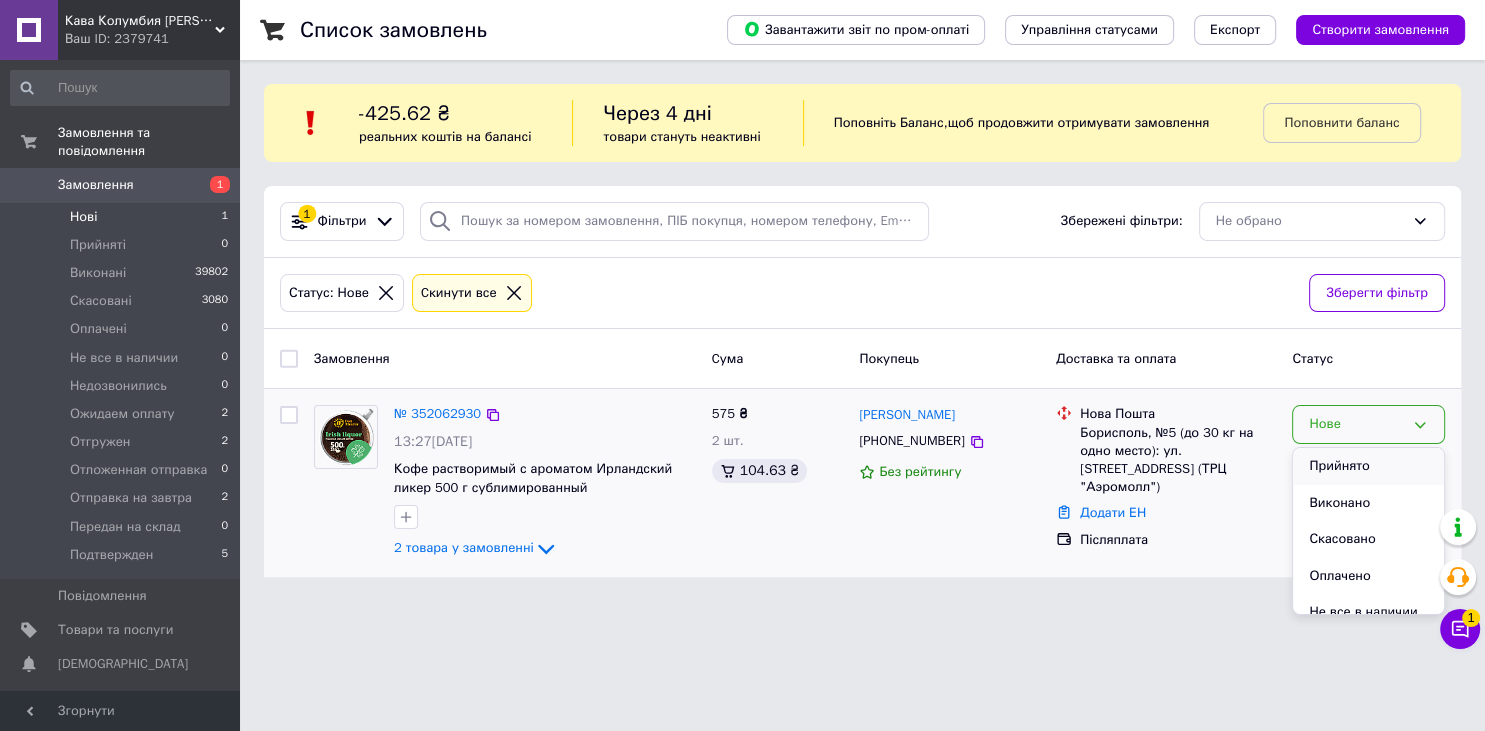 click on "Прийнято" at bounding box center [1368, 466] 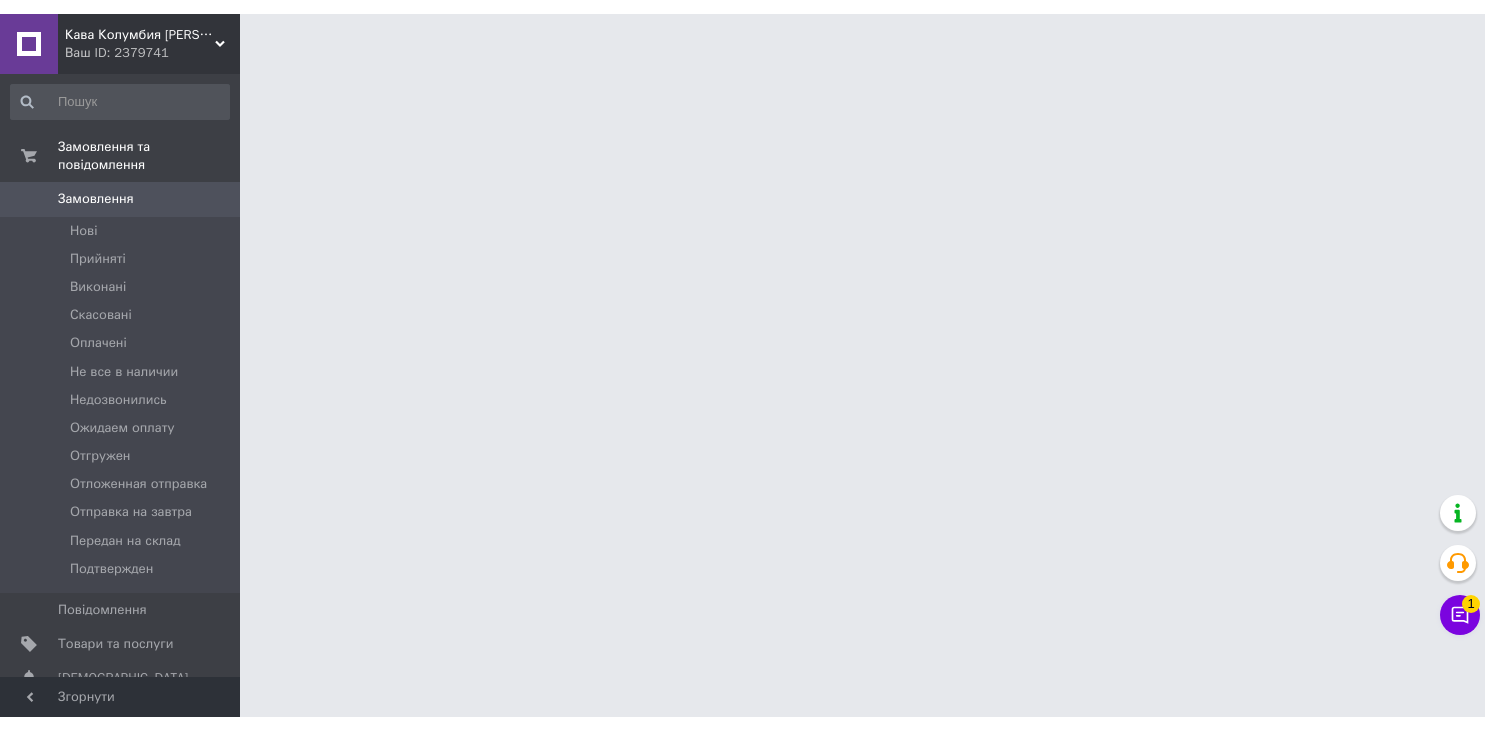 scroll, scrollTop: 0, scrollLeft: 0, axis: both 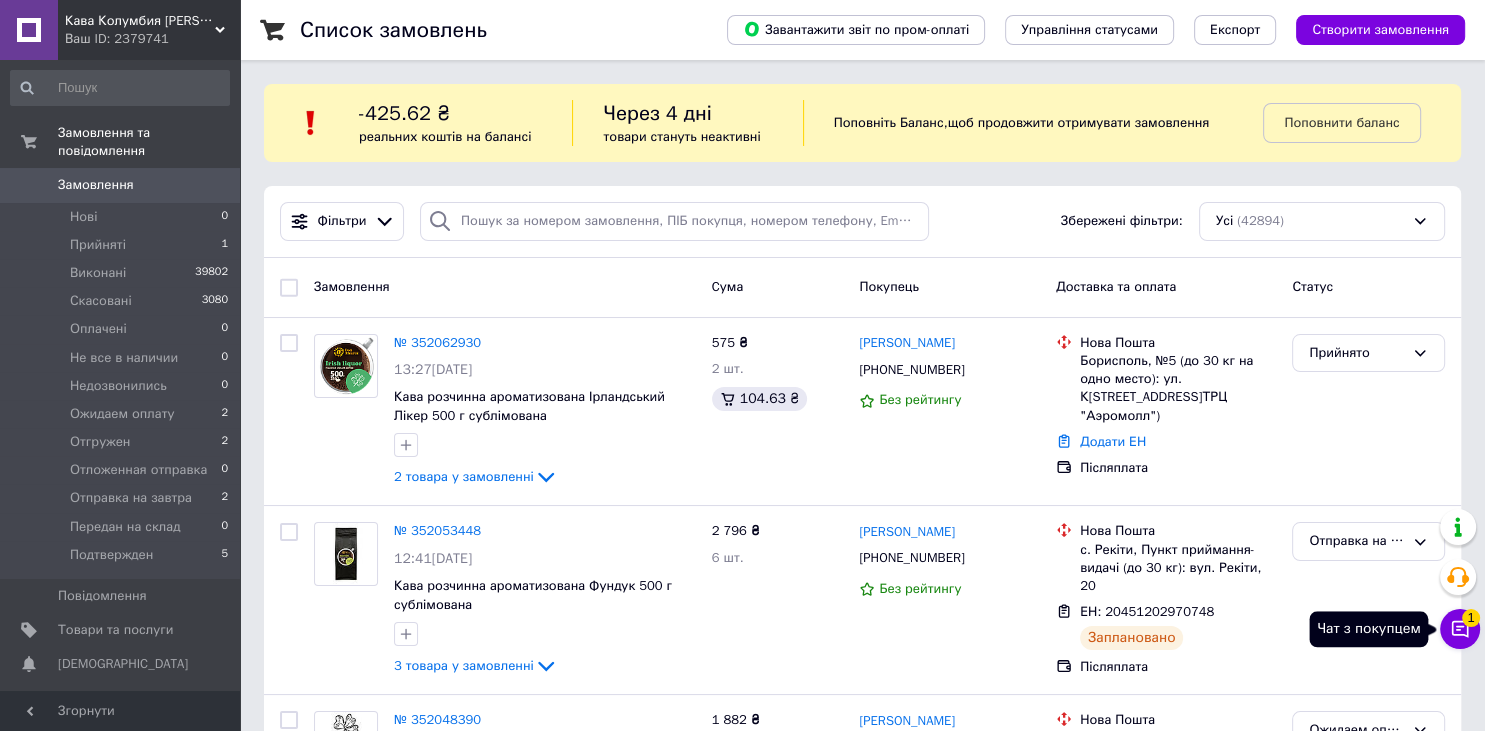 click on "1" at bounding box center (1471, 618) 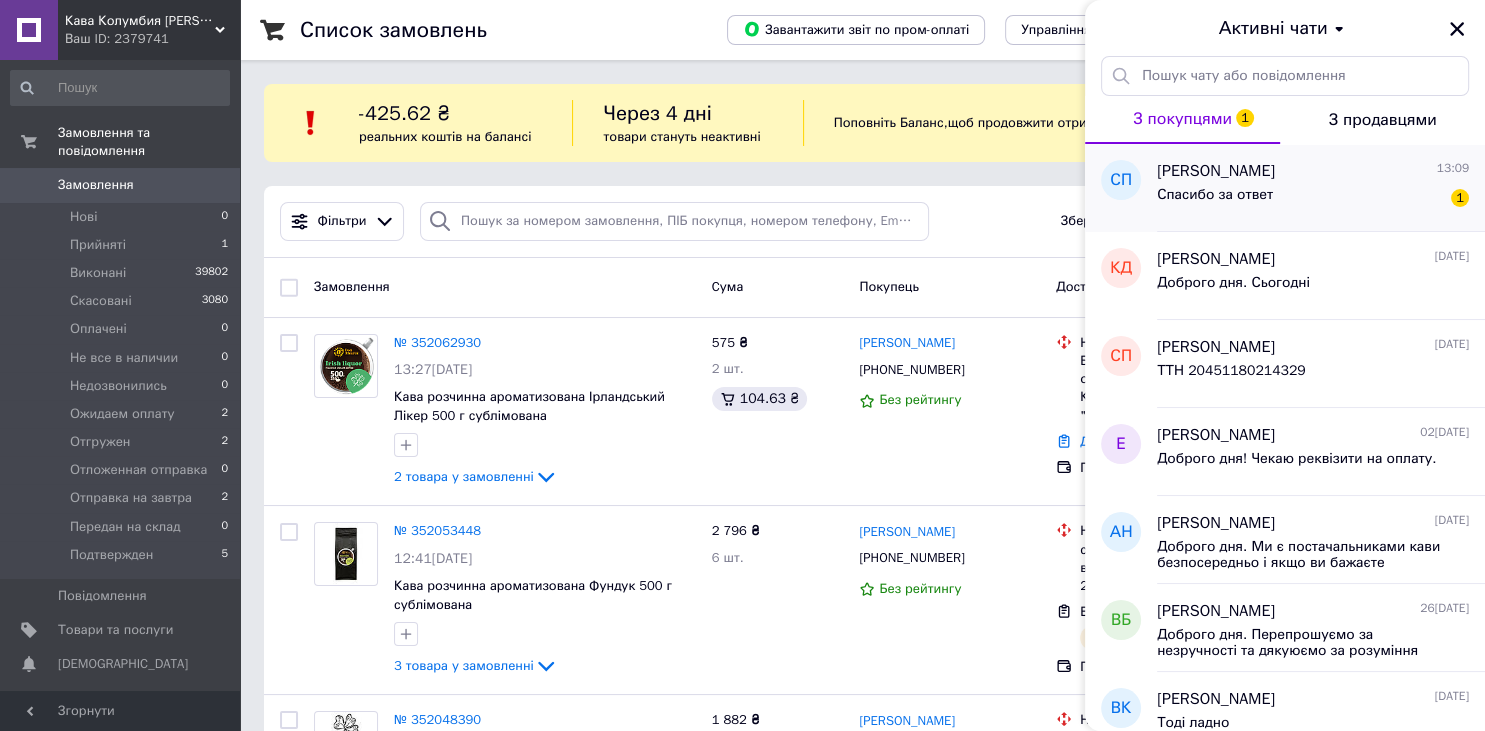 click on "Станислав Полянский" at bounding box center (1216, 171) 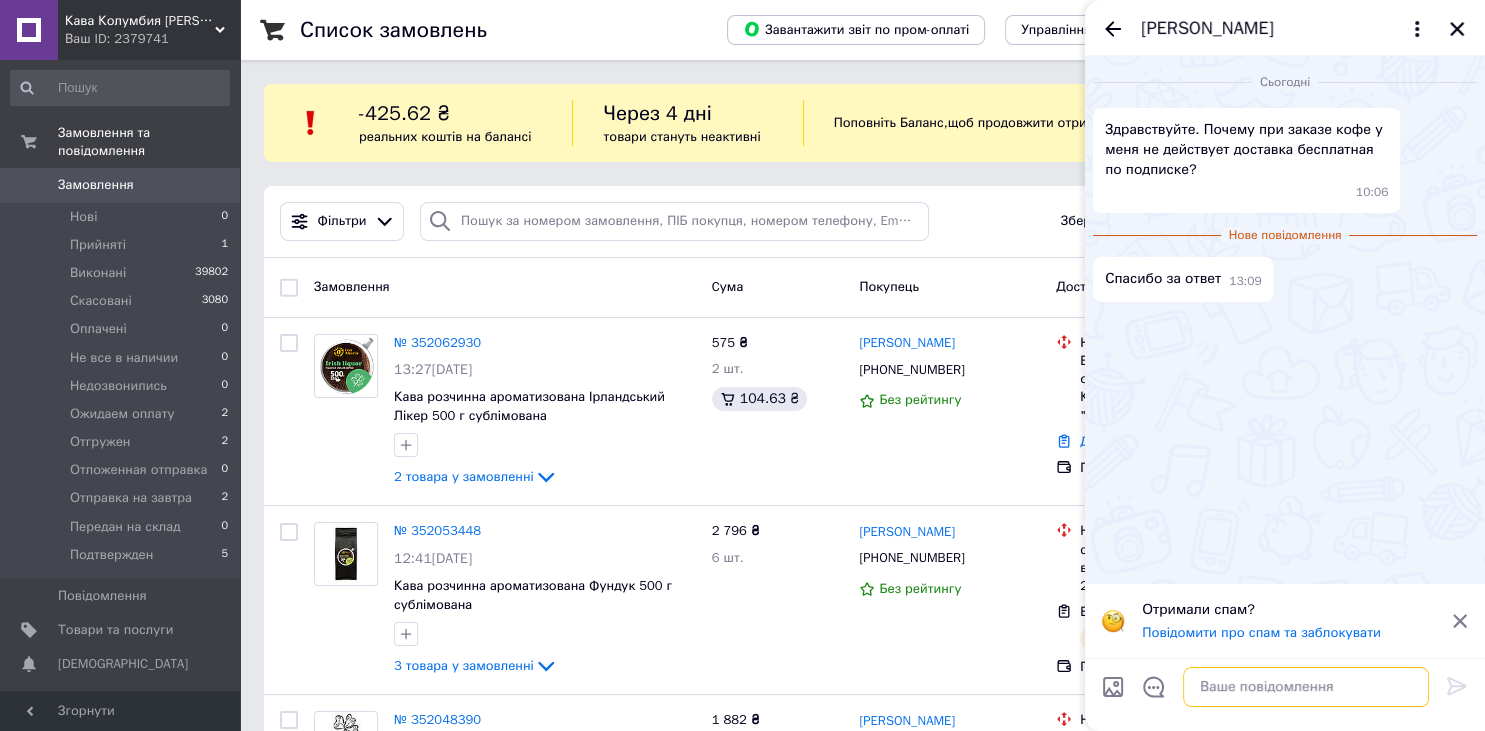 click at bounding box center [1306, 687] 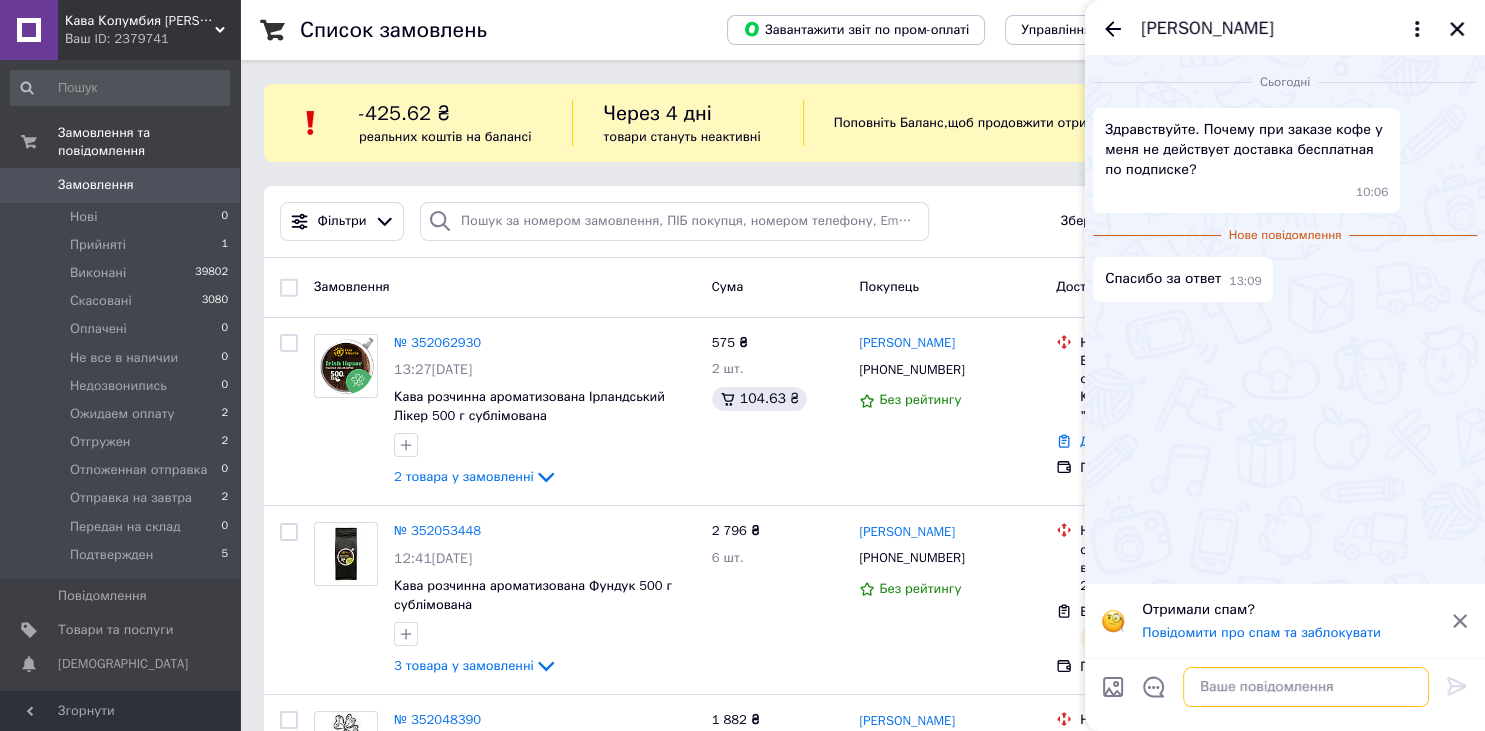 click at bounding box center (1306, 687) 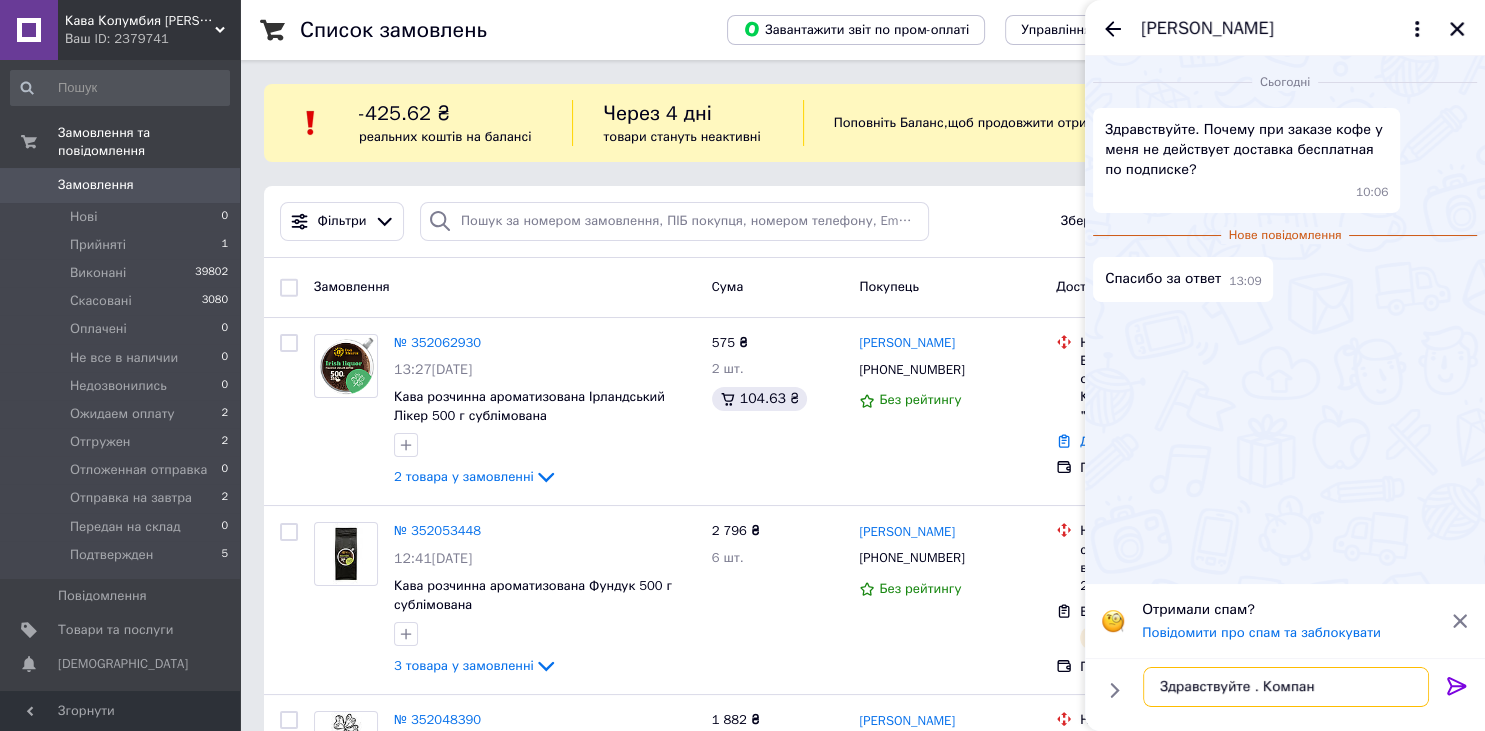 click on "Здравствуйте . Компан" at bounding box center [1286, 687] 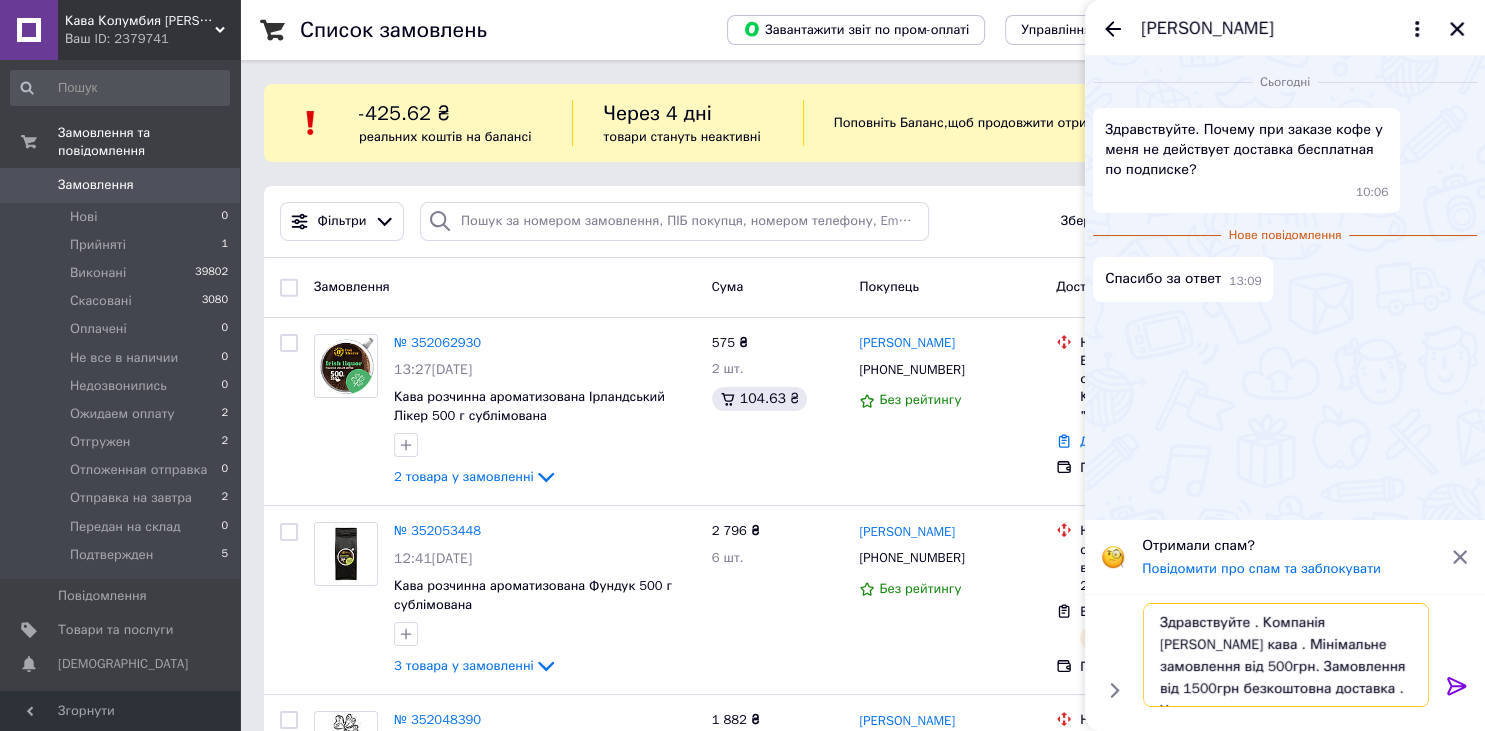 click on "Здравствуйте . Компанія Дон Альварез кава . Мінімальне замовлення від 500грн. Замовлення від 1500грн безкоштовна доставка . У нас немає" at bounding box center [1286, 655] 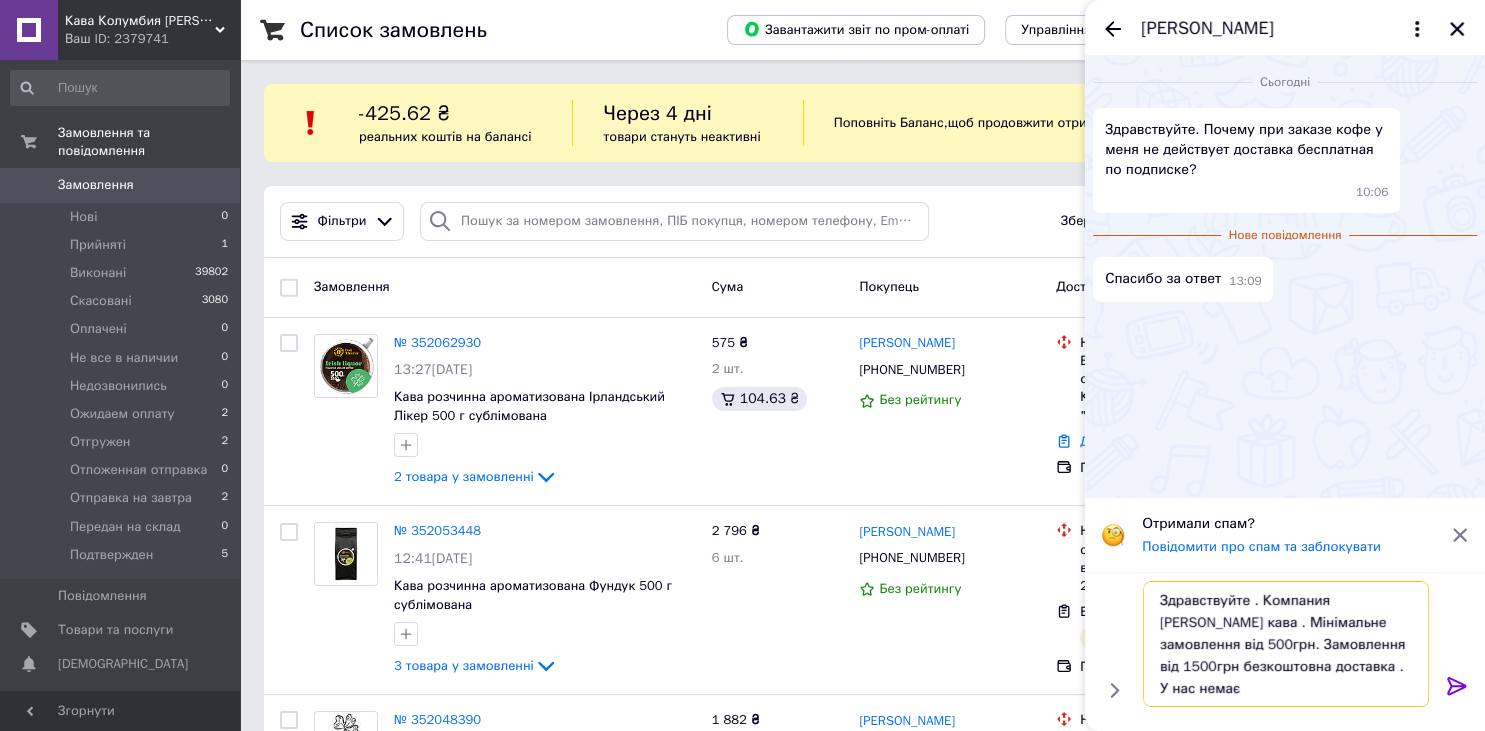 click on "Здравствуйте . Компания Дон Альварез кава . Мінімальне замовлення від 500грн. Замовлення від 1500грн безкоштовна доставка . У нас немає" at bounding box center (1286, 644) 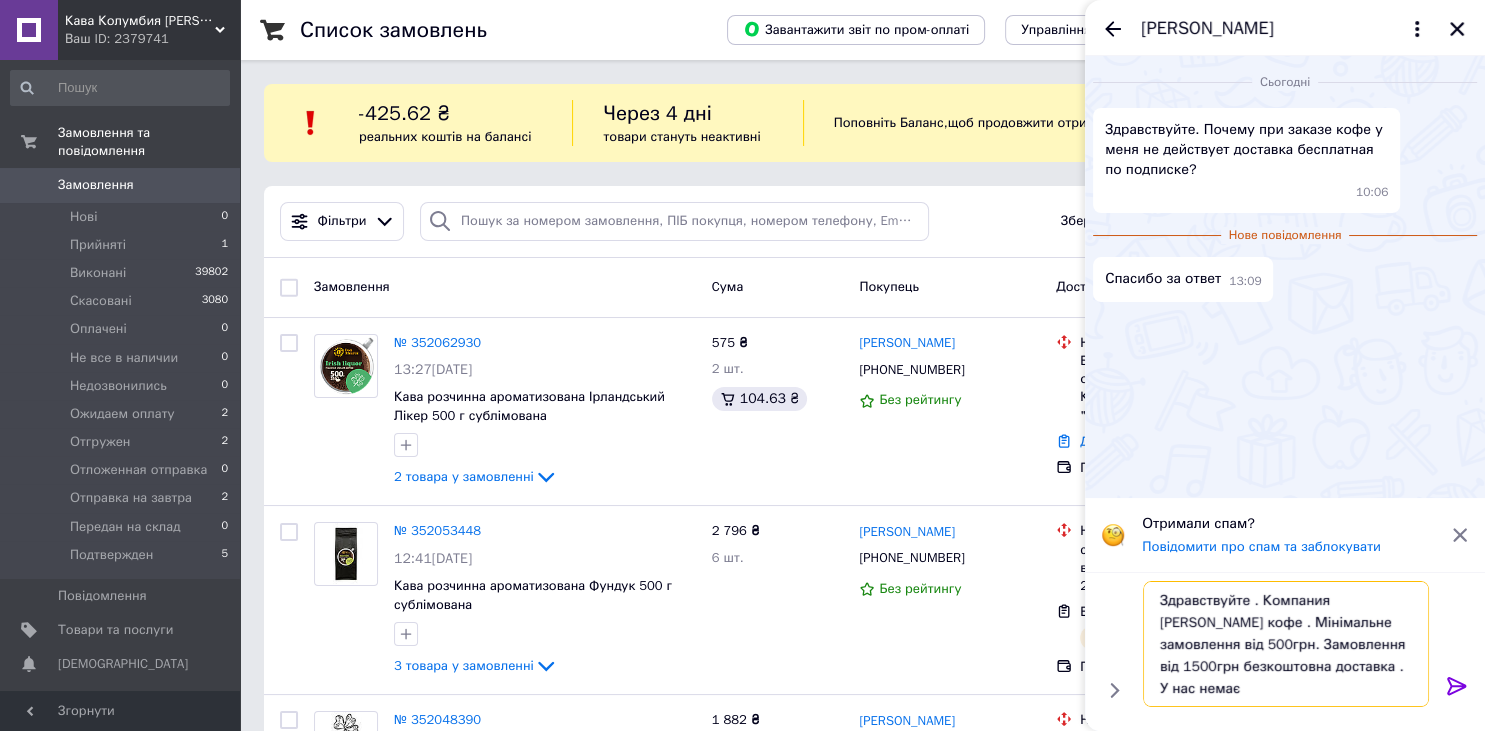 click on "Здравствуйте . Компания Дон Альварез кофе . Мінімальне замовлення від 500грн. Замовлення від 1500грн безкоштовна доставка . У нас немає" at bounding box center (1286, 644) 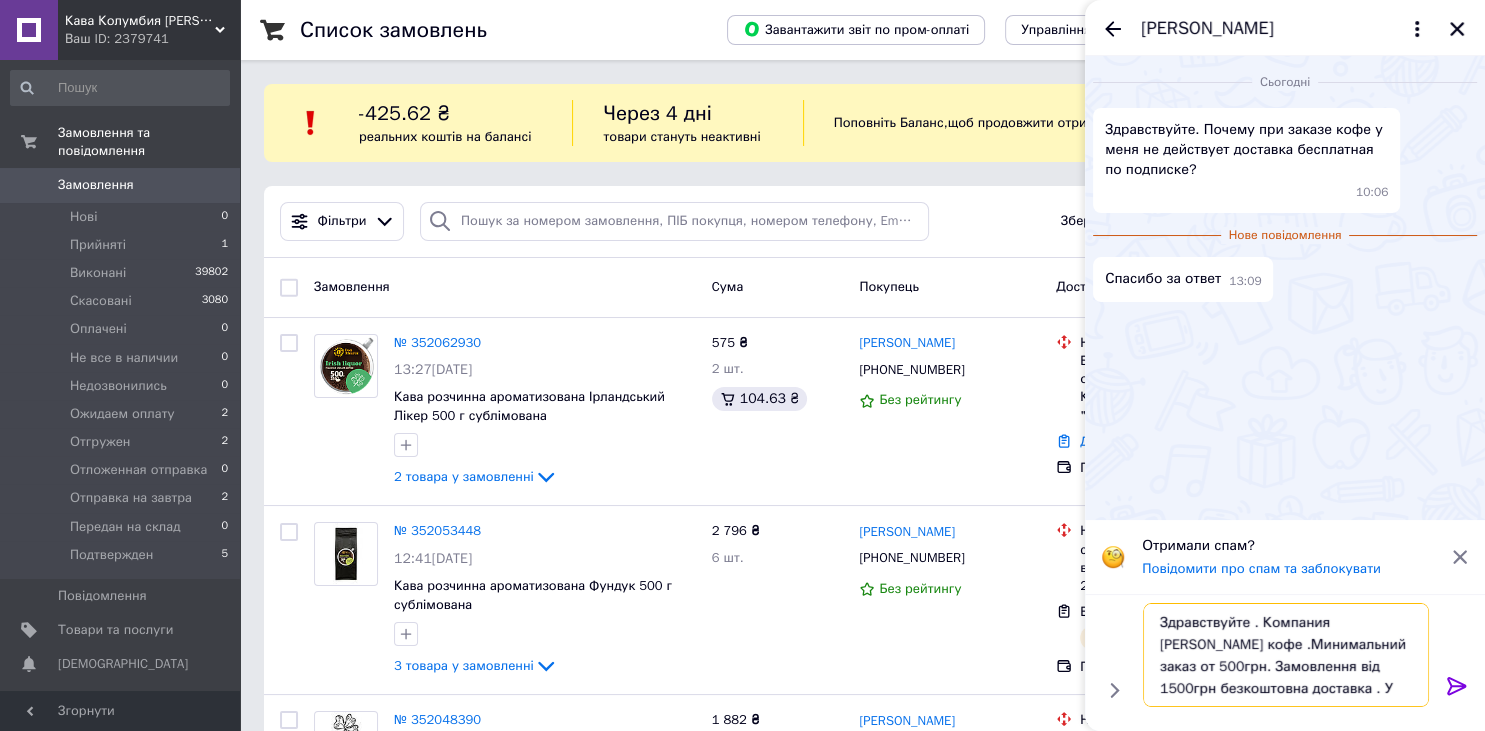 click on "Здравствуйте . Компания Дон Альварез кофе .Минимальний заказ от 500грн. Замовлення від 1500грн безкоштовна доставка . У нас немає" at bounding box center [1286, 655] 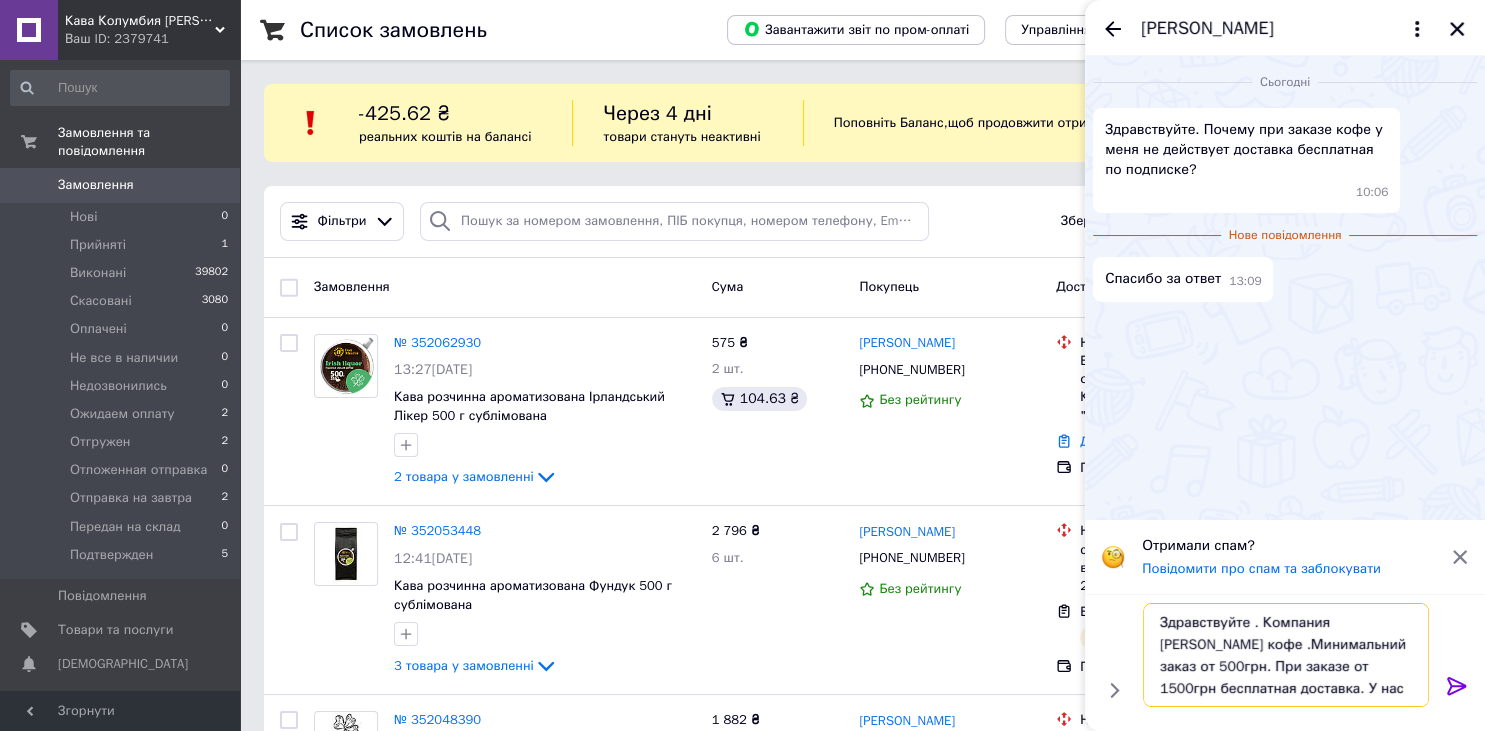 click on "Здравствуйте . Компания Дон Альварез кофе .Минимальний заказ от 500грн. При заказе от 1500грн бесплатная доставка. У нас немає" at bounding box center [1286, 655] 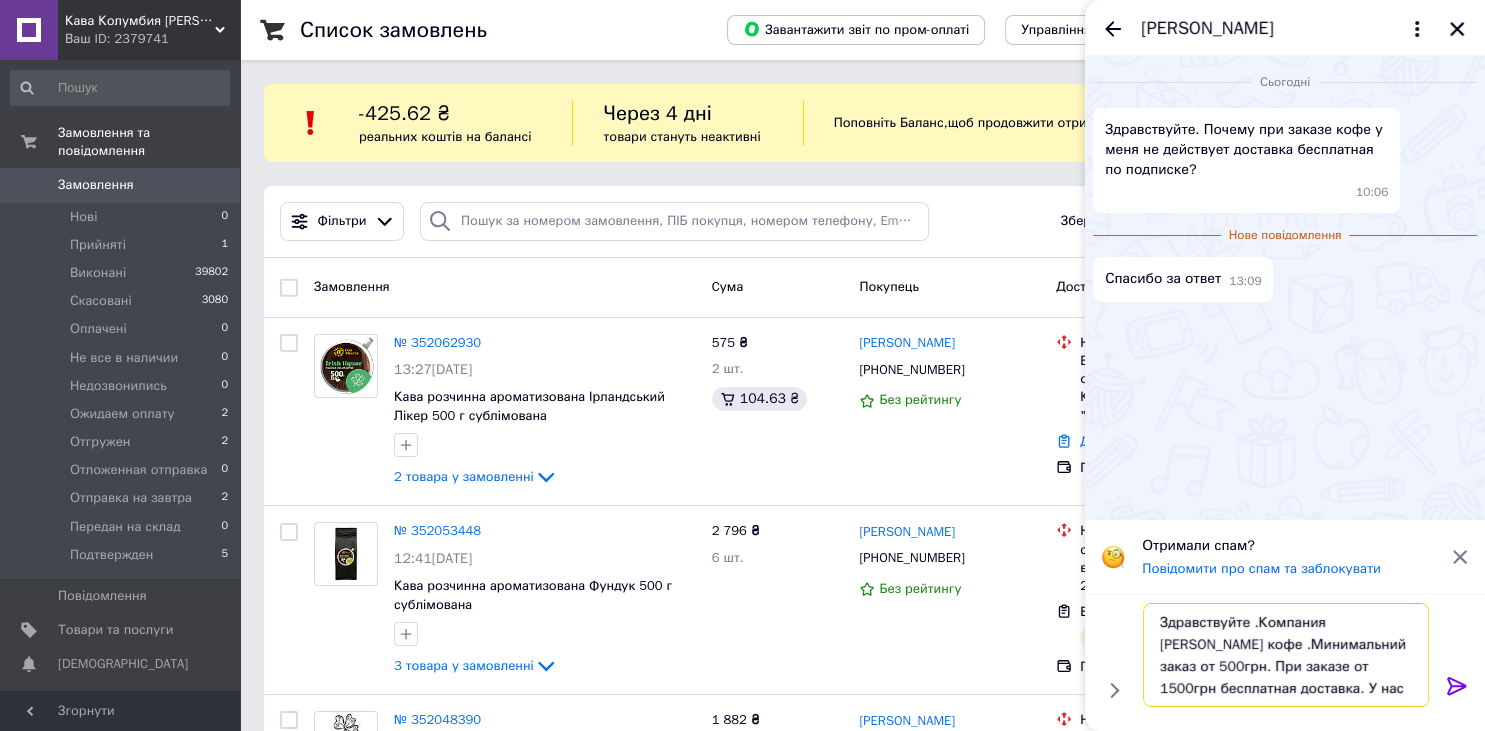 click on "Здравствуйте .Компания Дон Альварез кофе .Минимальний заказ от 500грн. При заказе от 1500грн бесплатная доставка. У нас немає" at bounding box center [1286, 655] 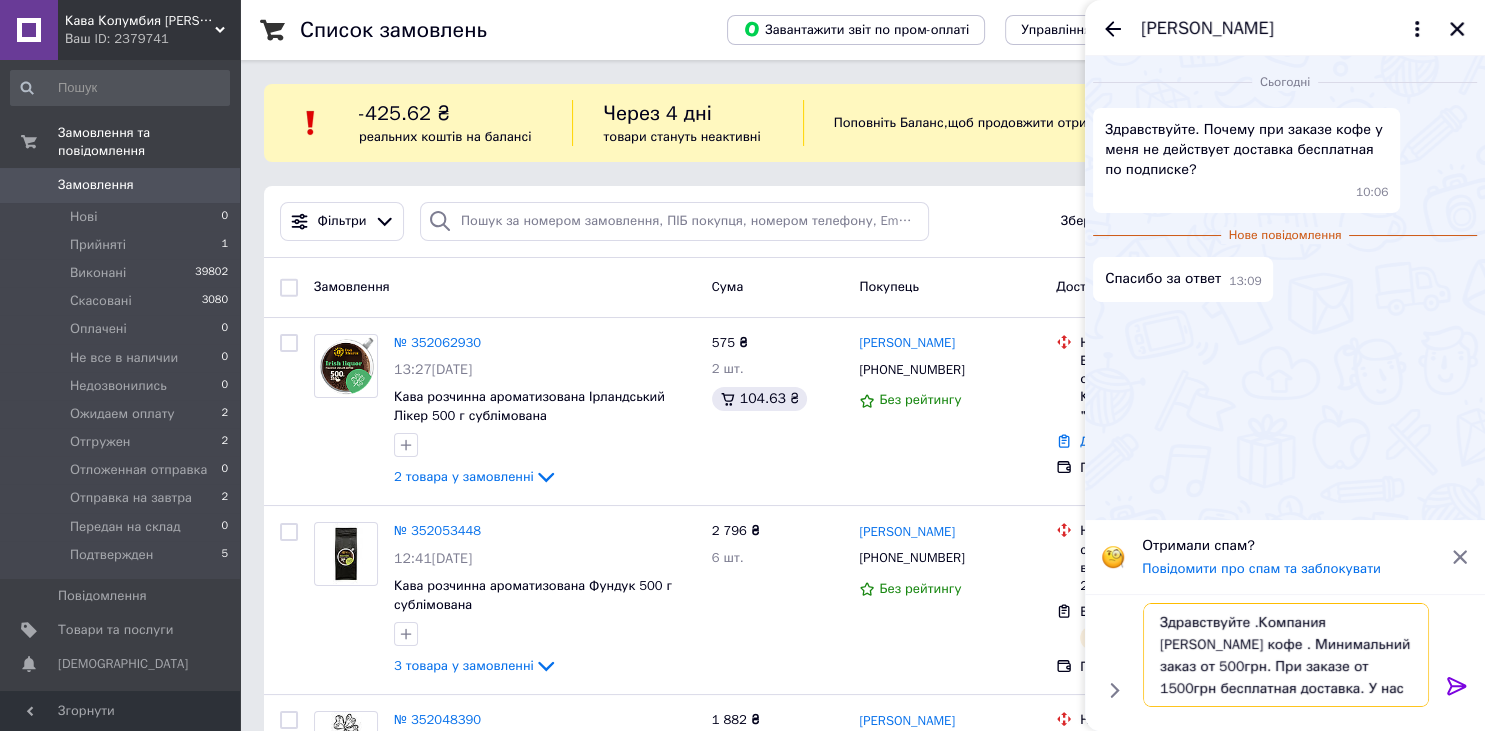 click on "Здравствуйте .Компания Дон Альварез кофе . Минимальний заказ от 500грн. При заказе от 1500грн бесплатная доставка. У нас немає" at bounding box center [1286, 655] 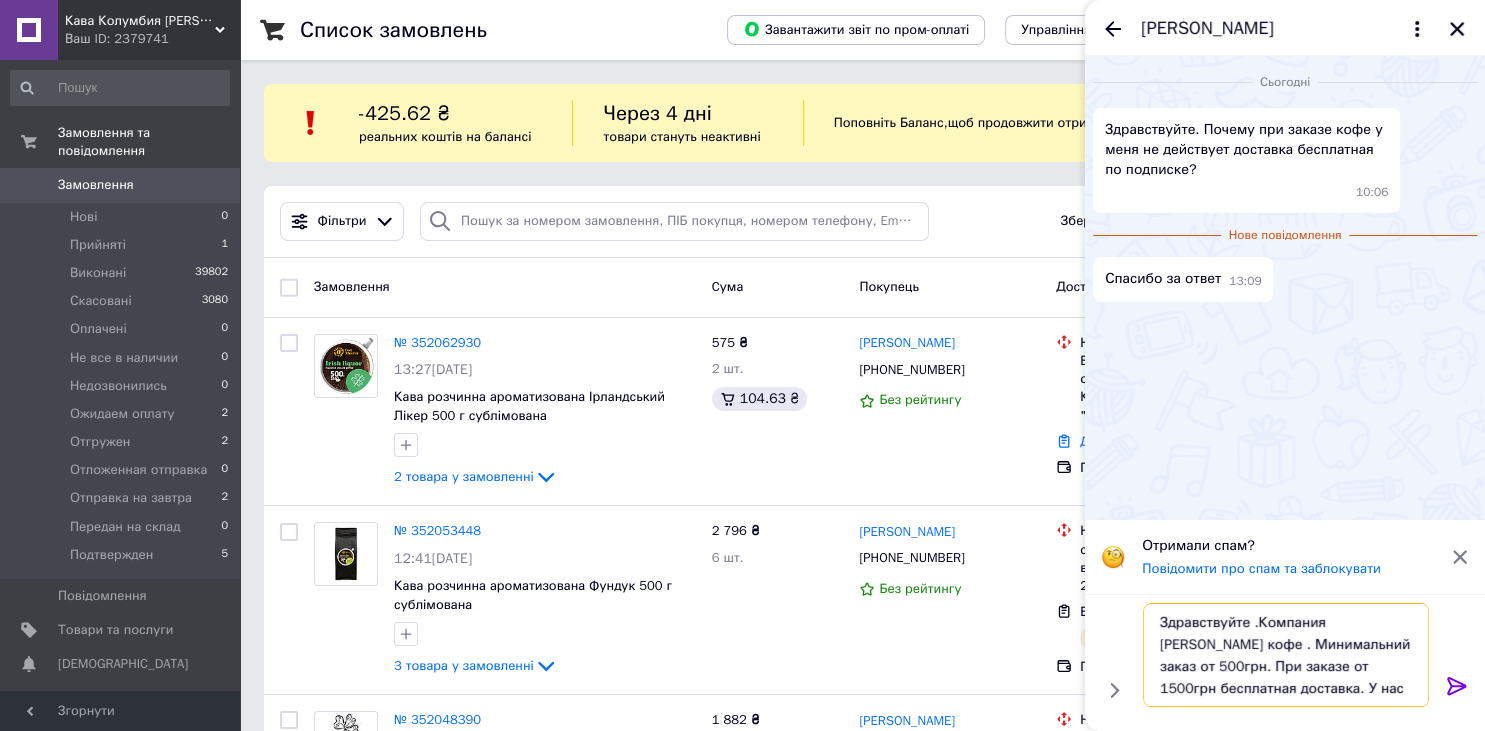 click on "Здравствуйте .Компания Дон Альварез кофе . Минимальний заказ от 500грн. При заказе от 1500грн бесплатная доставка. У нас нет такого" at bounding box center (1286, 655) 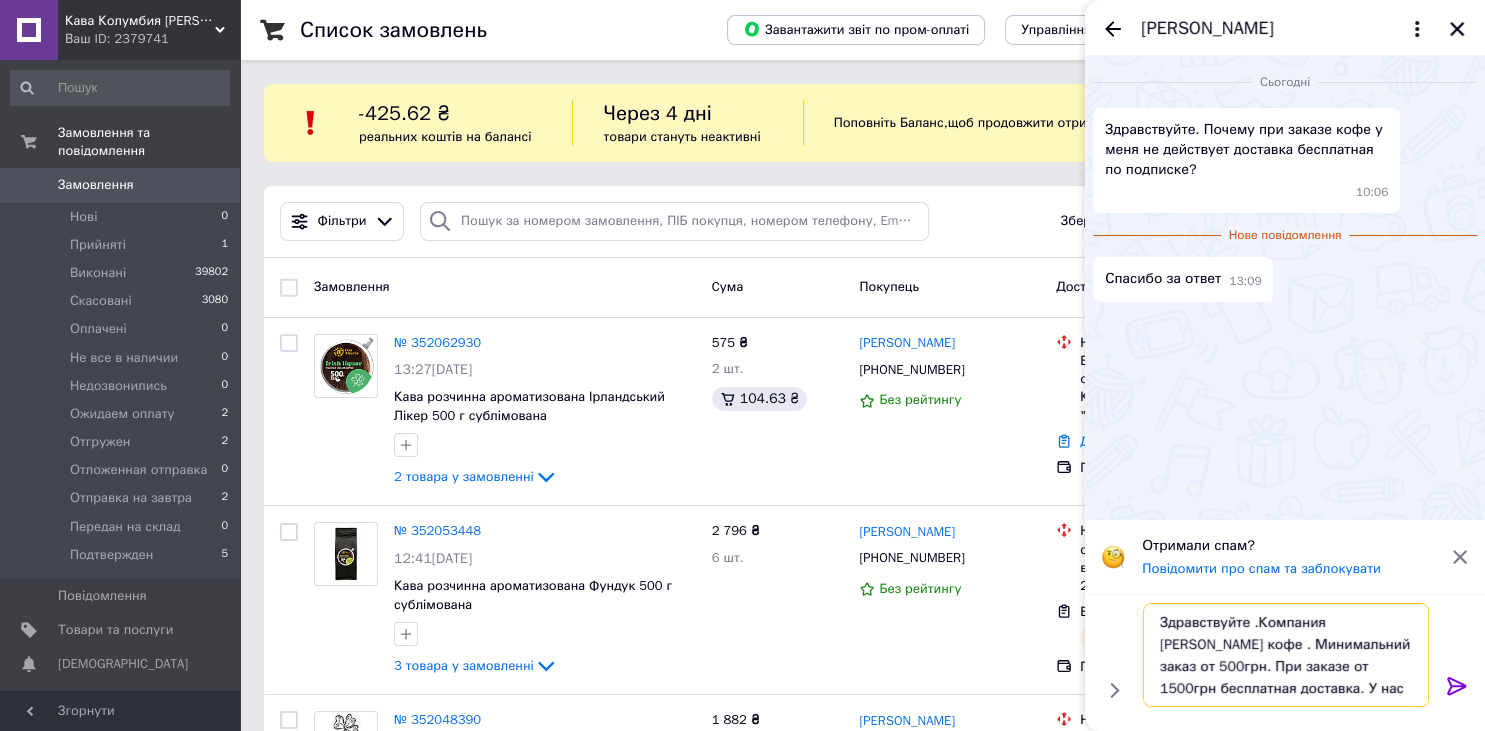 click on "Здравствуйте .Компания Дон Альварез кофе . Минимальний заказ от 500грн. При заказе от 1500грн бесплатная доставка. У нас нет такого" at bounding box center (1286, 655) 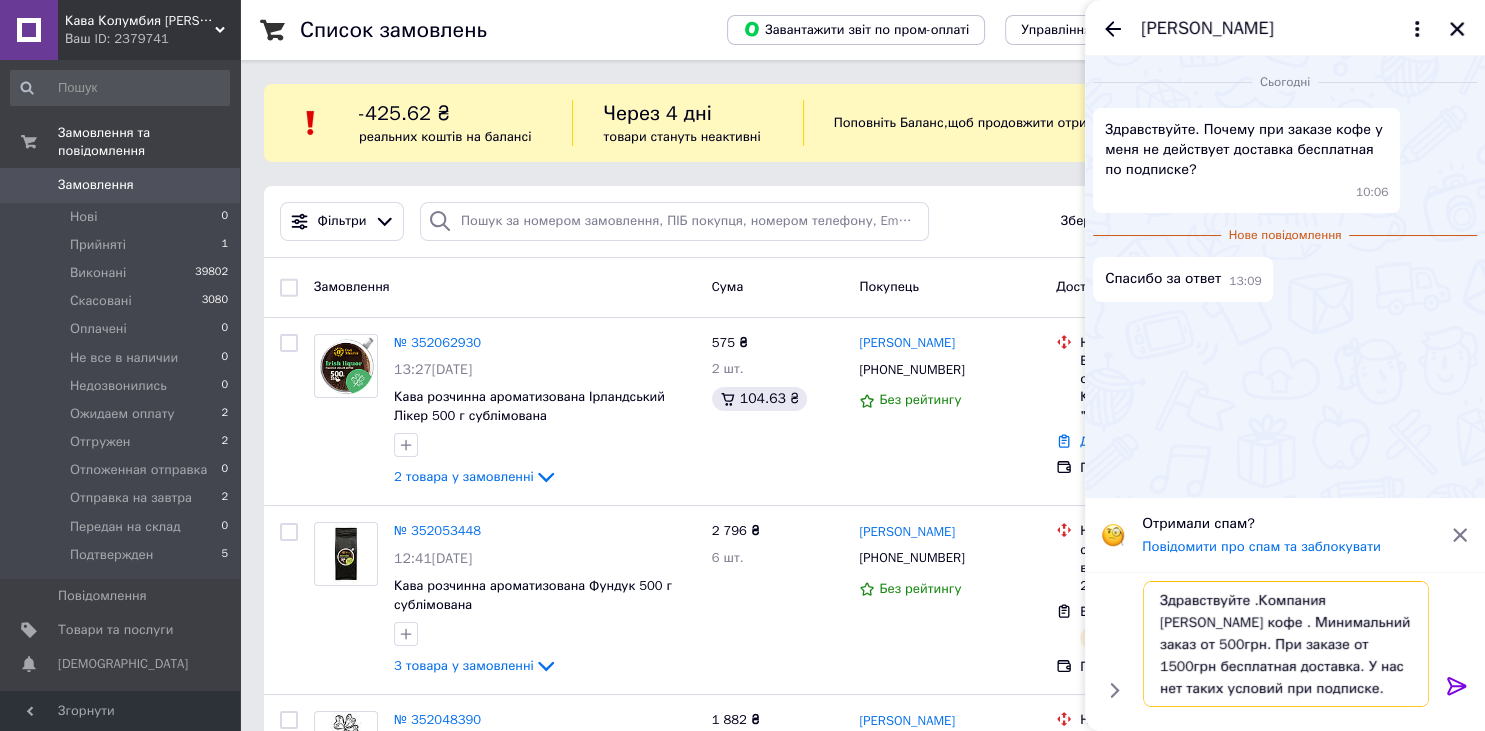 type on "Здравствуйте .Компания [PERSON_NAME] кофе . Минимальний заказ от 500грн. При заказе от 1500грн бесплатная доставка. У нас нет таких условий при подписке." 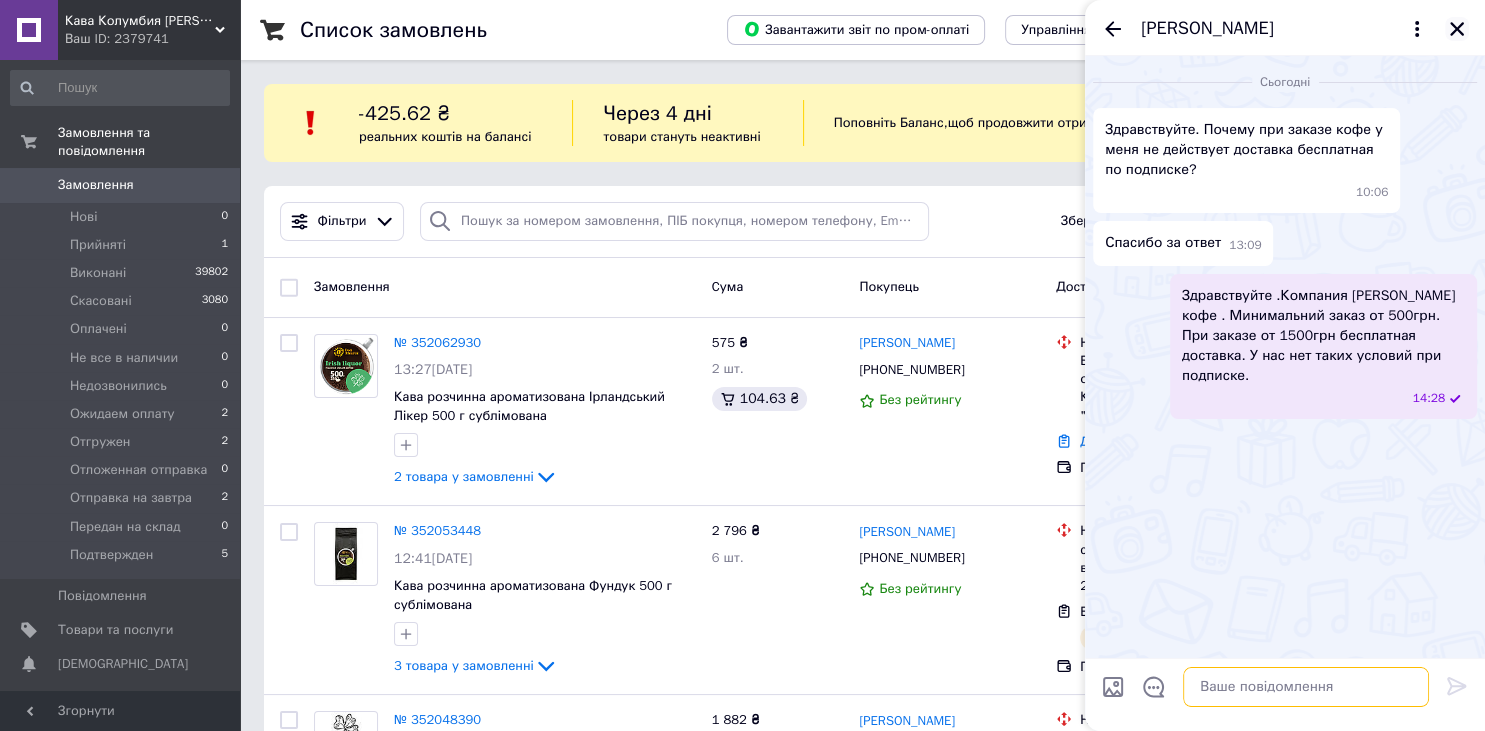 type 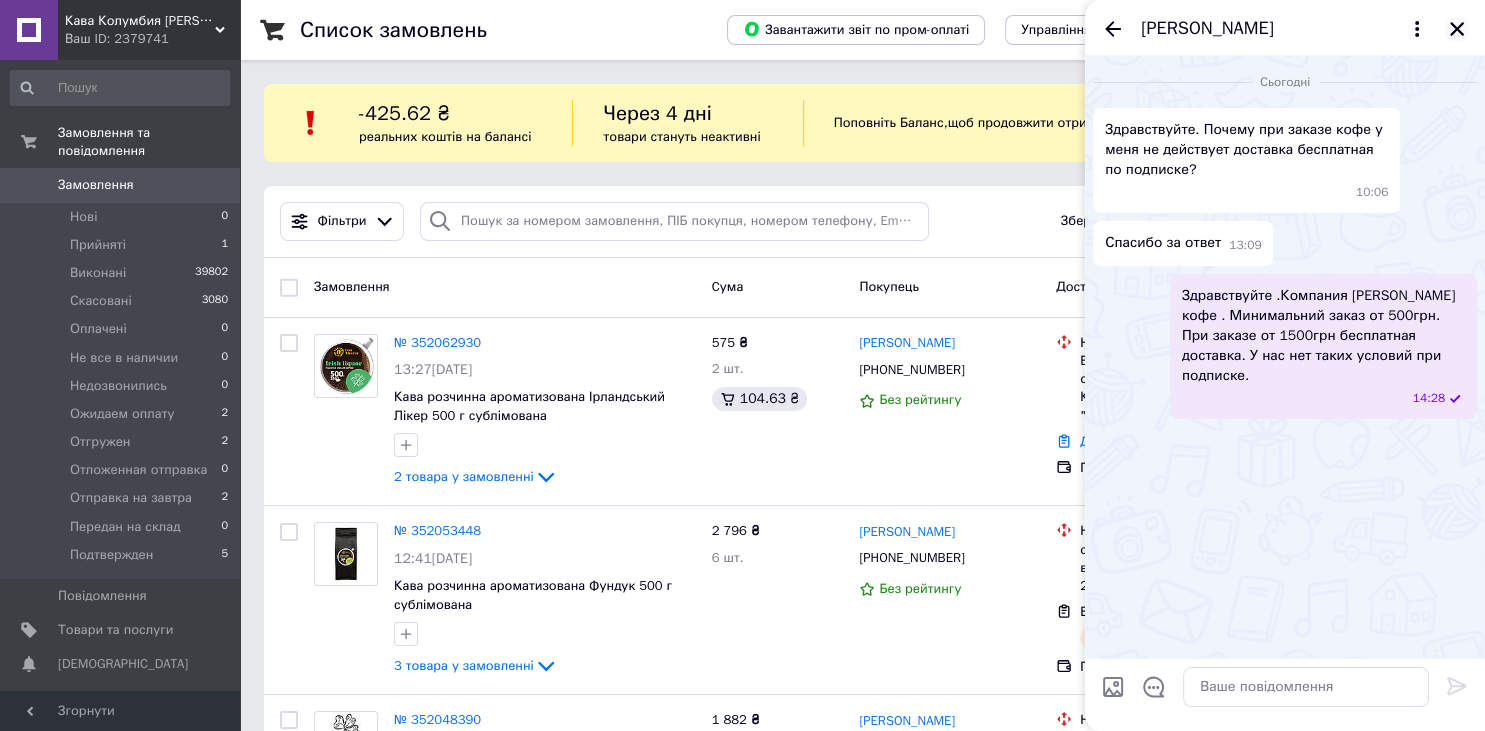 click at bounding box center (1457, 29) 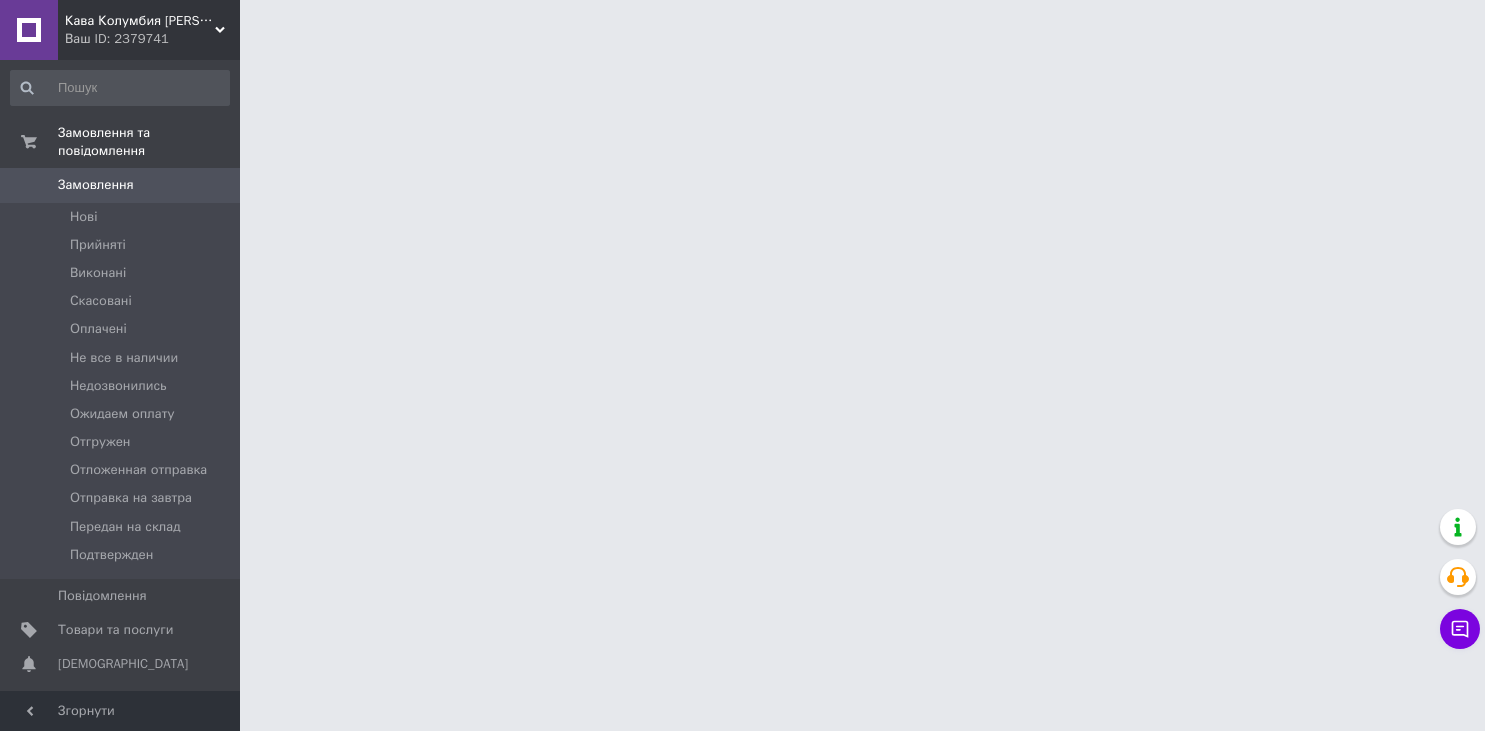 scroll, scrollTop: 0, scrollLeft: 0, axis: both 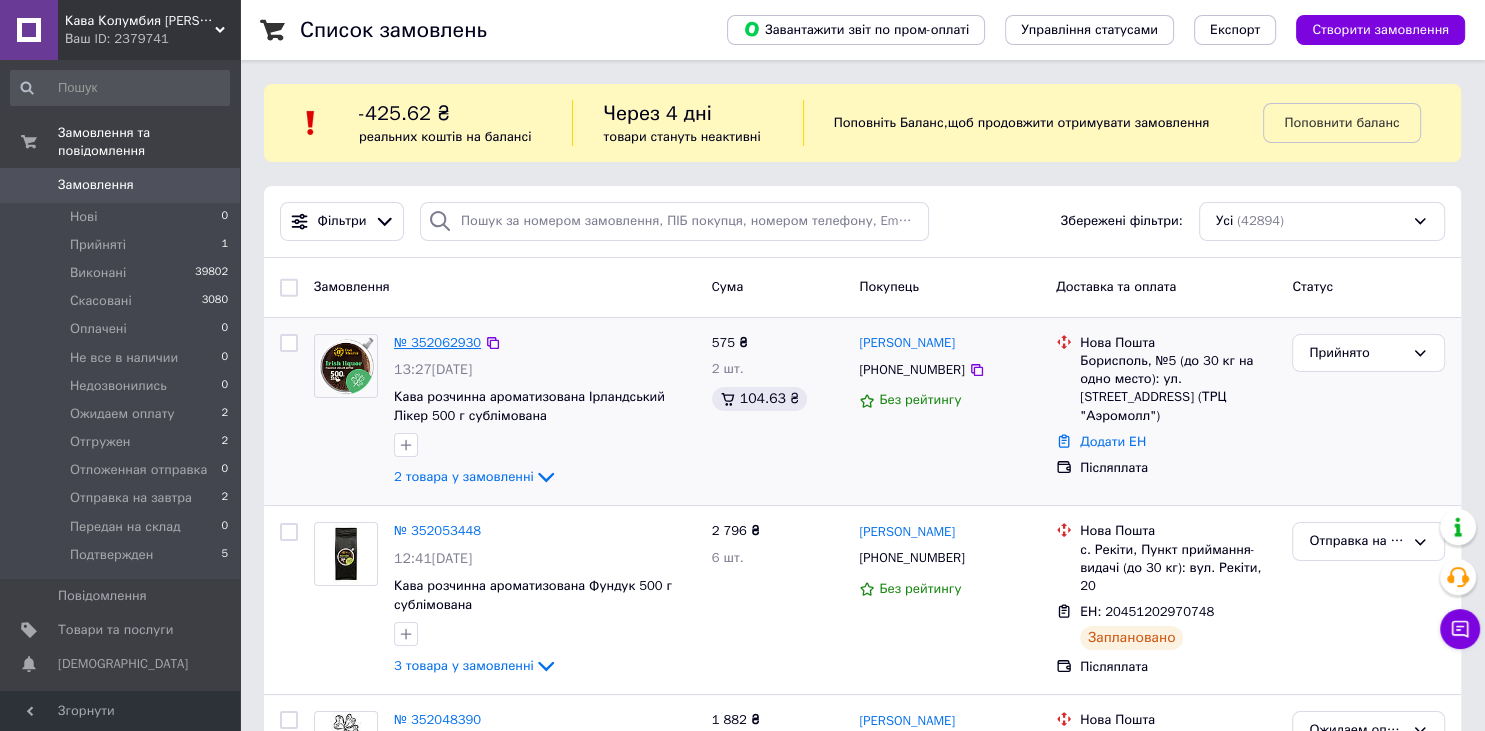 click on "№ 352062930" at bounding box center [437, 342] 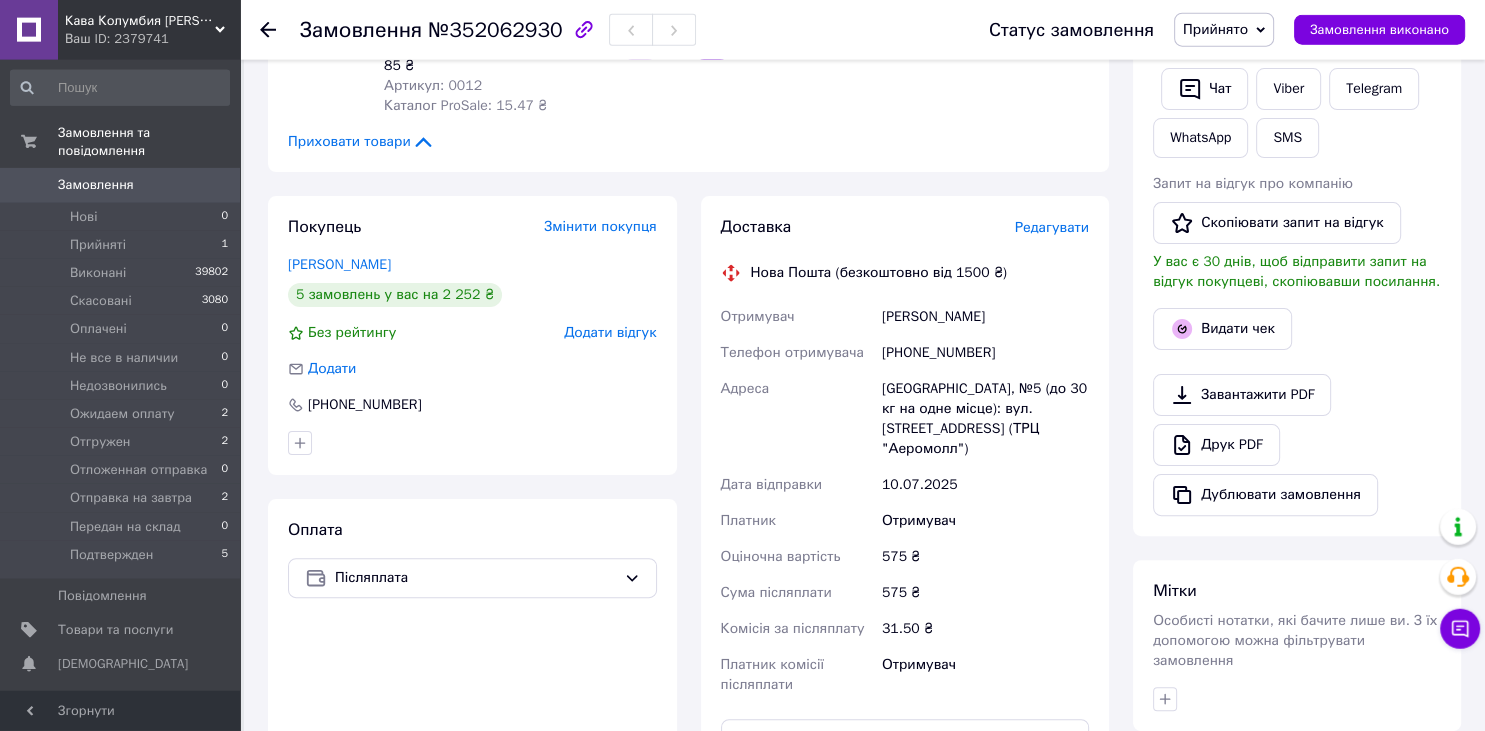 scroll, scrollTop: 422, scrollLeft: 0, axis: vertical 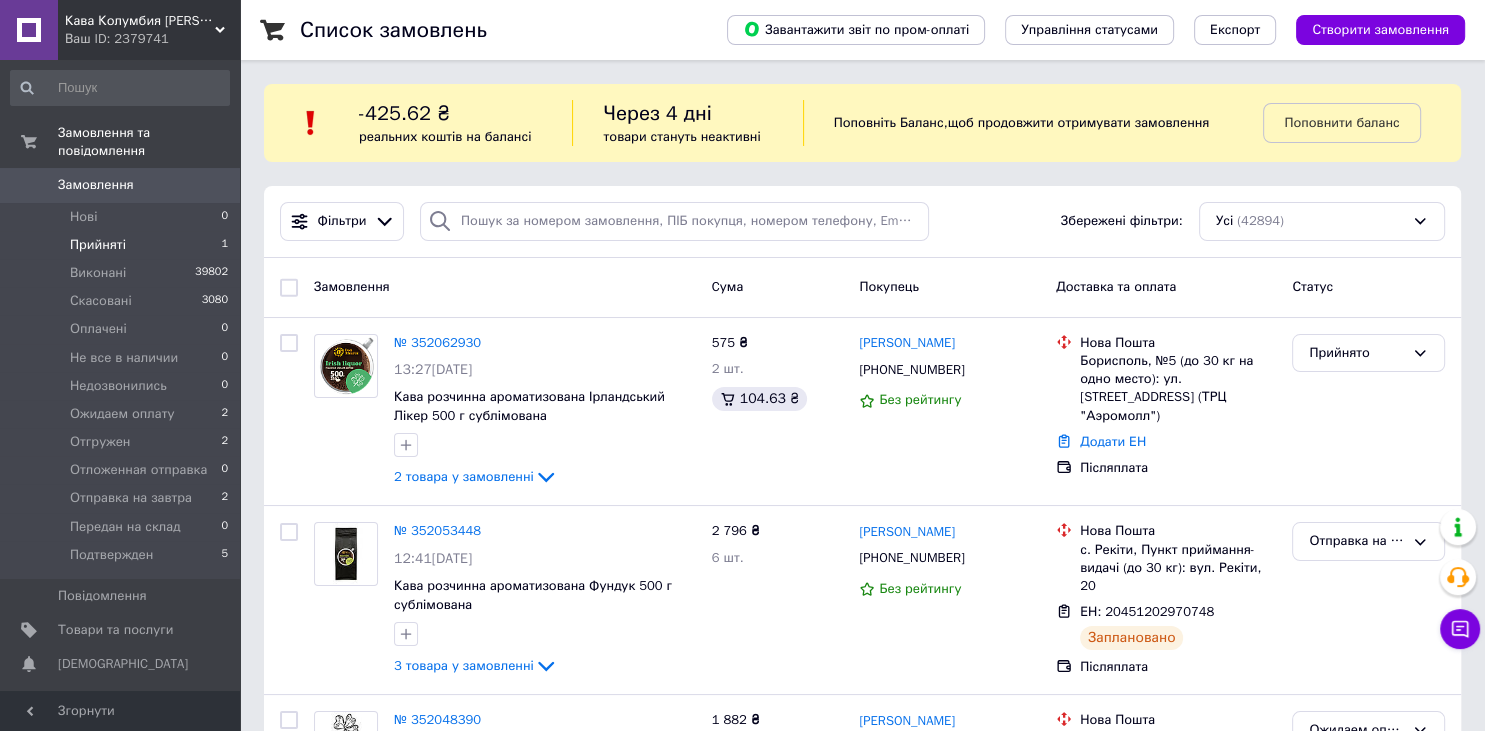 click on "Прийняті" at bounding box center (98, 245) 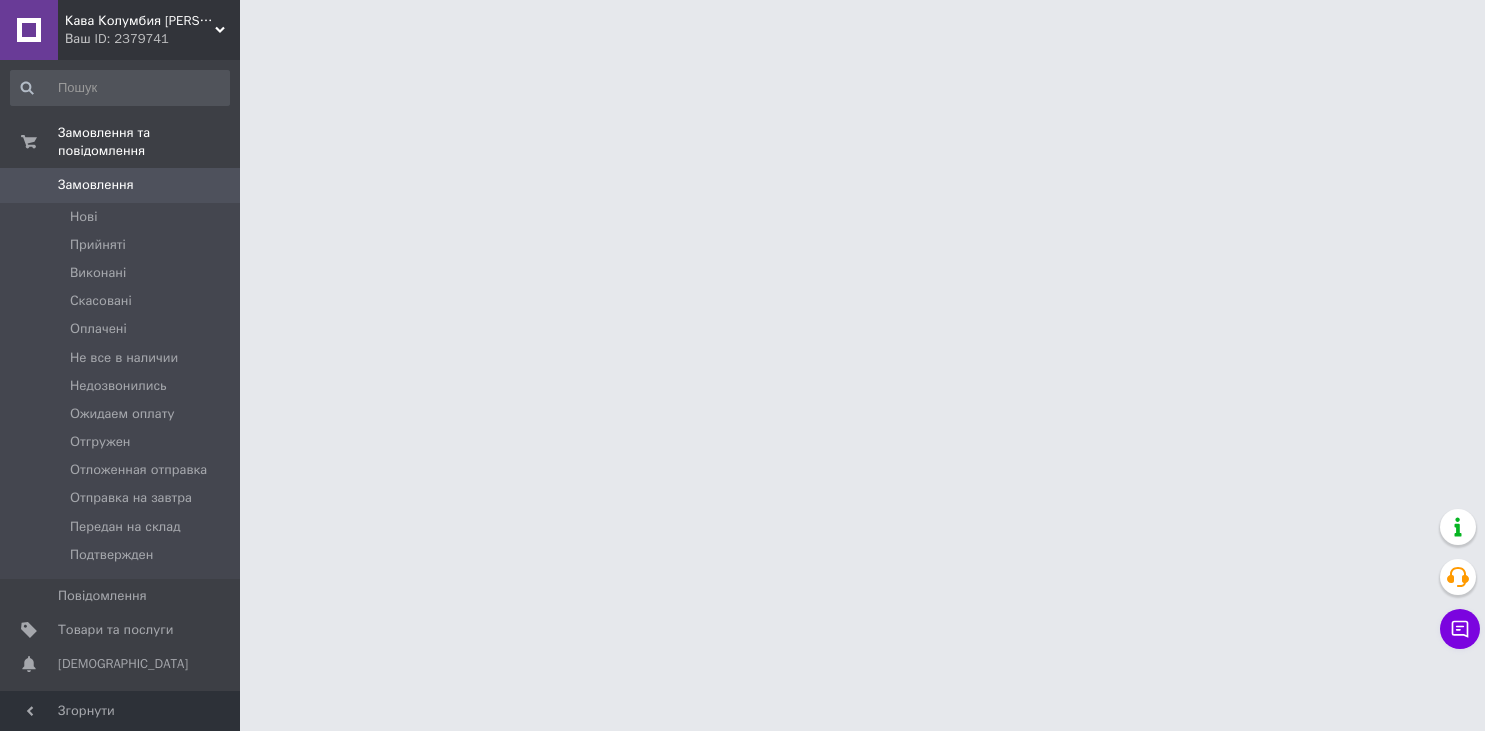 scroll, scrollTop: 0, scrollLeft: 0, axis: both 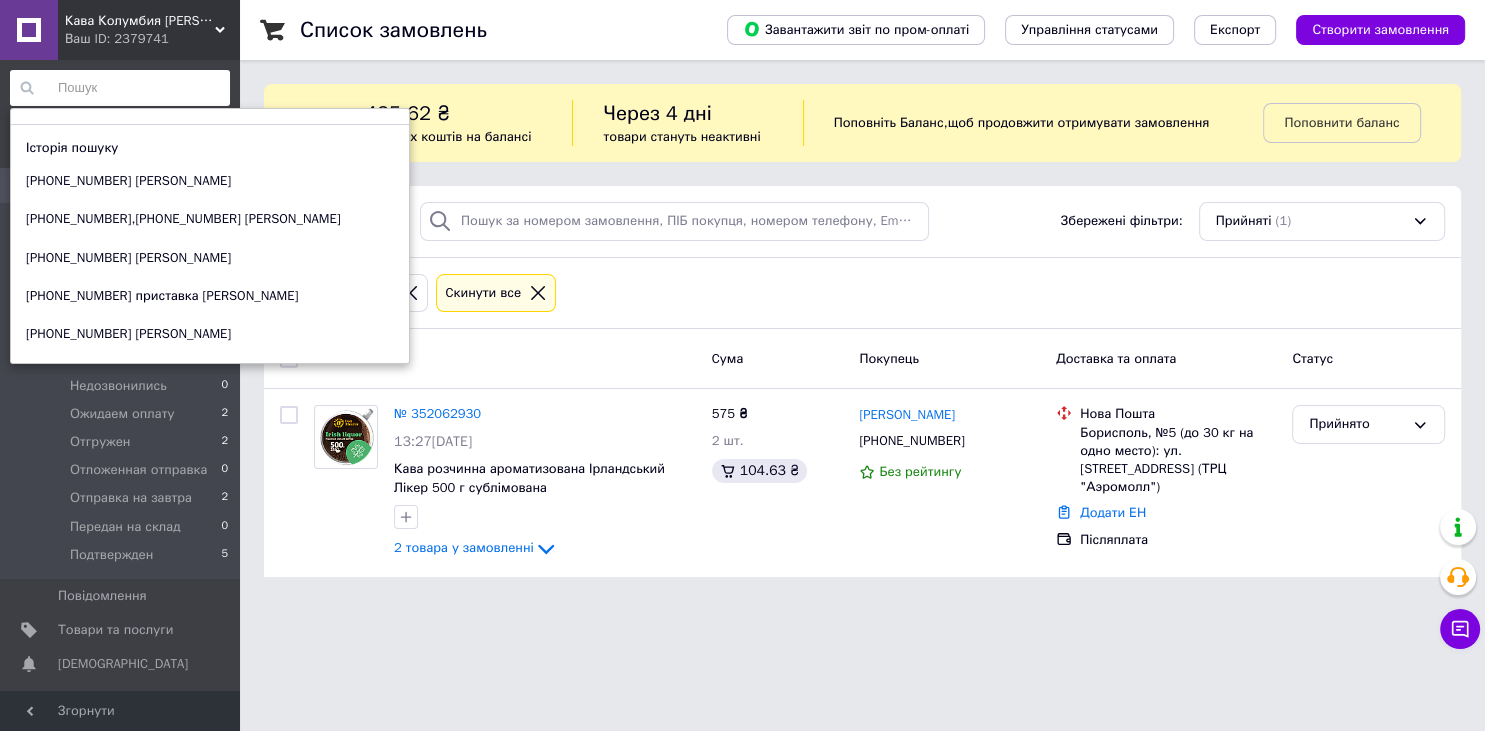 click at bounding box center (120, 88) 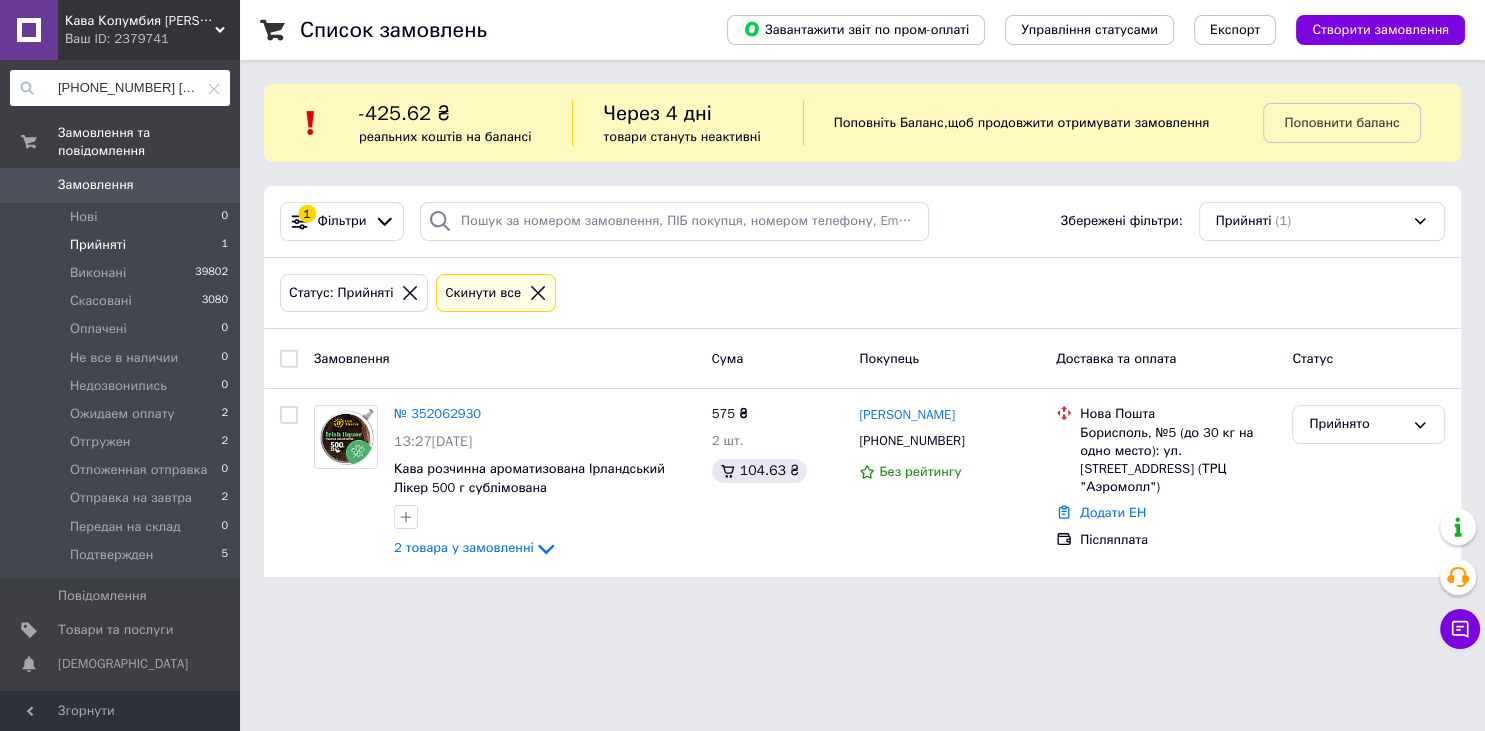 scroll, scrollTop: 0, scrollLeft: 136, axis: horizontal 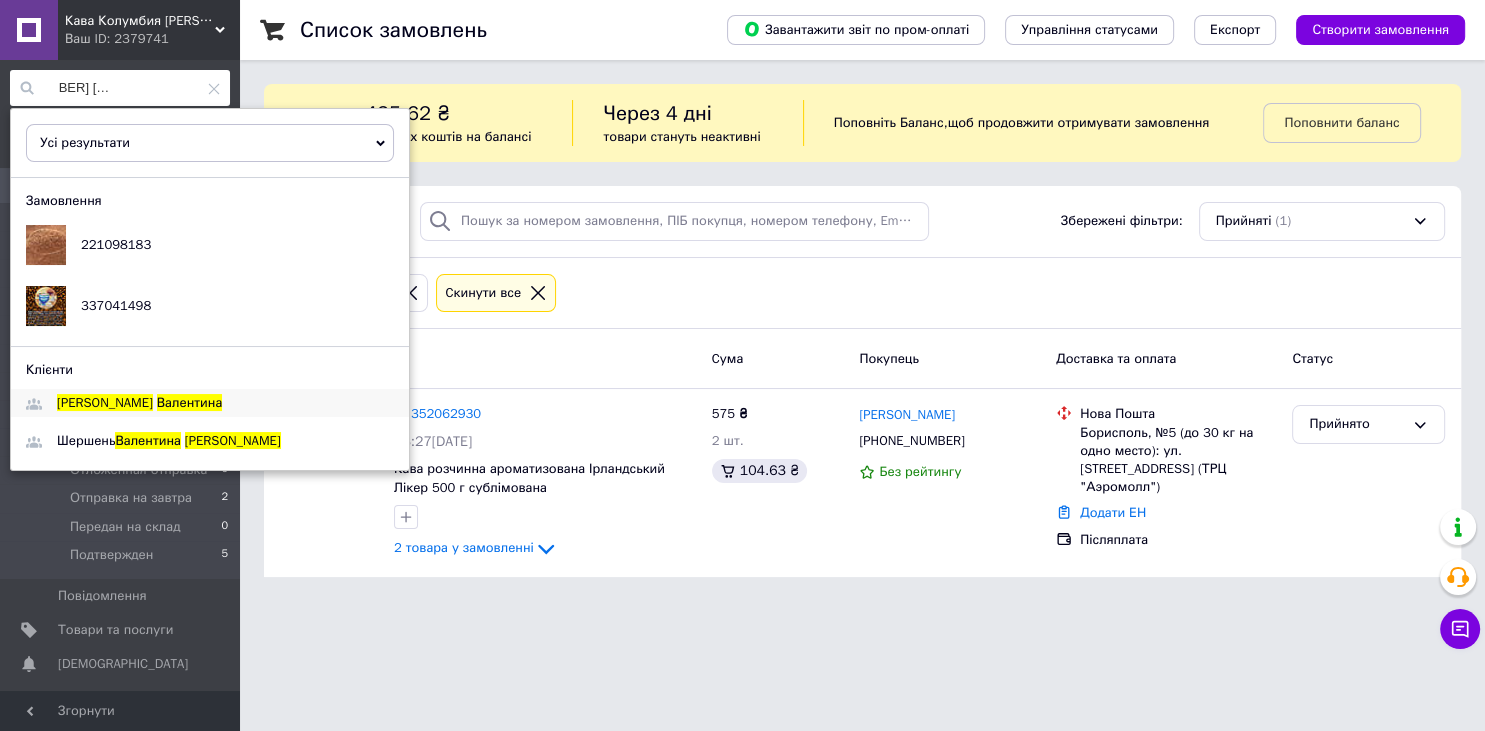 type on "+380974844950 вовченко валентина петрівна" 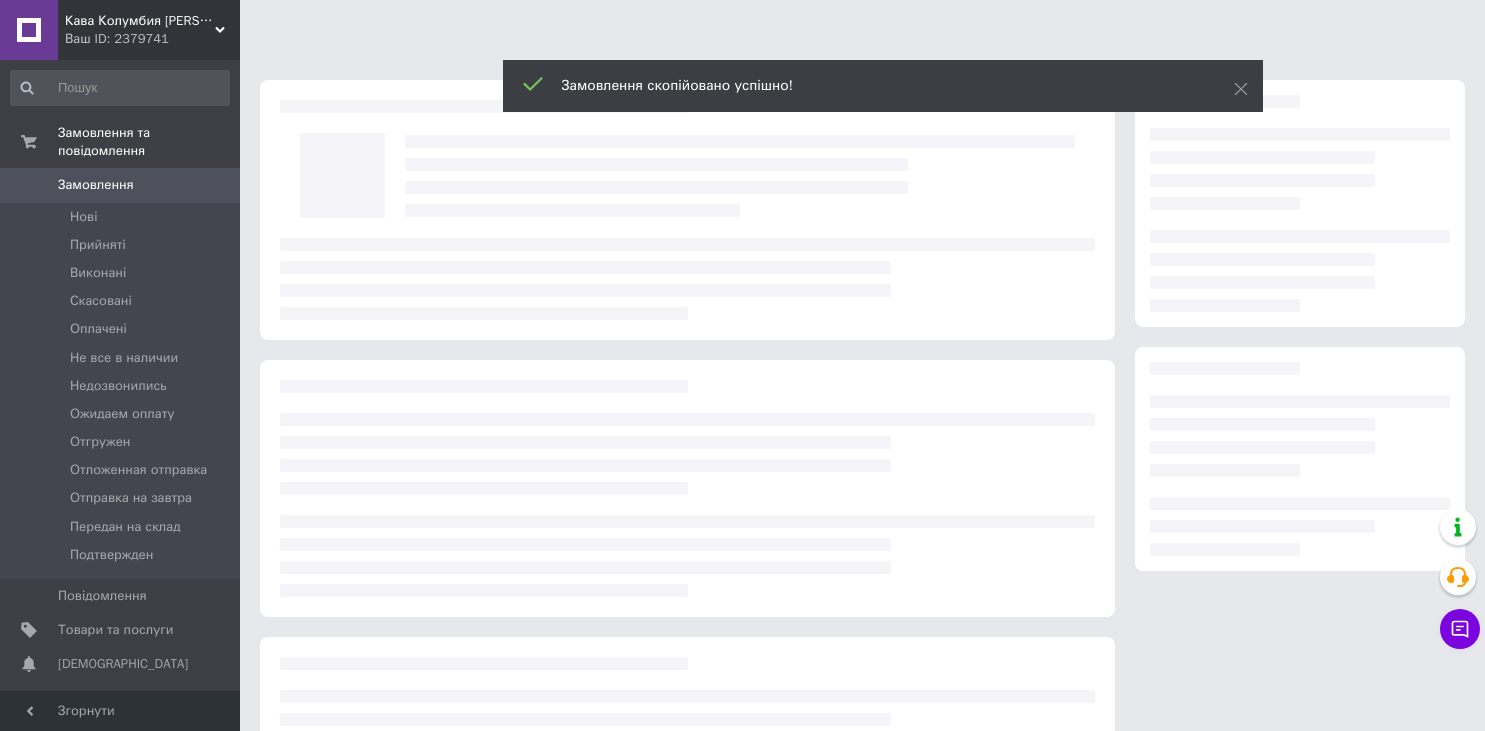 scroll, scrollTop: 0, scrollLeft: 0, axis: both 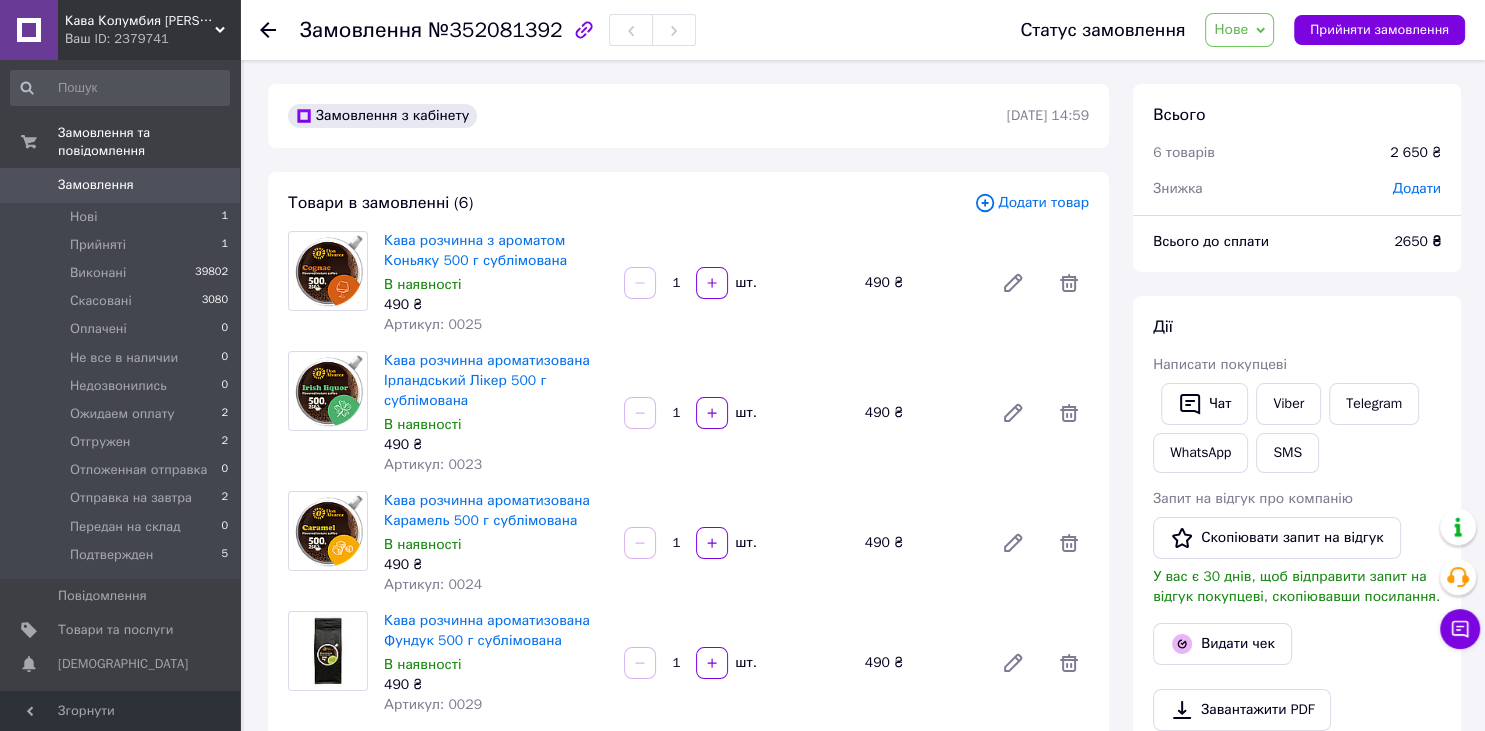 click on "Нове" at bounding box center (1239, 30) 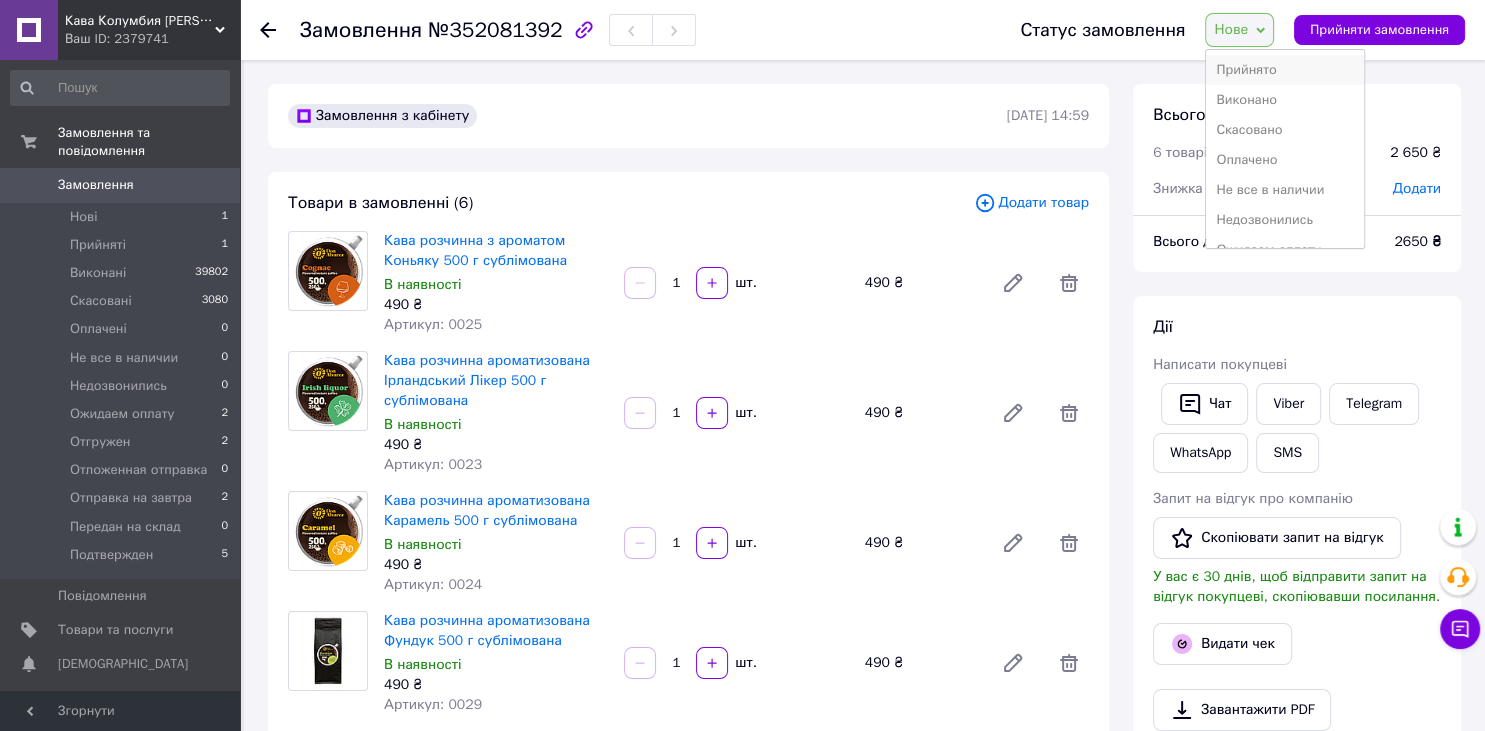 click on "Прийнято" at bounding box center (1284, 70) 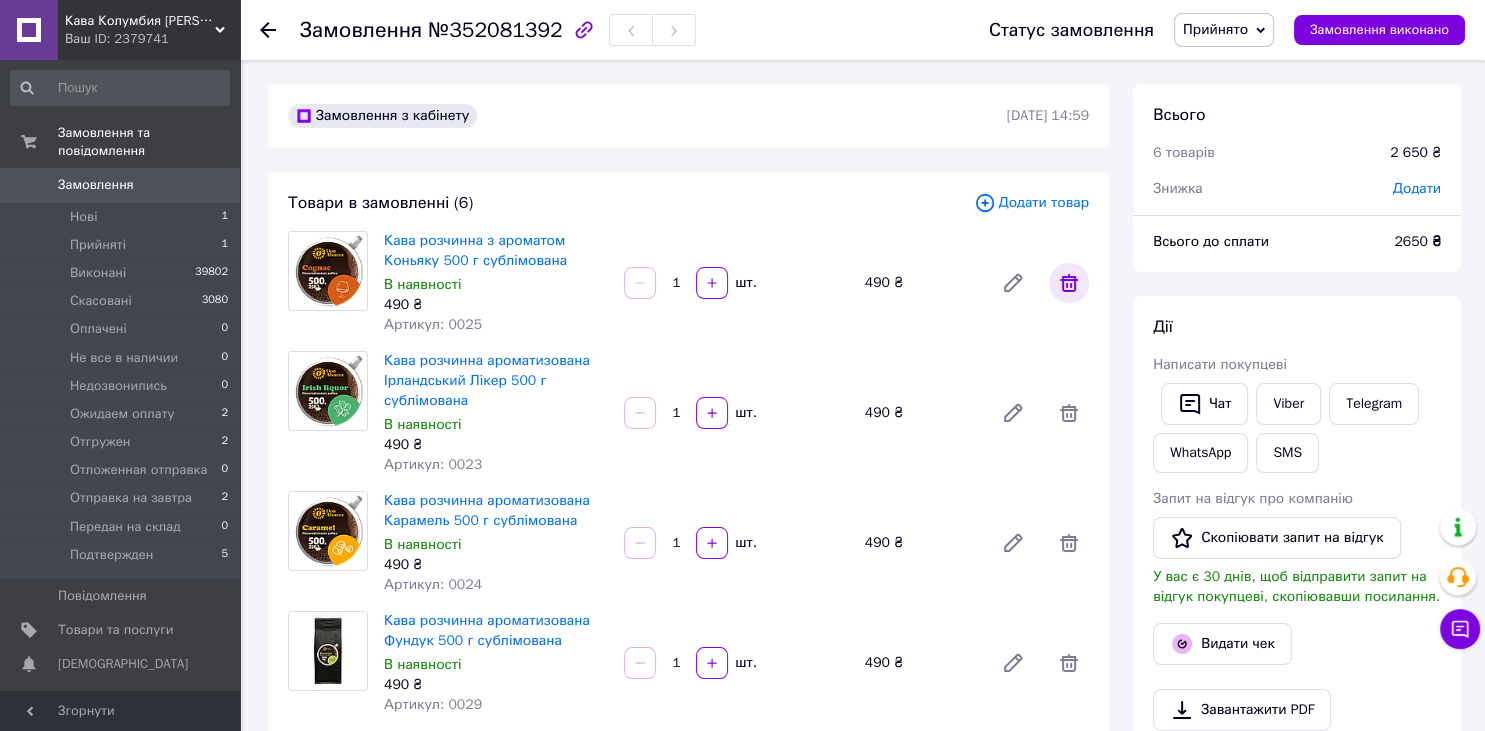 click 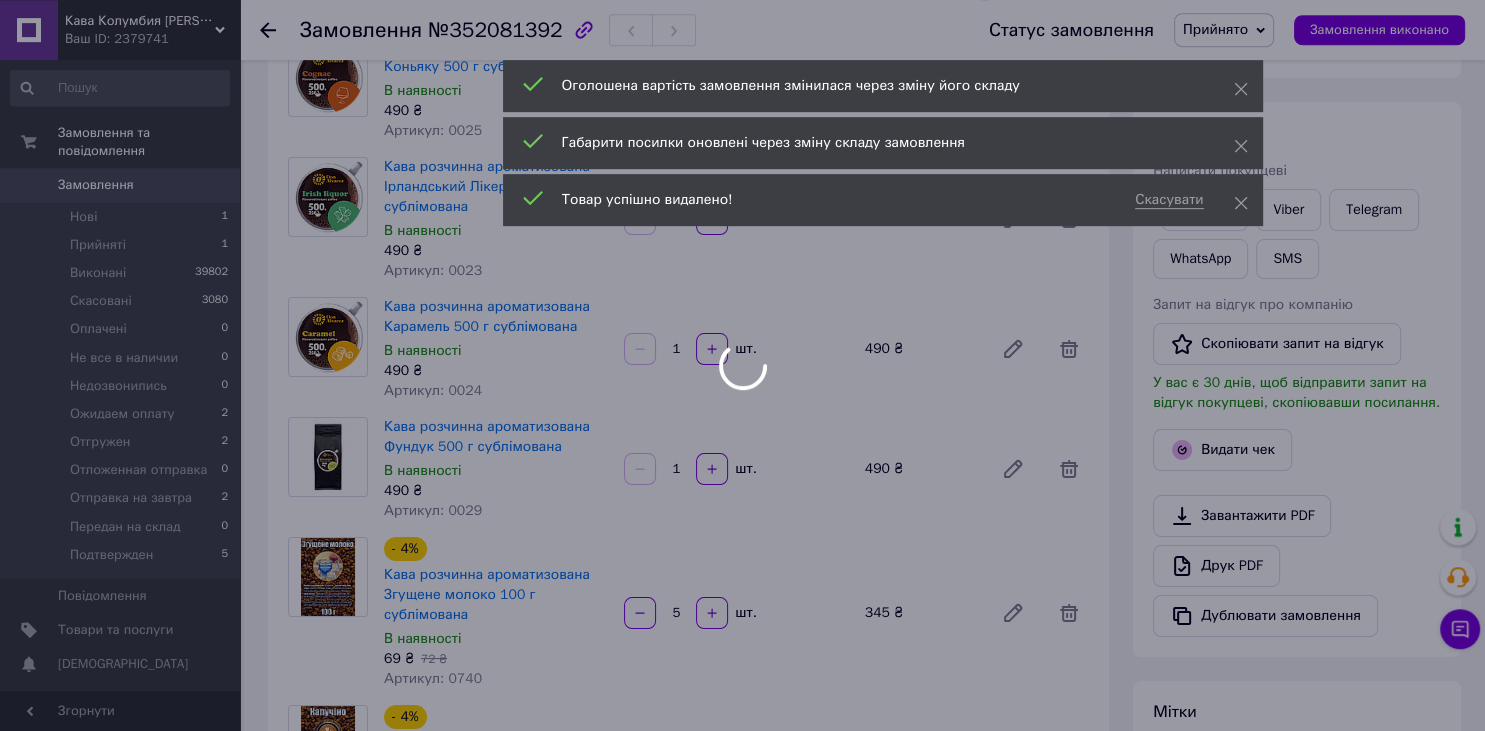 scroll, scrollTop: 211, scrollLeft: 0, axis: vertical 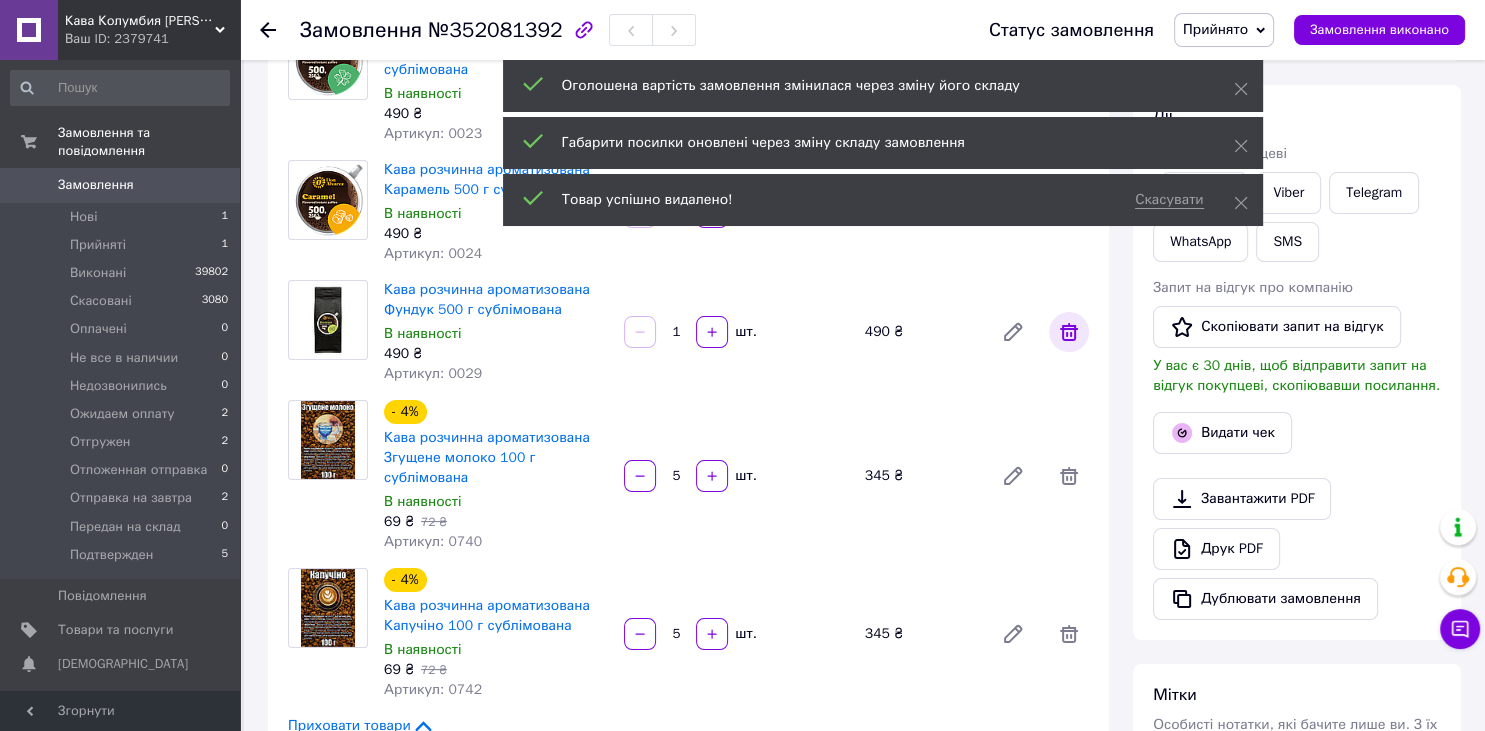 click 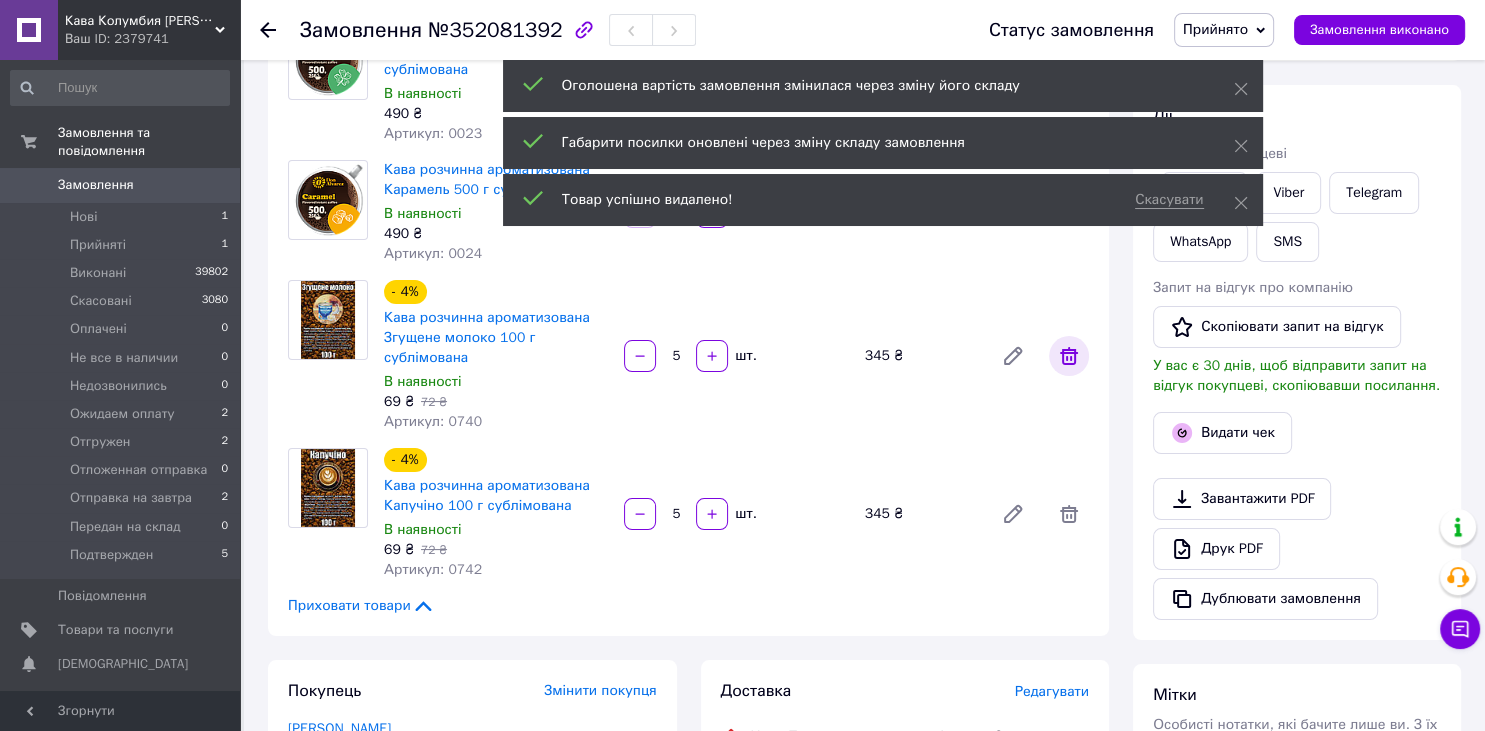 click 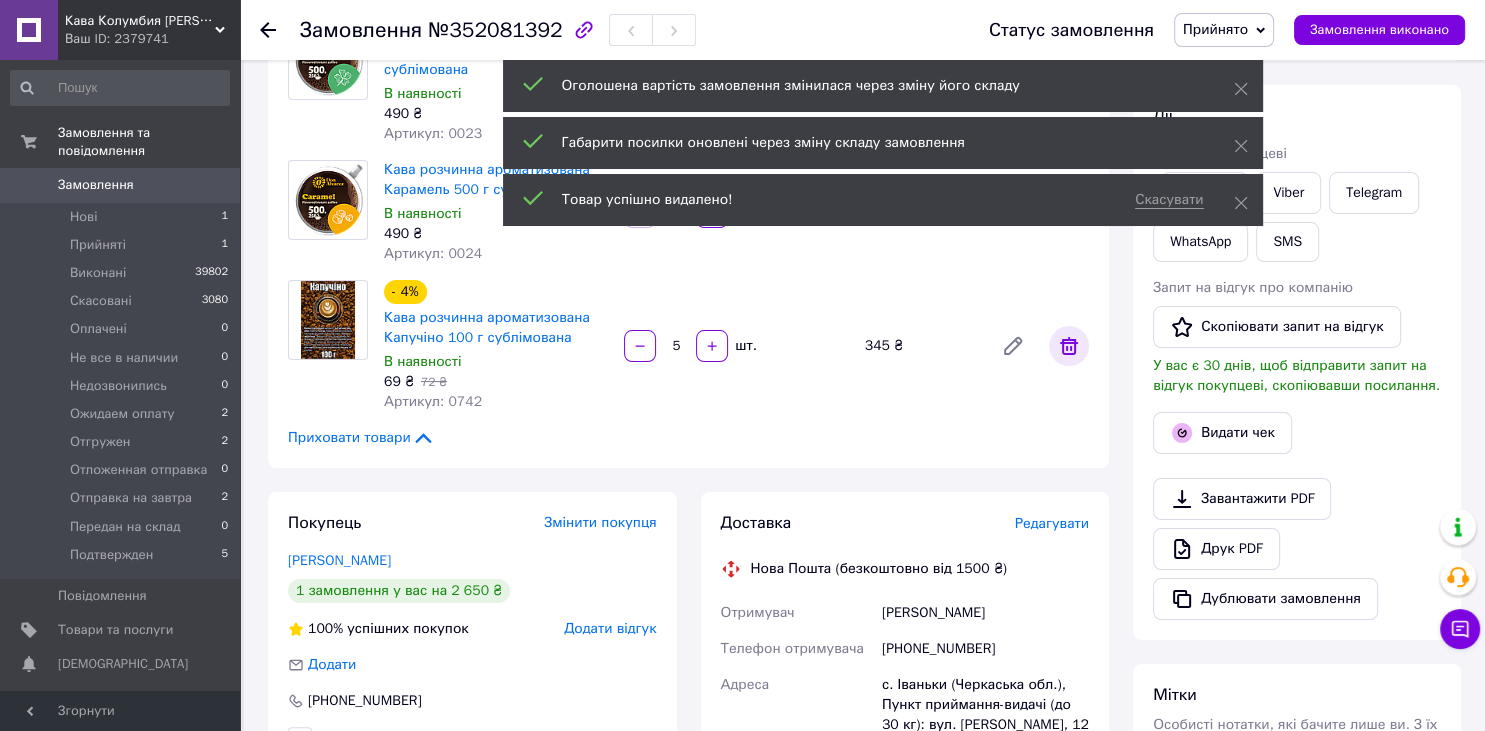 click 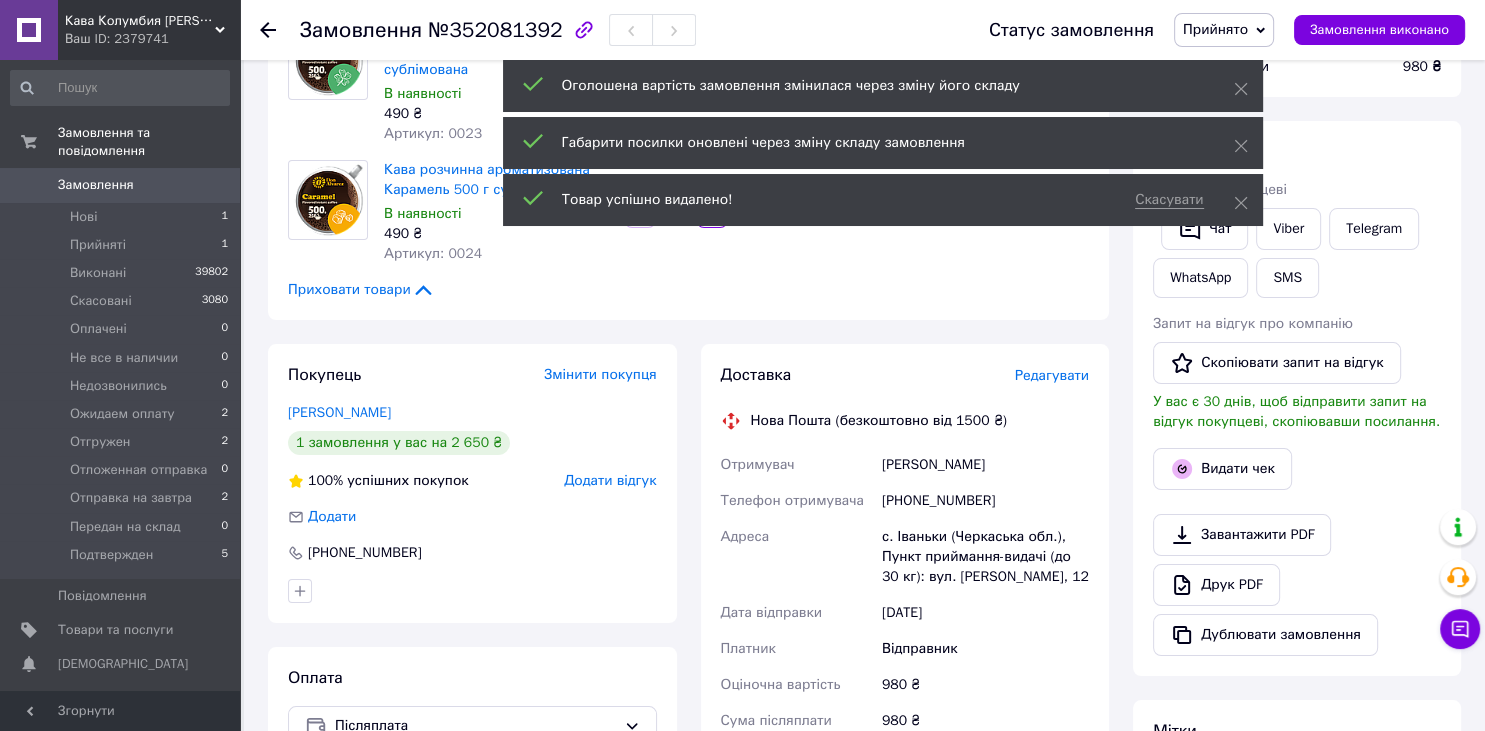 click at bounding box center (1241, 203) 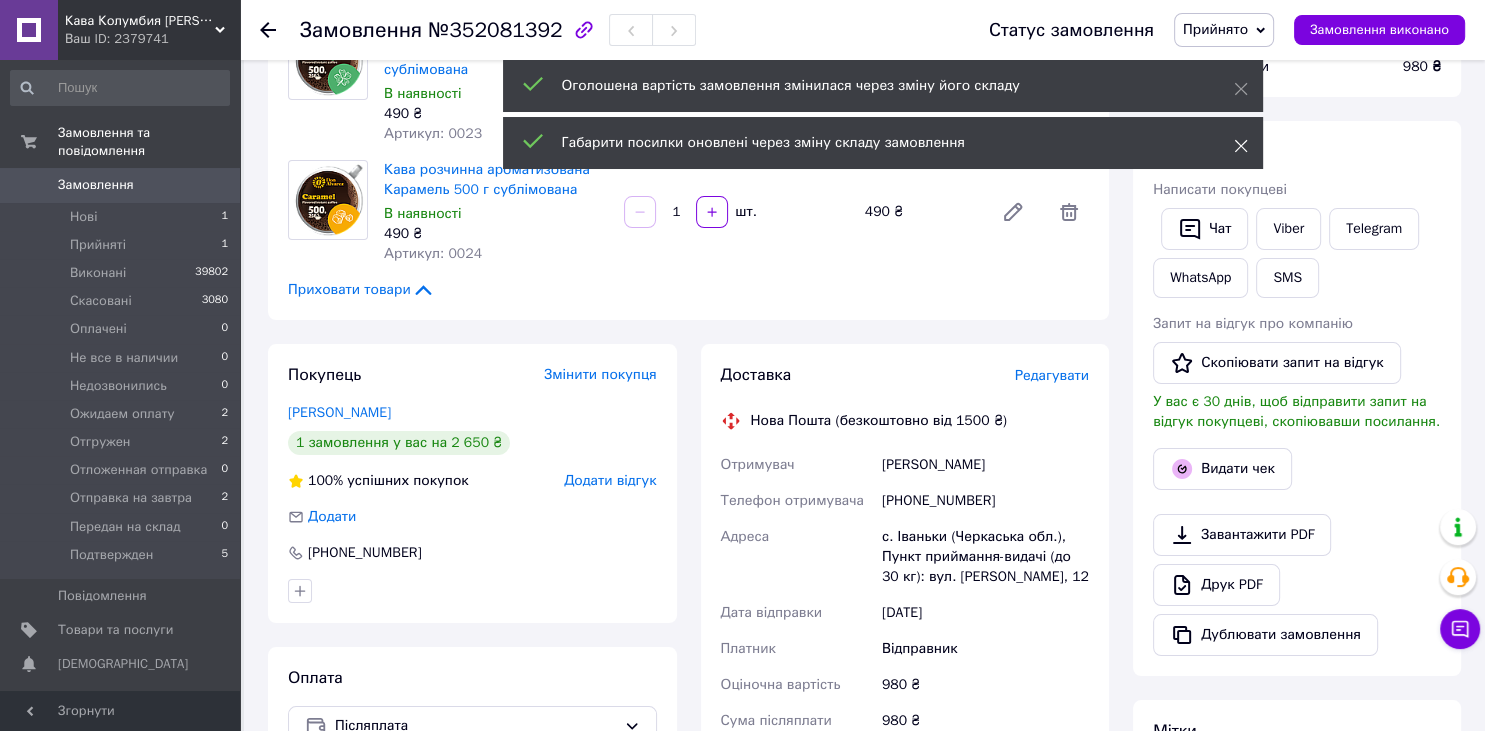 click 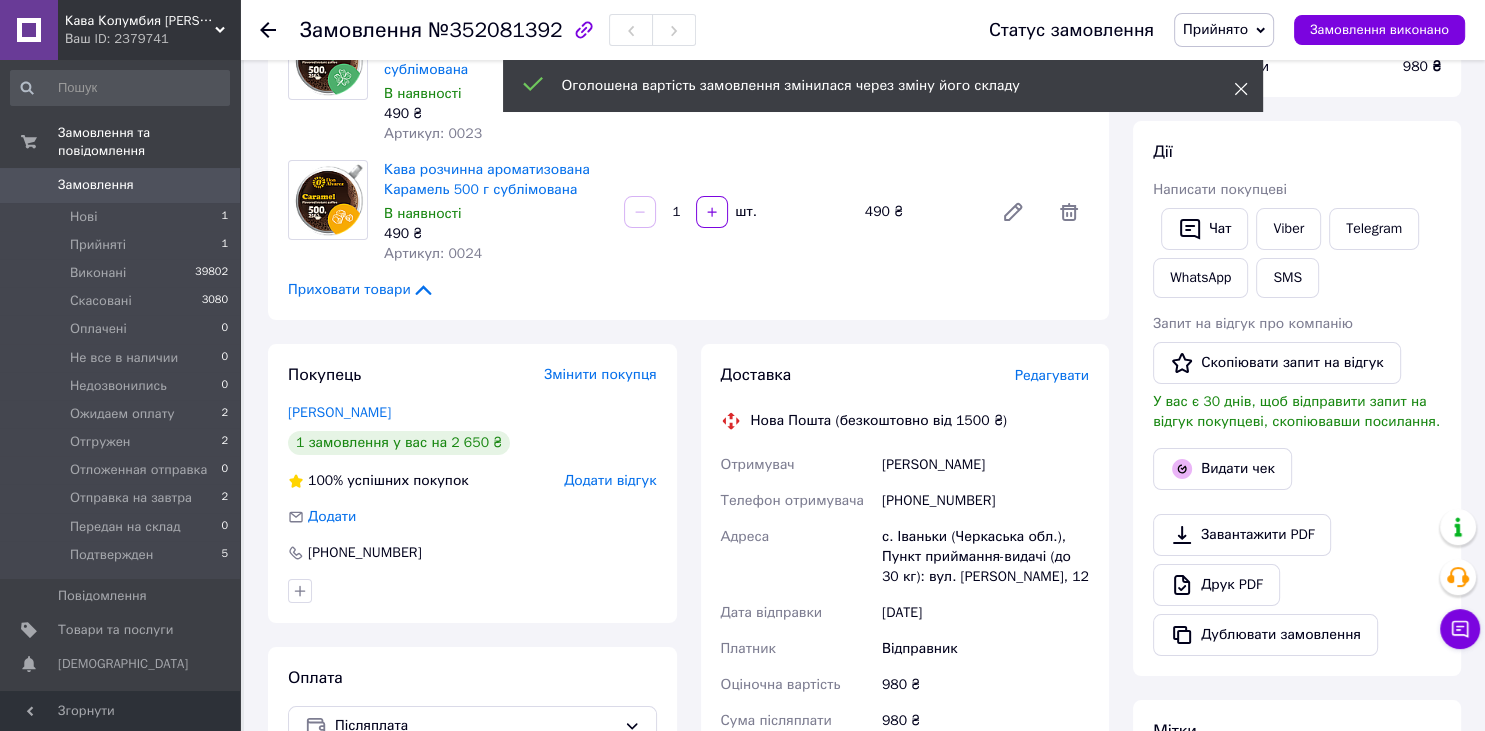 click 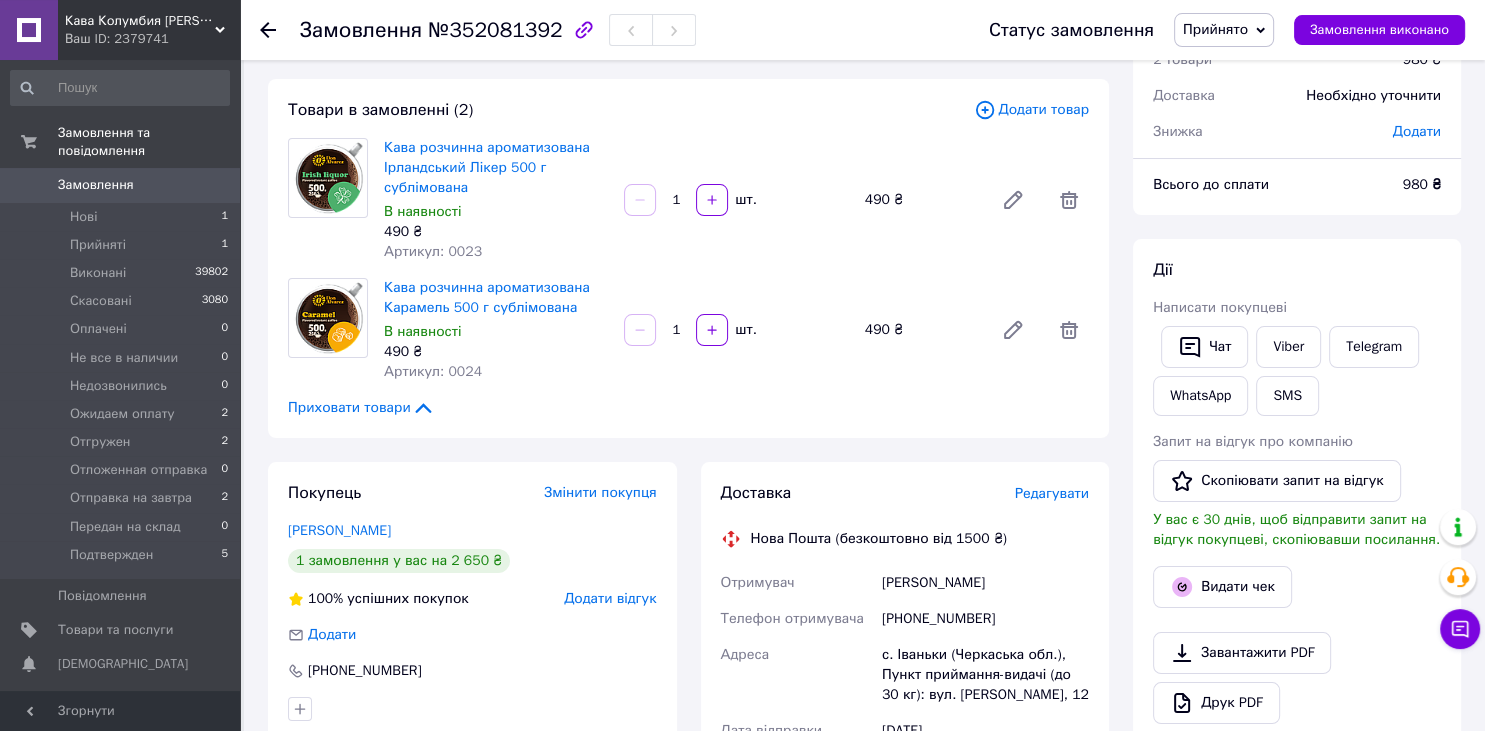 scroll, scrollTop: 0, scrollLeft: 0, axis: both 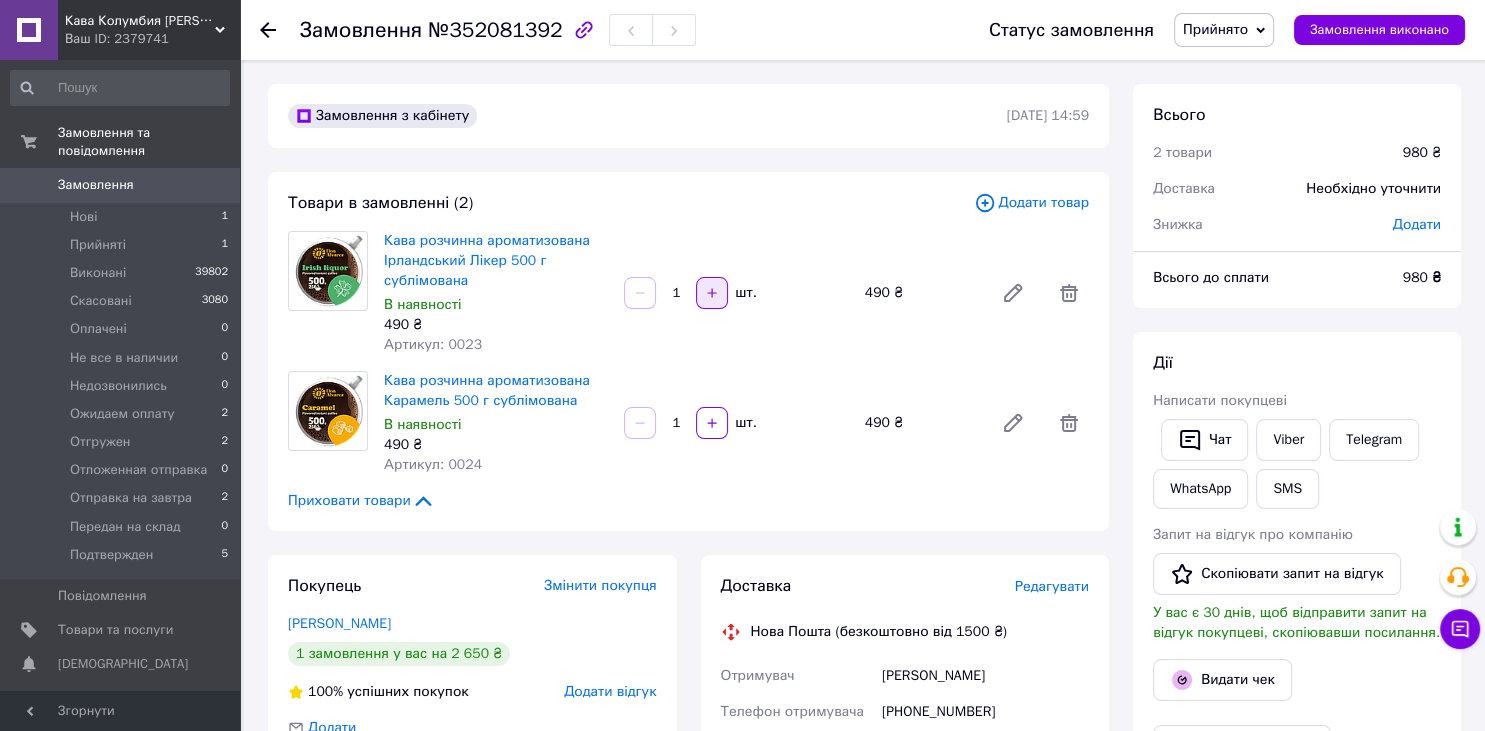 click 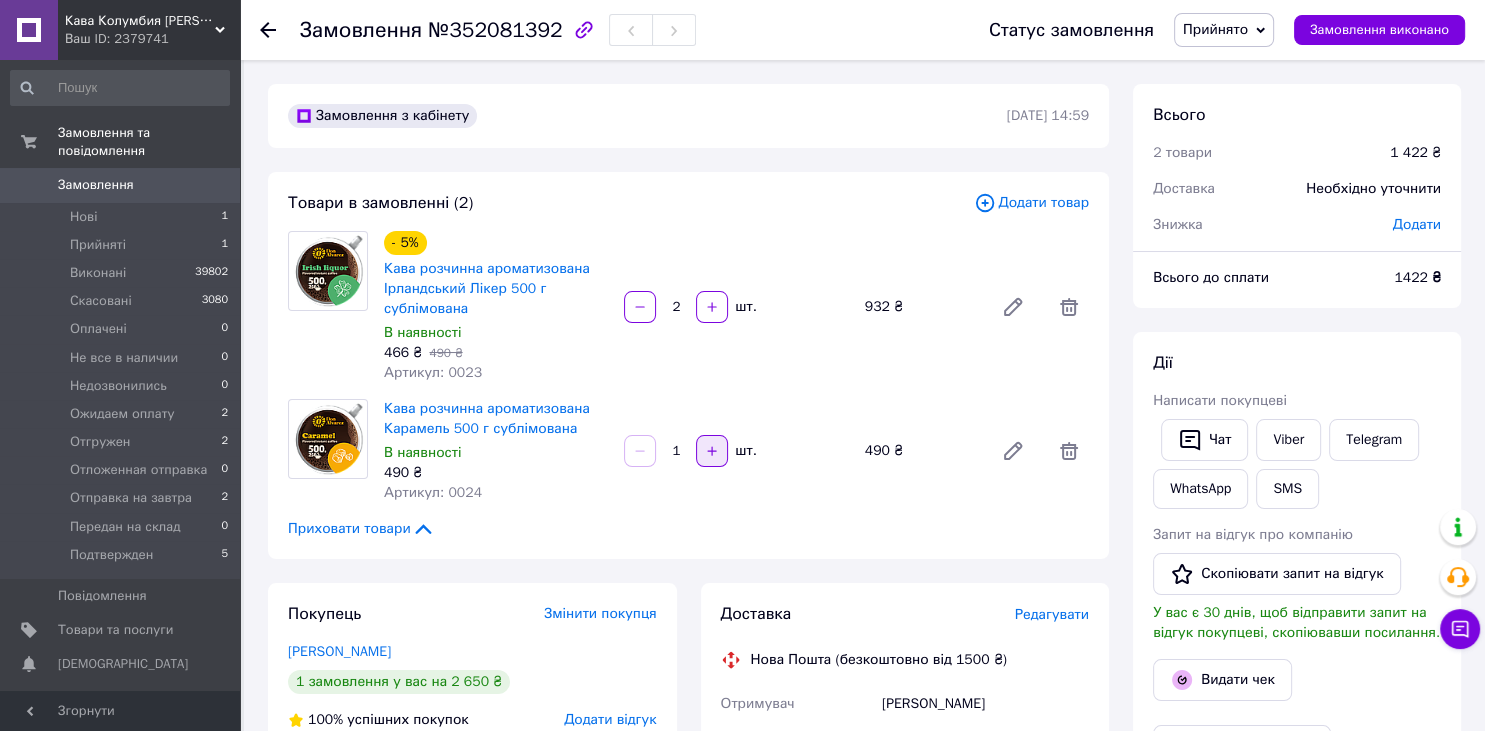 click 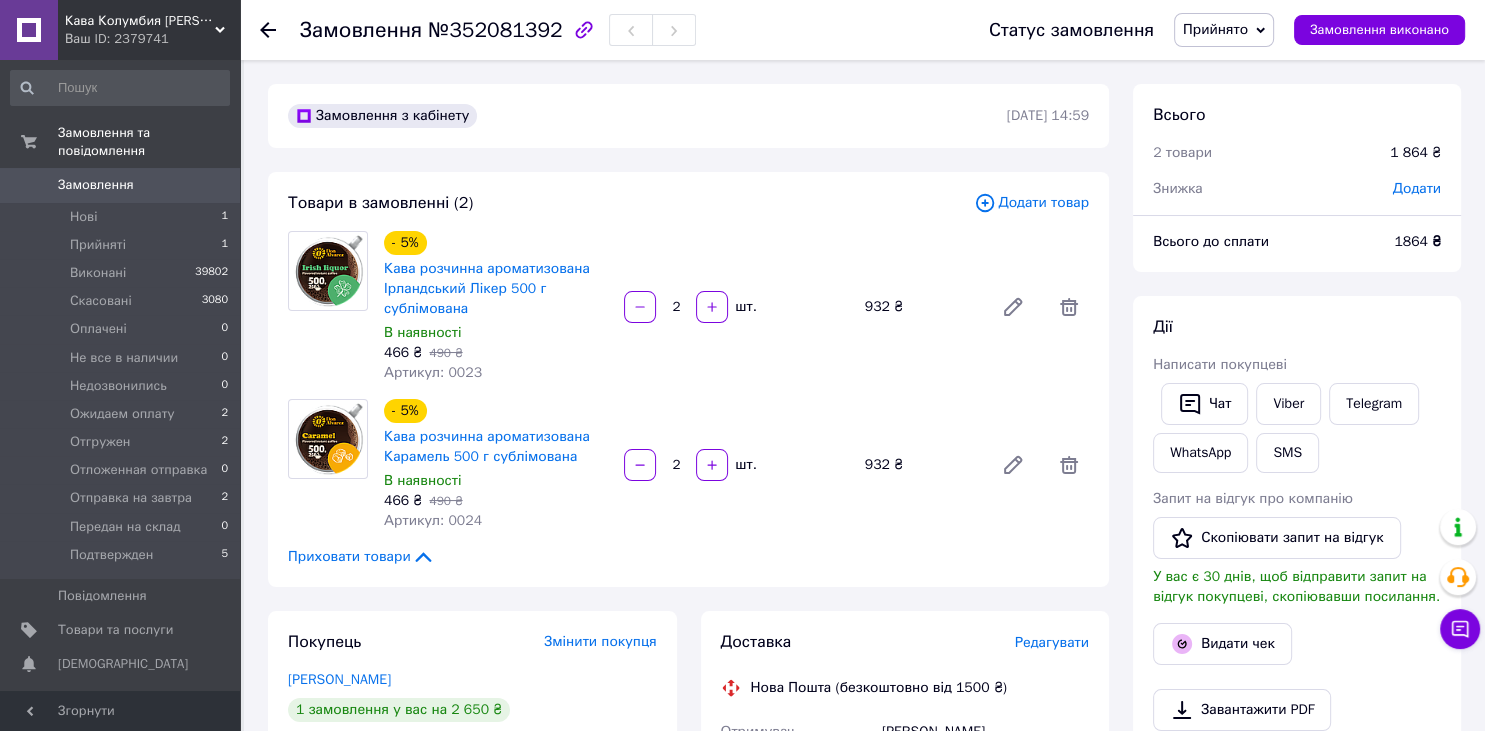scroll, scrollTop: 64, scrollLeft: 0, axis: vertical 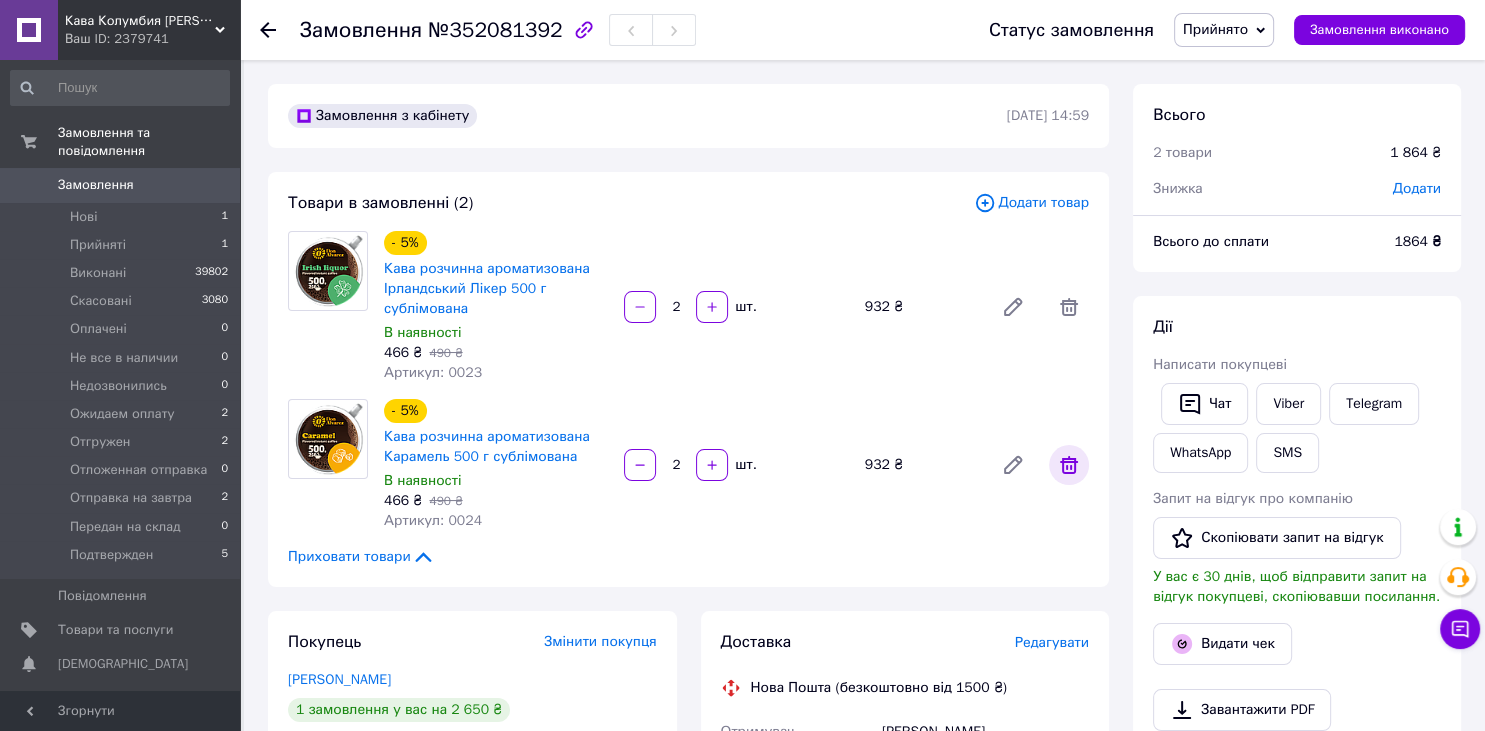 click 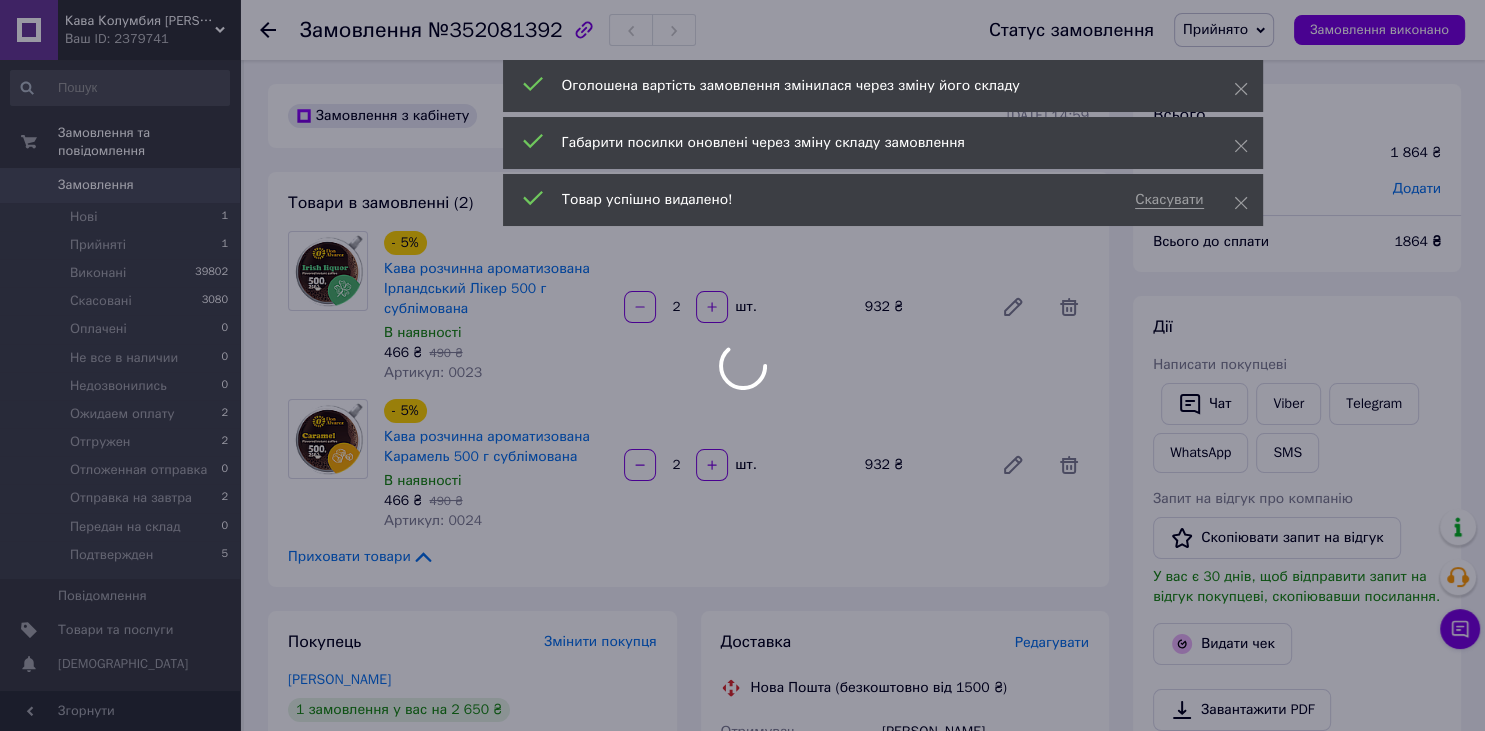 scroll, scrollTop: 160, scrollLeft: 0, axis: vertical 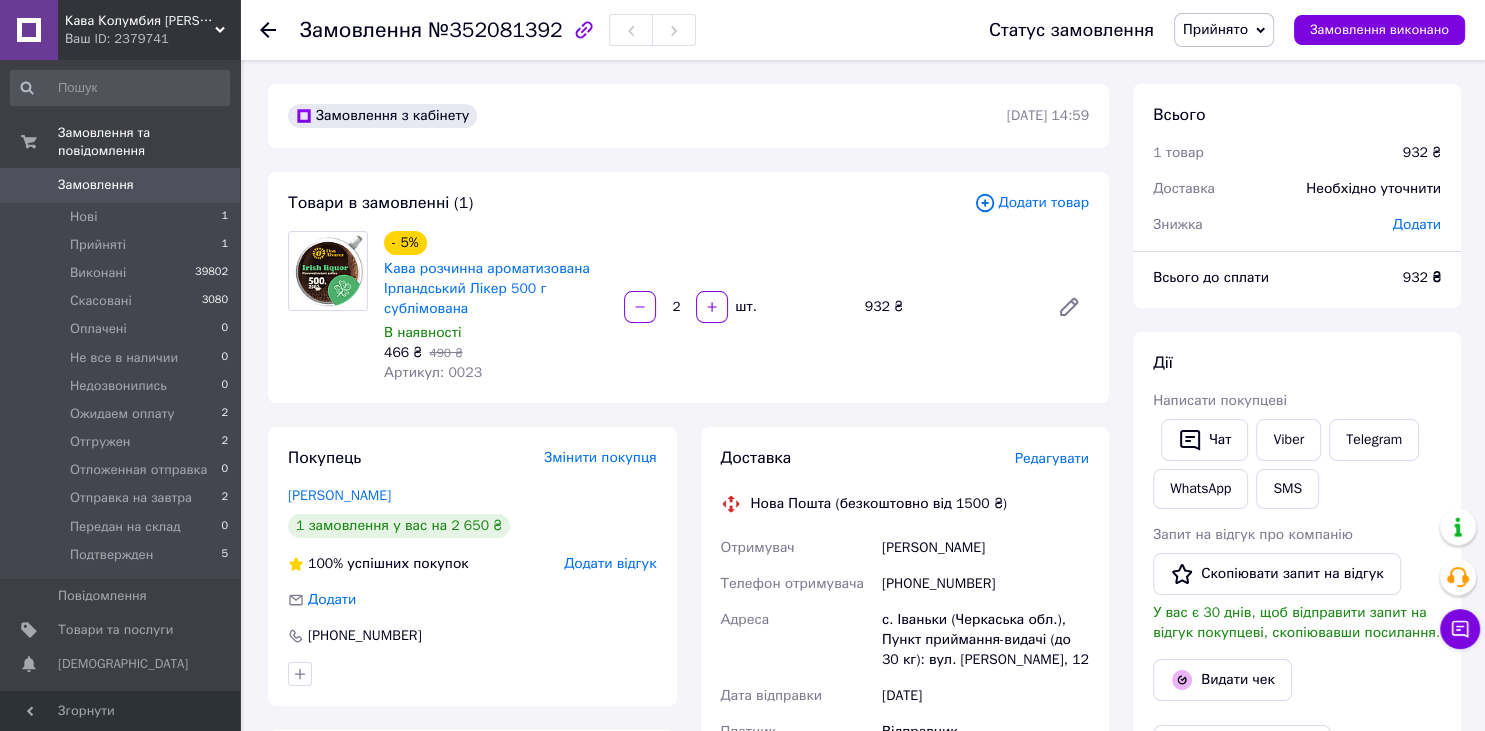 click on "Додати товар" at bounding box center [1031, 203] 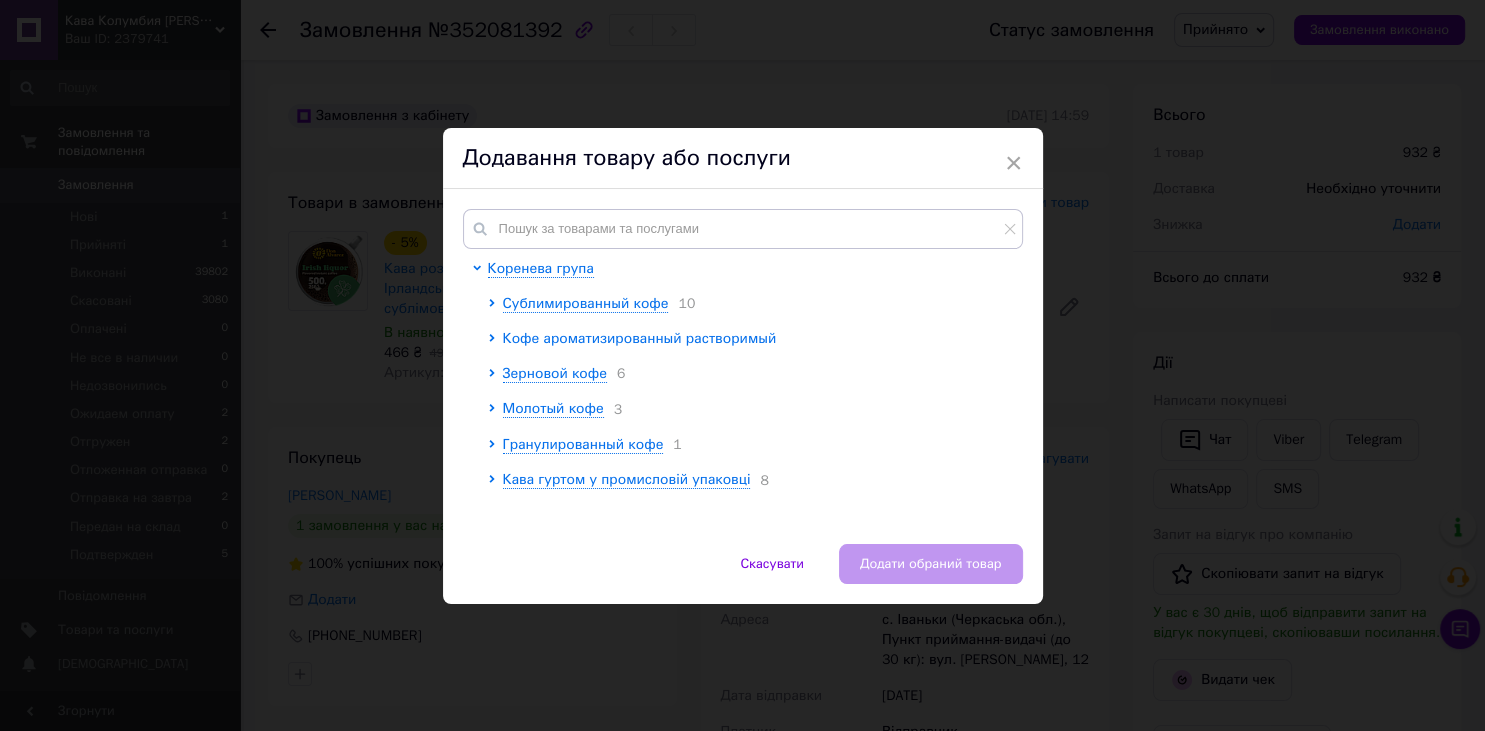 click on "Кофе ароматизированный растворимый" at bounding box center (640, 338) 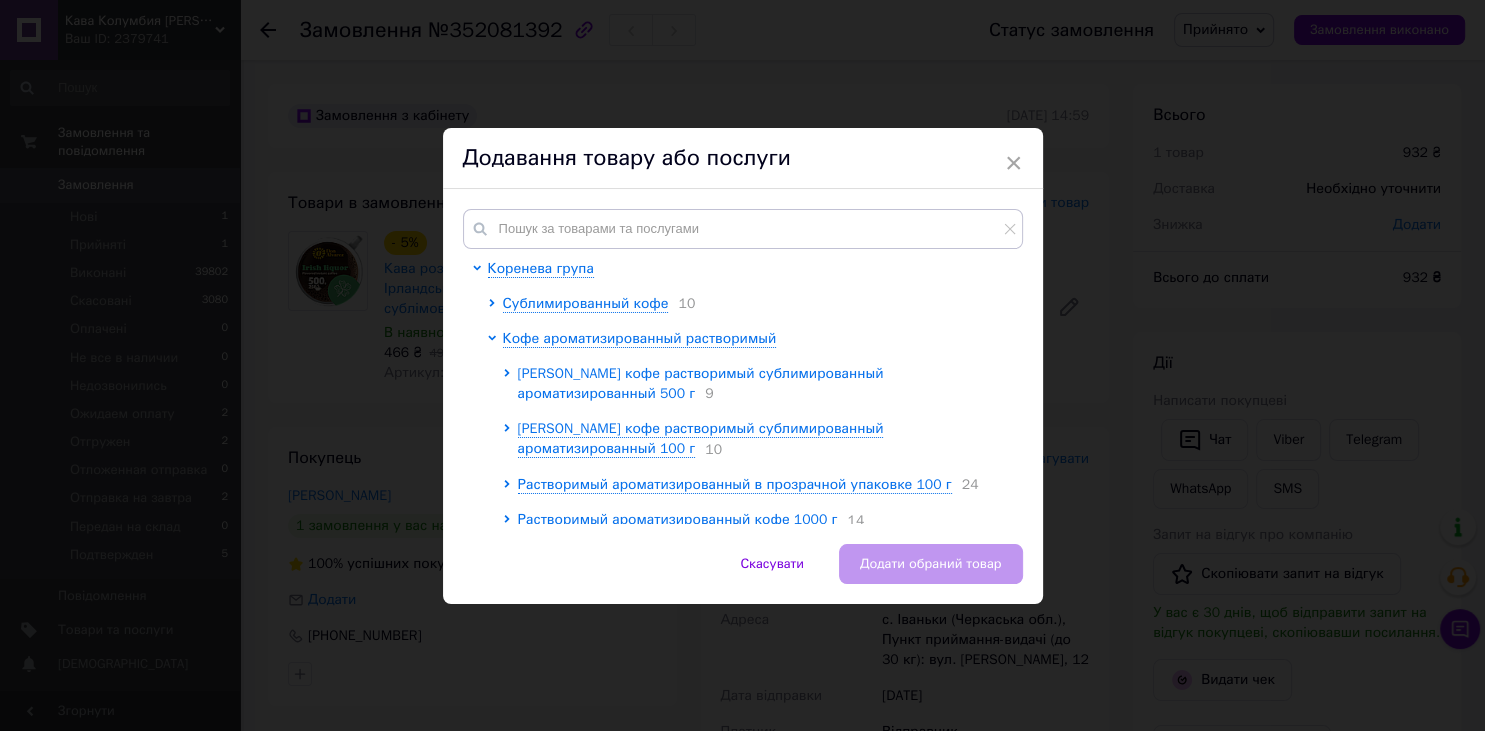 click on "Don Alvarez кофе растворимый сублимированный ароматизированный 500 г" at bounding box center [701, 383] 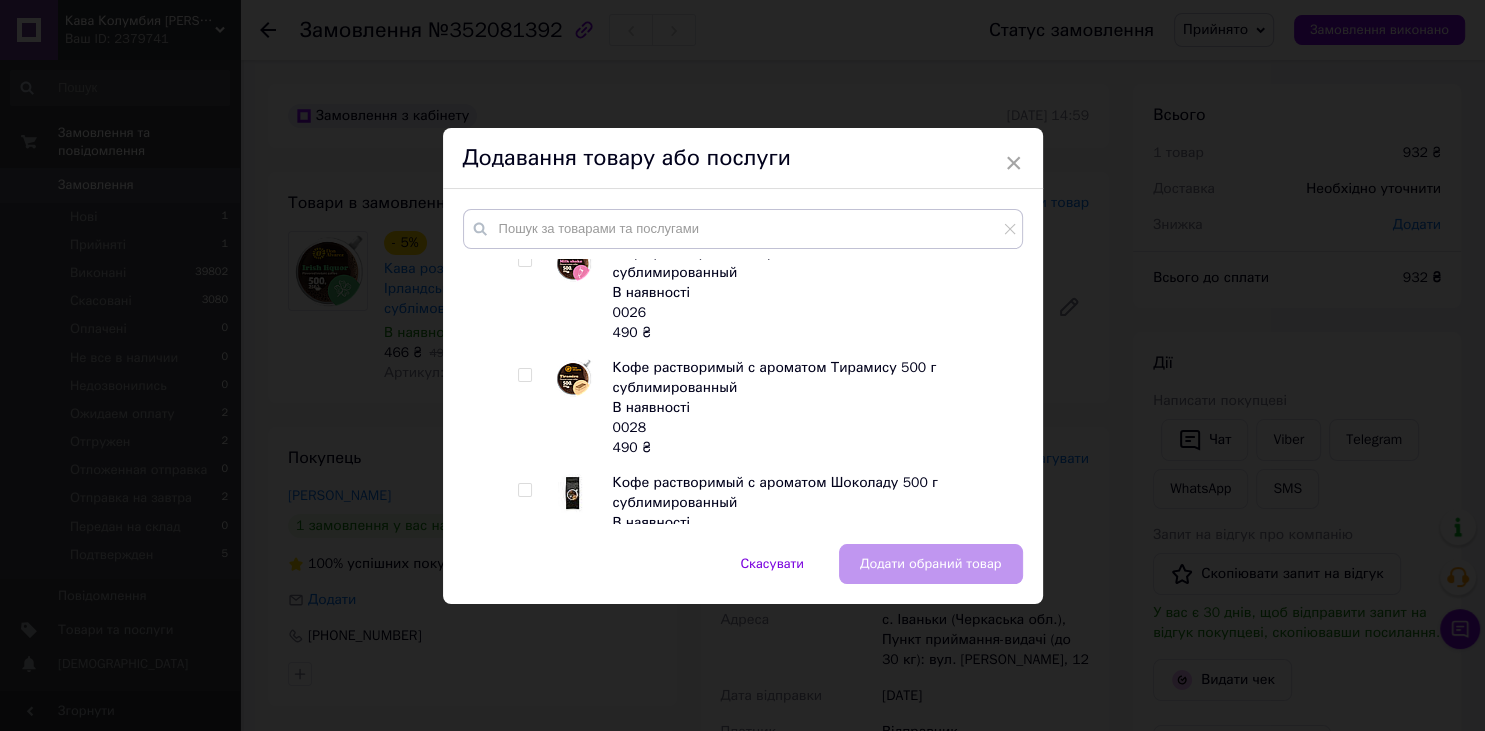 scroll, scrollTop: 552, scrollLeft: 0, axis: vertical 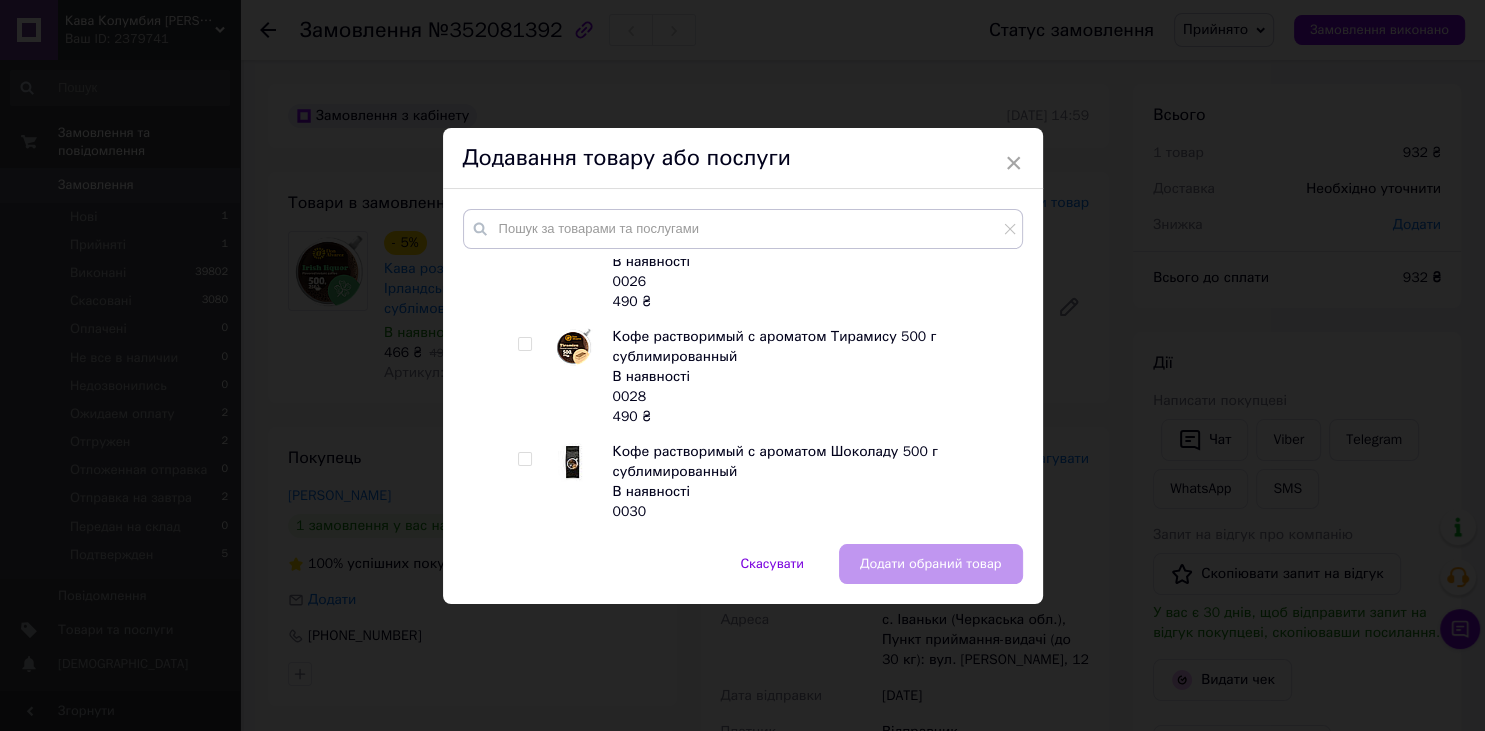 click at bounding box center (524, 344) 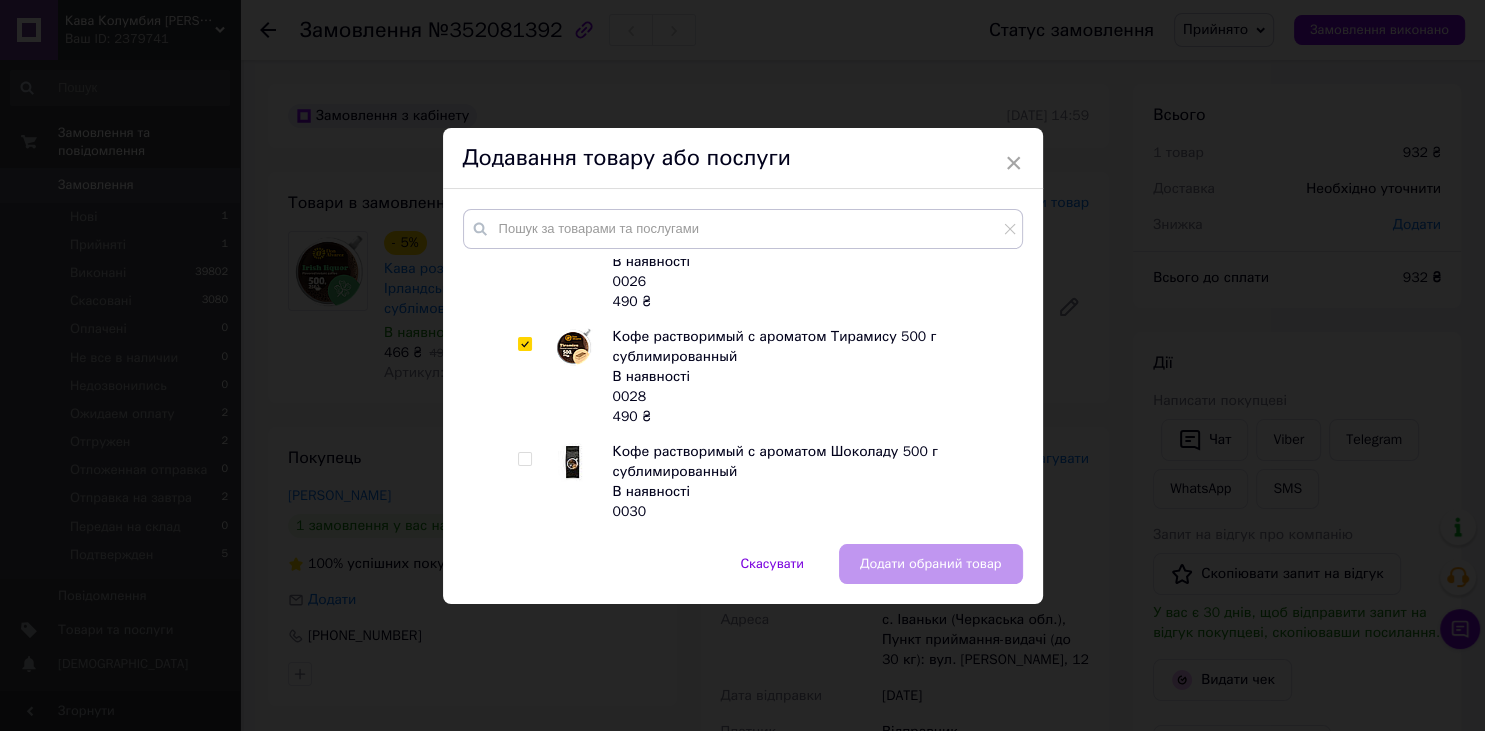 checkbox on "true" 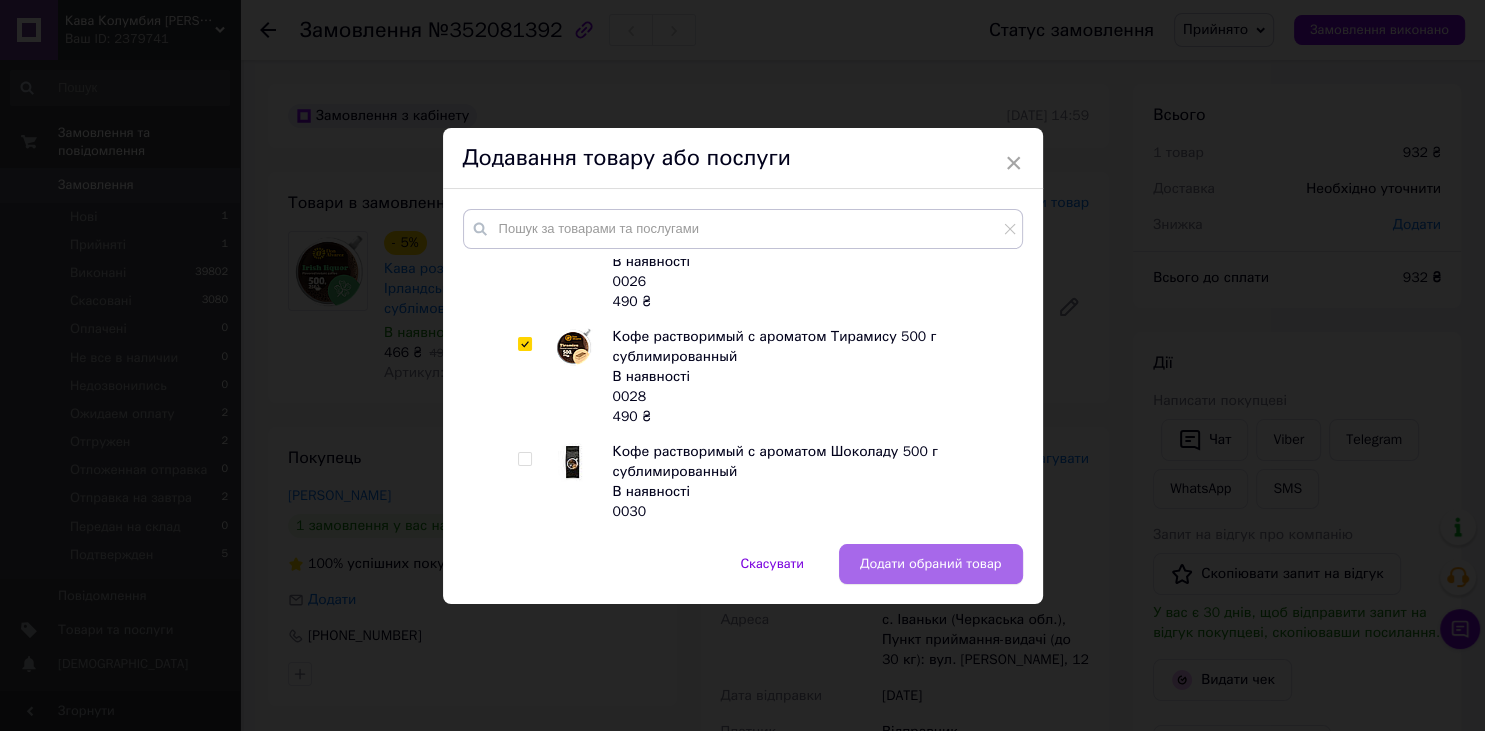 click on "Додати обраний товар" at bounding box center [931, 564] 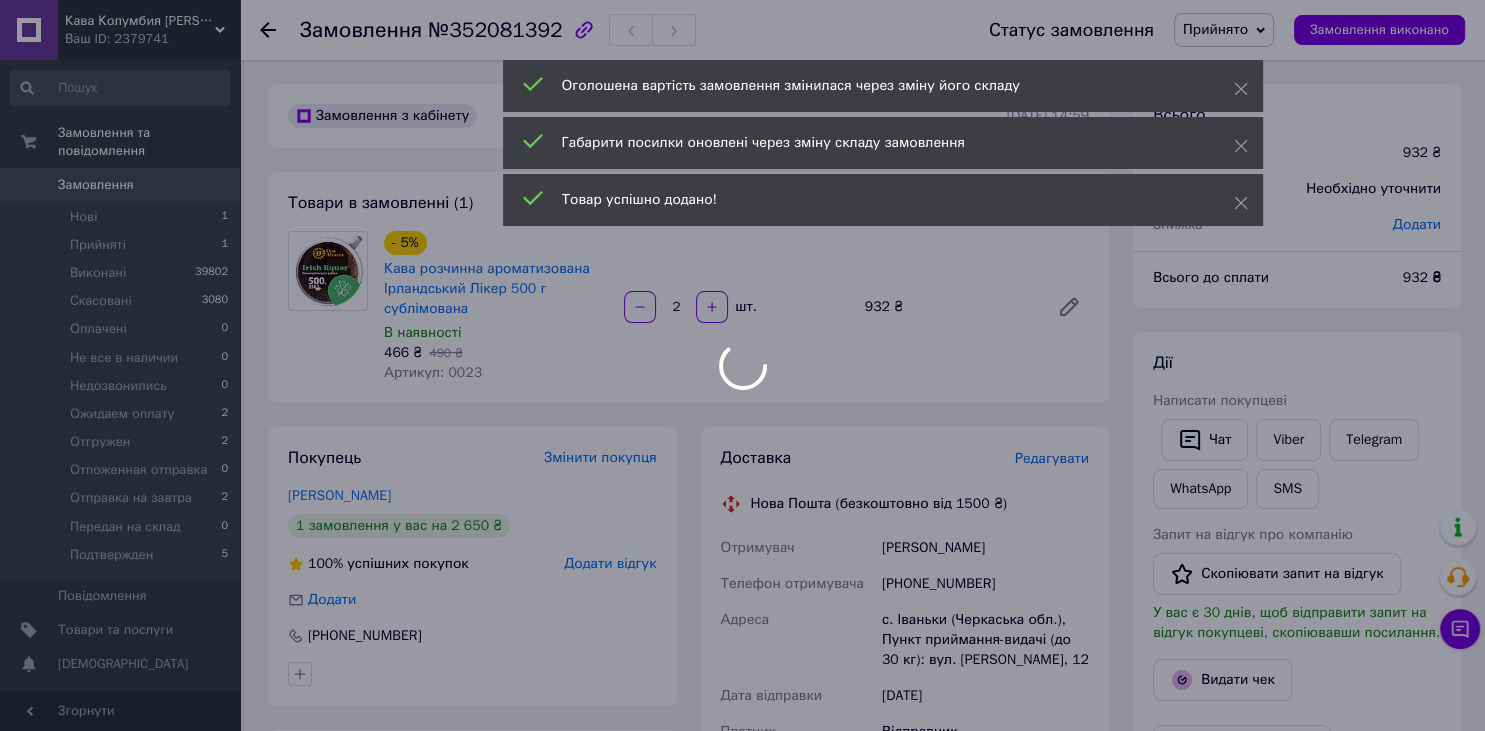 scroll, scrollTop: 256, scrollLeft: 0, axis: vertical 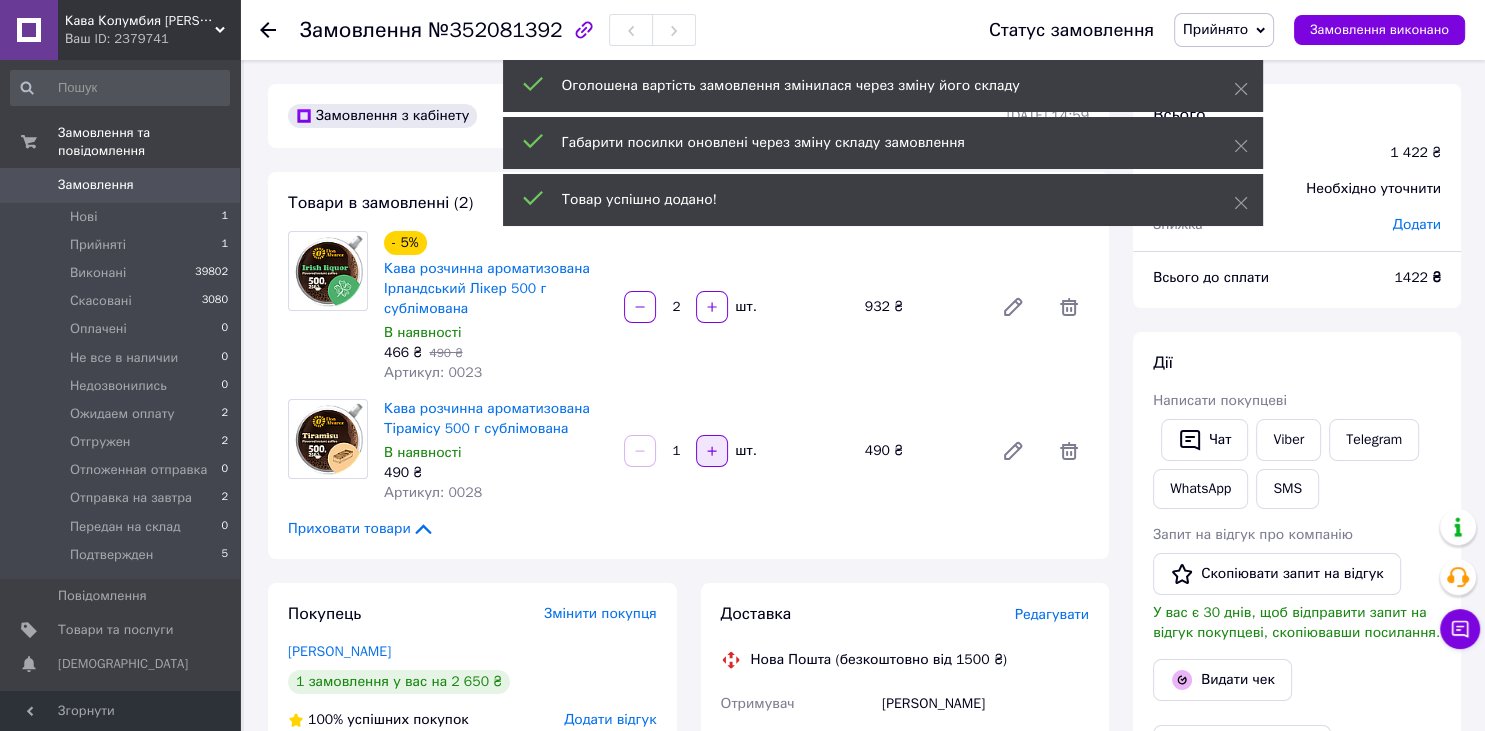 click at bounding box center (712, 451) 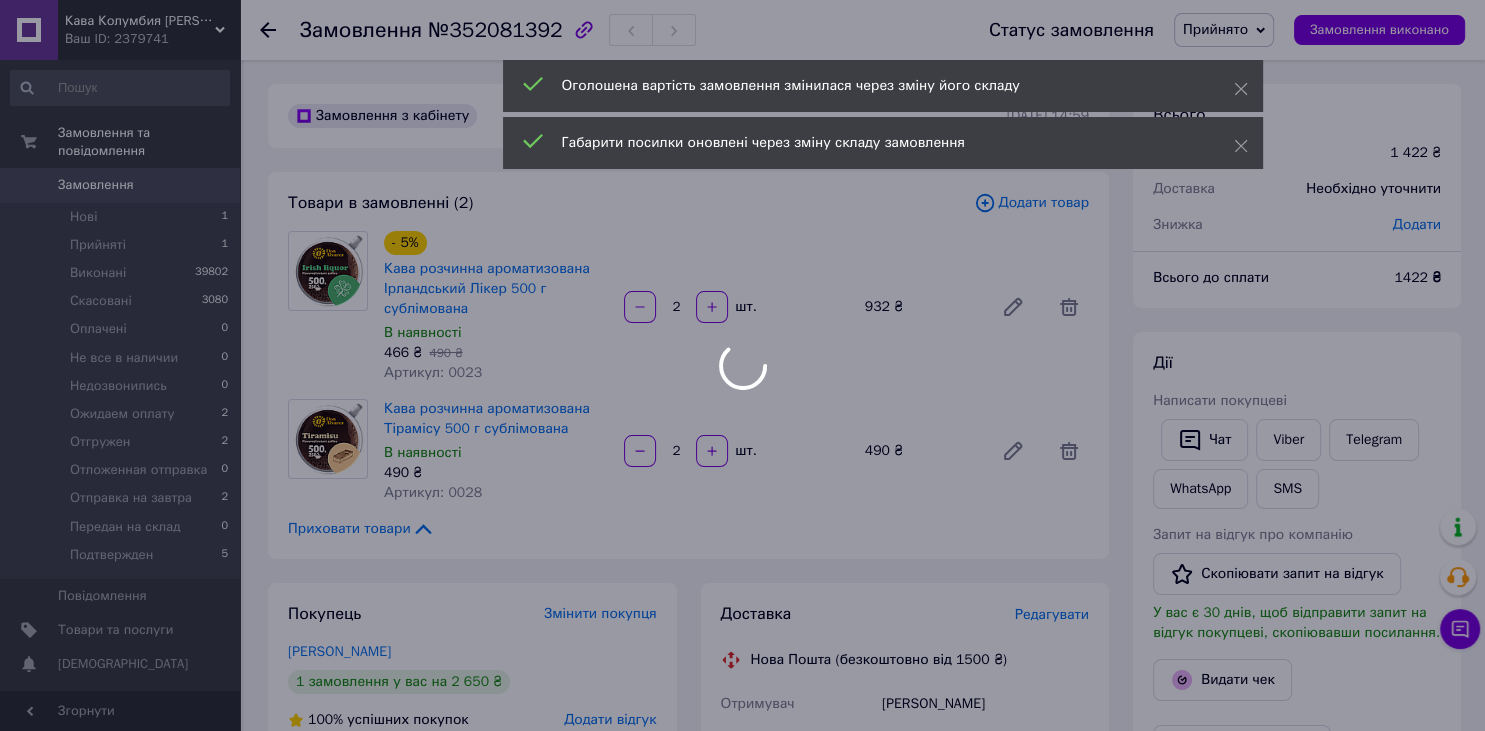scroll, scrollTop: 352, scrollLeft: 0, axis: vertical 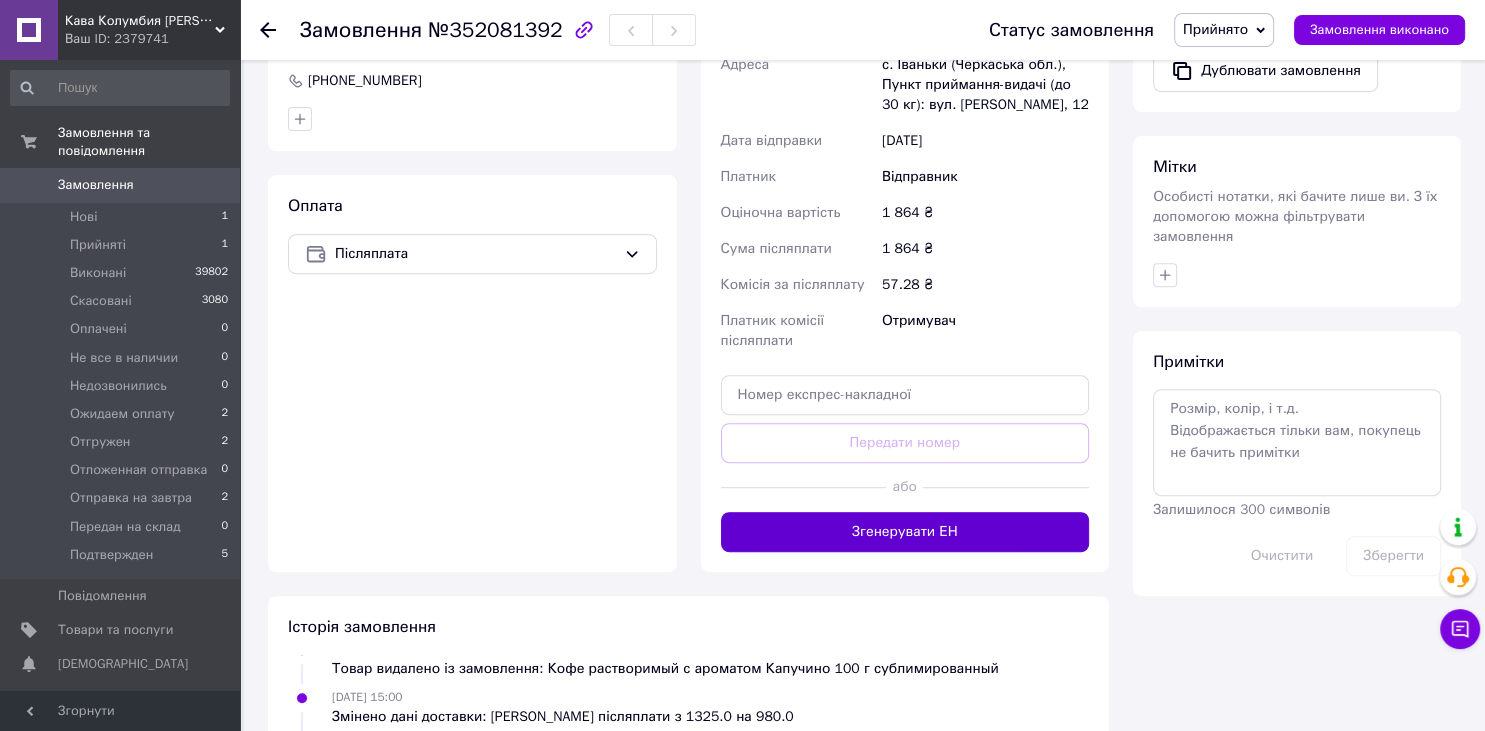 click on "Згенерувати ЕН" at bounding box center [905, 532] 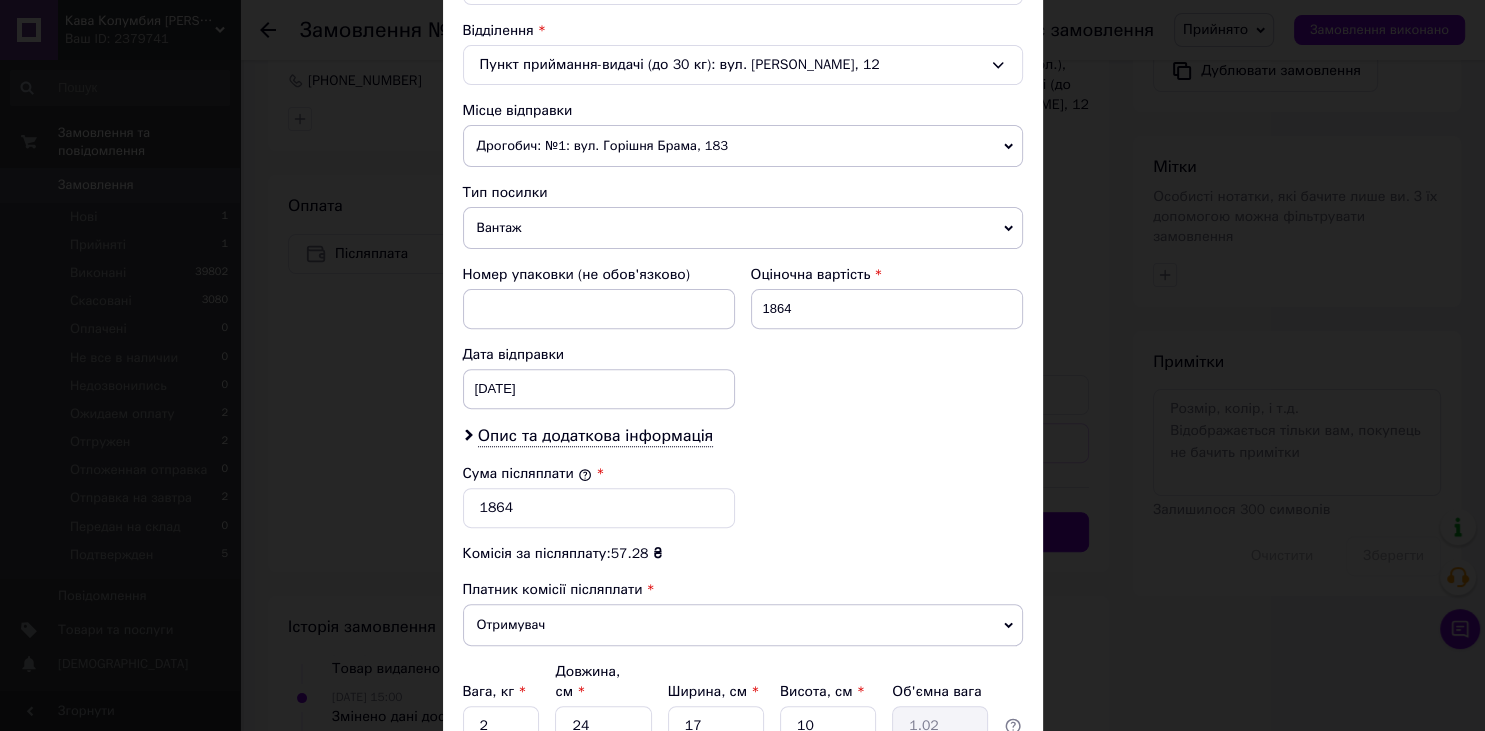 scroll, scrollTop: 662, scrollLeft: 0, axis: vertical 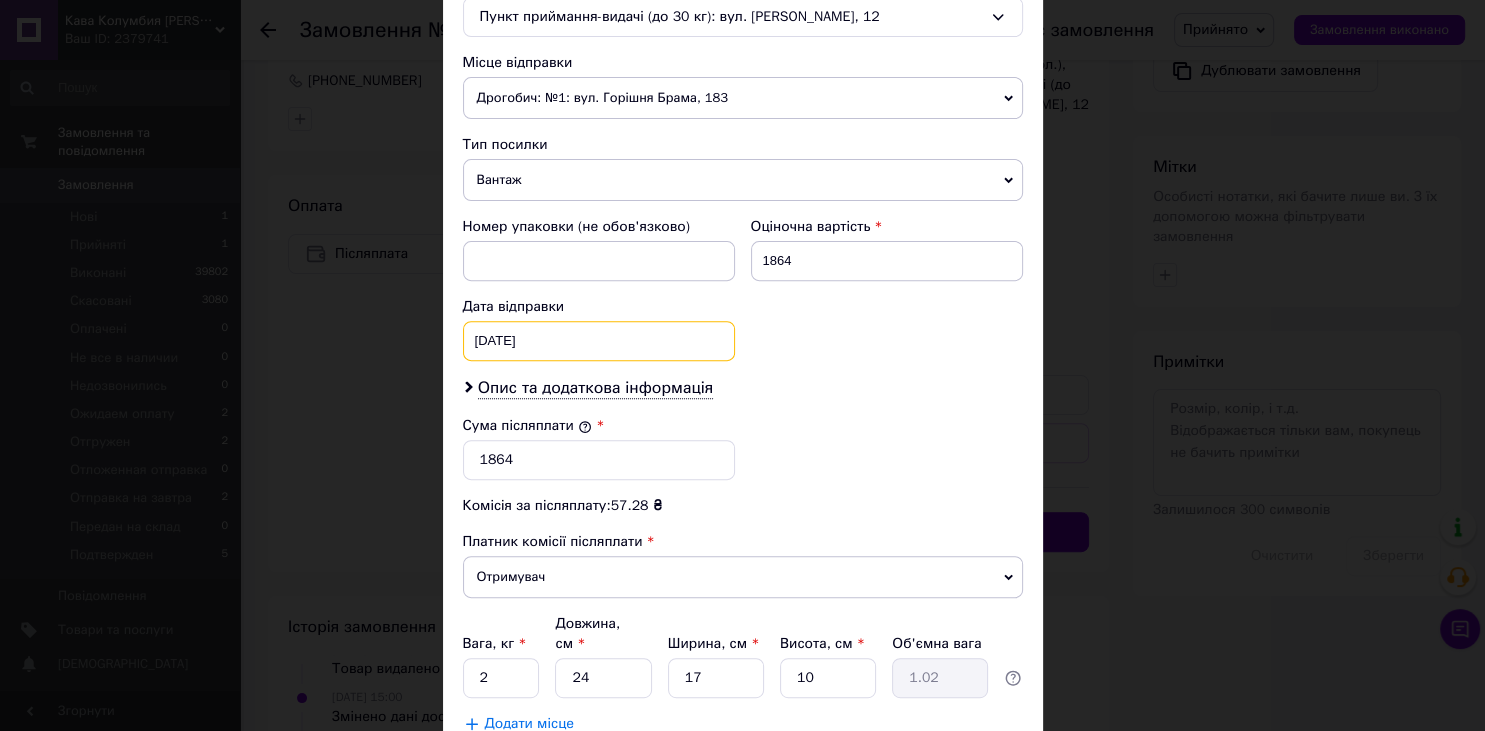 click on "28.03.2025" at bounding box center [599, 341] 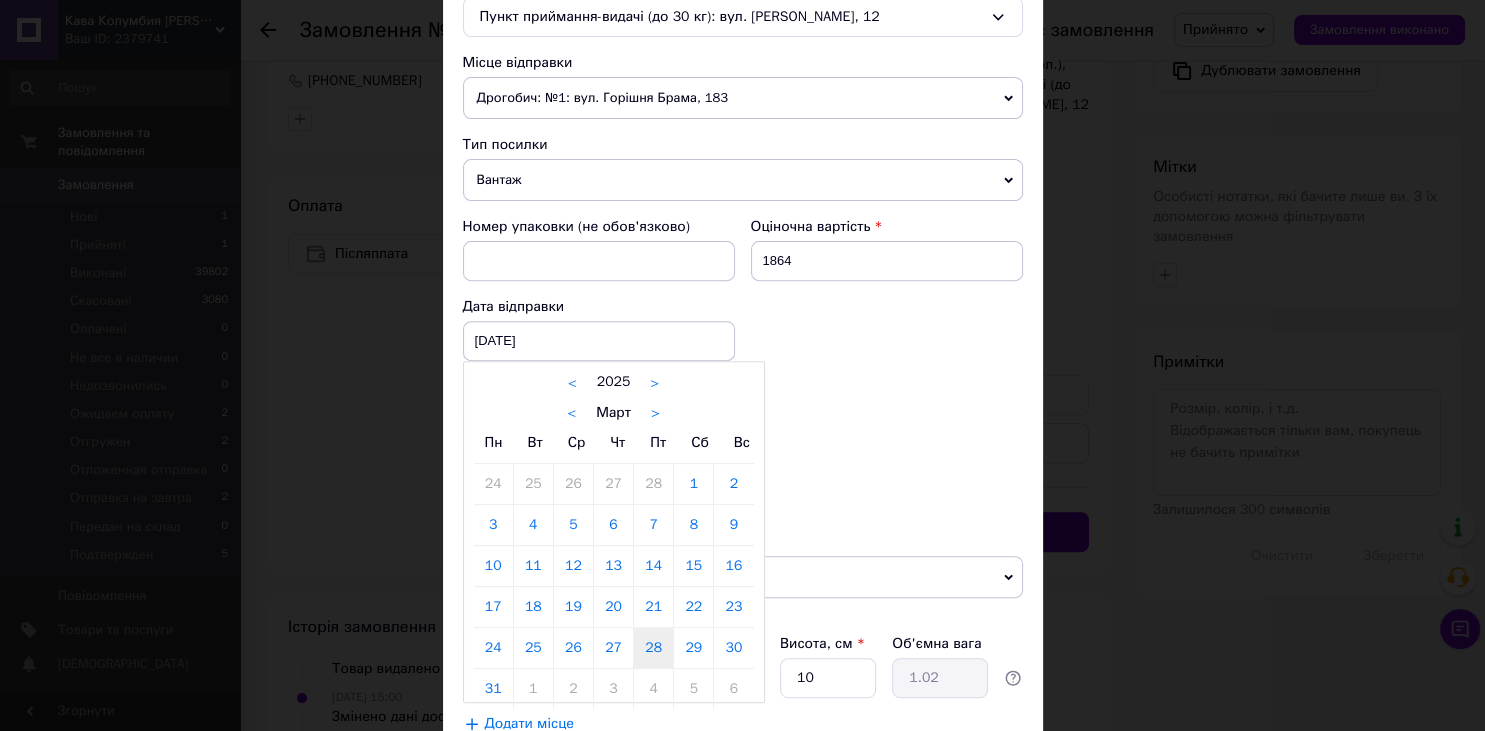 click on ">" at bounding box center (655, 413) 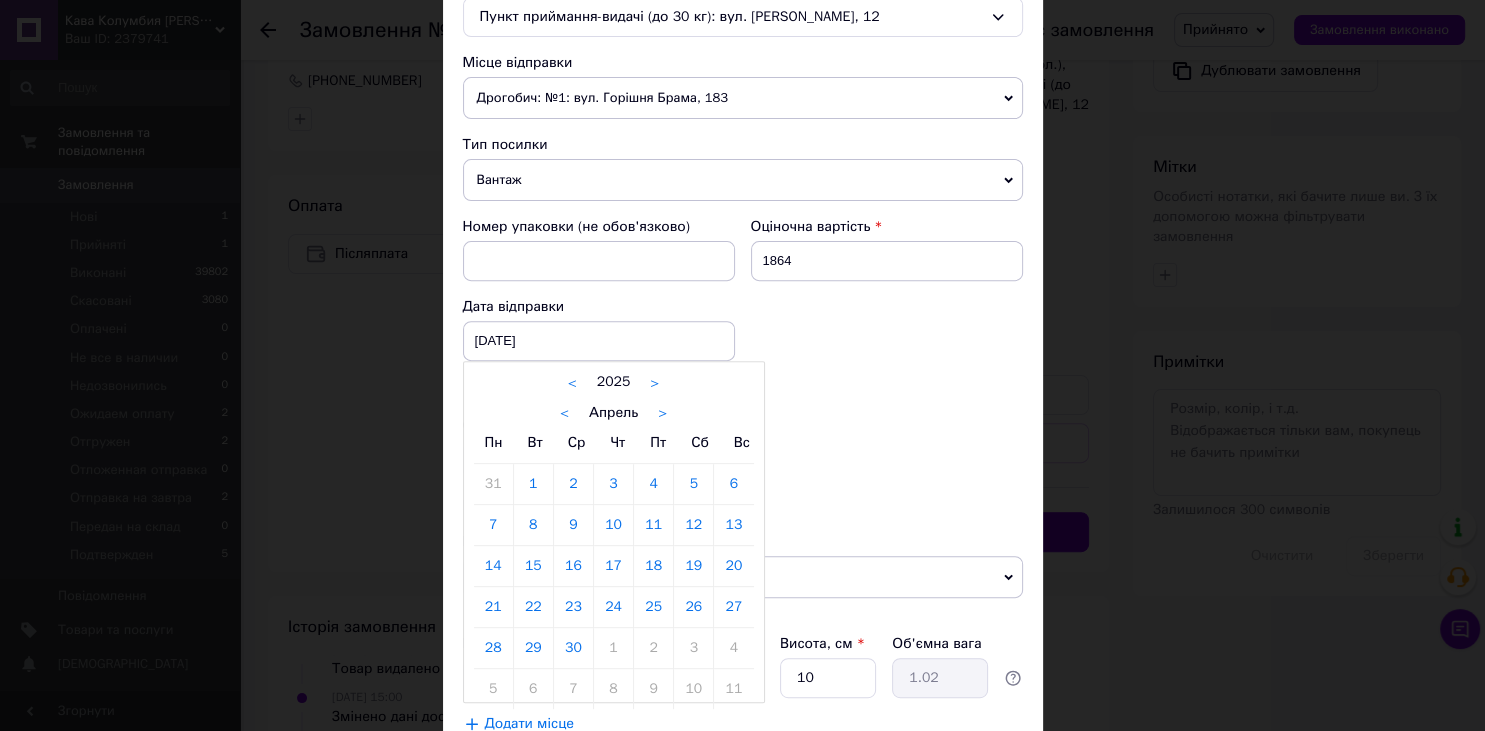 click on "< Апрель >" at bounding box center (614, 412) 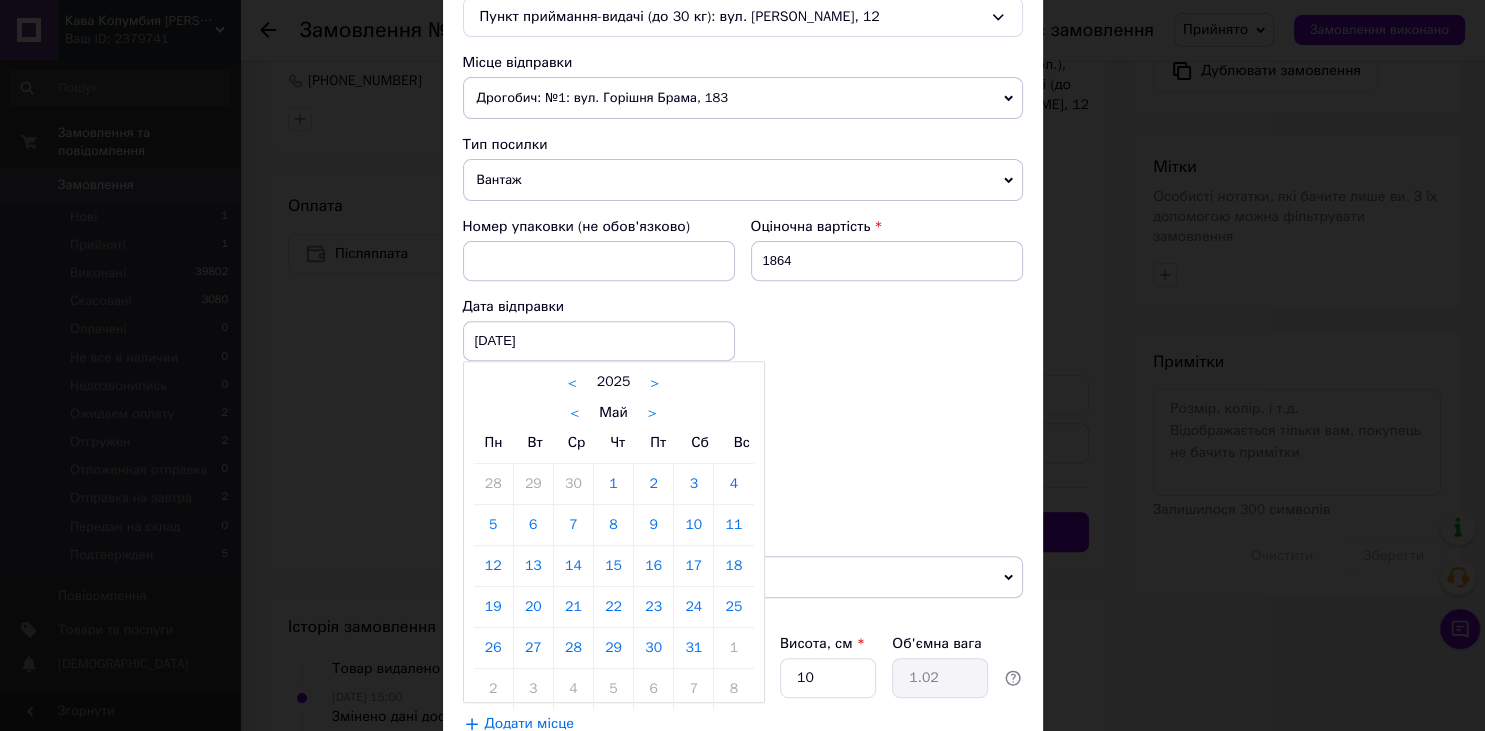 click on ">" at bounding box center (652, 413) 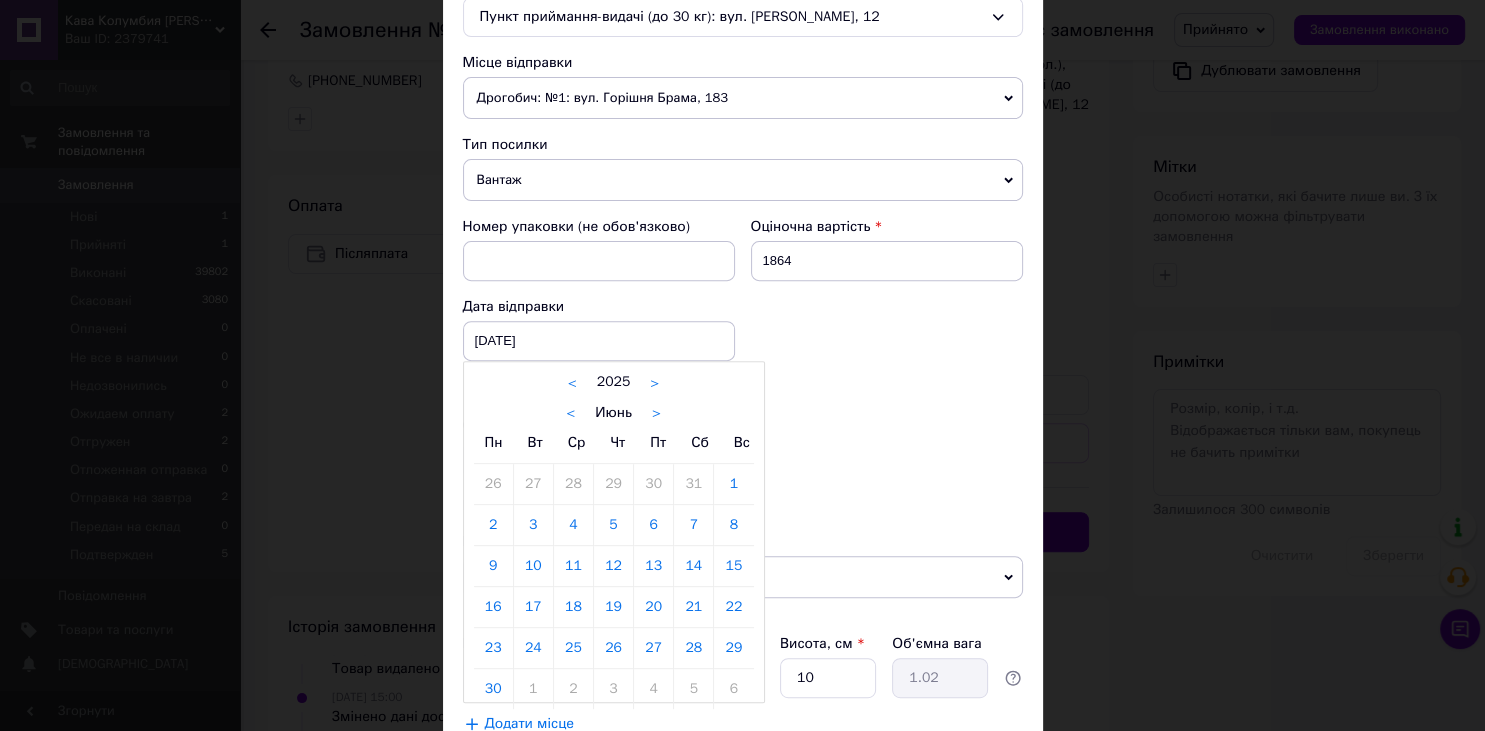 drag, startPoint x: 655, startPoint y: 407, endPoint x: 662, endPoint y: 430, distance: 24.04163 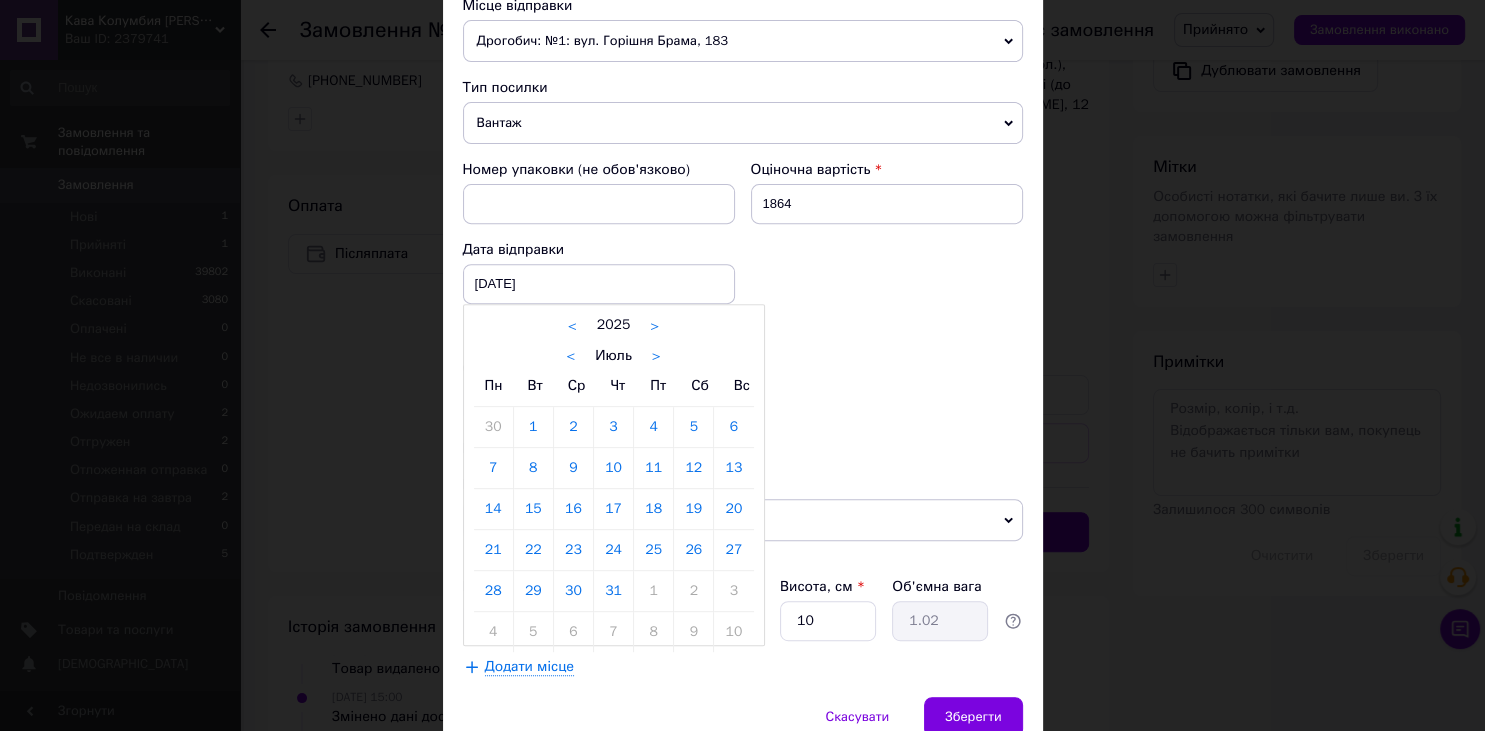 scroll, scrollTop: 773, scrollLeft: 0, axis: vertical 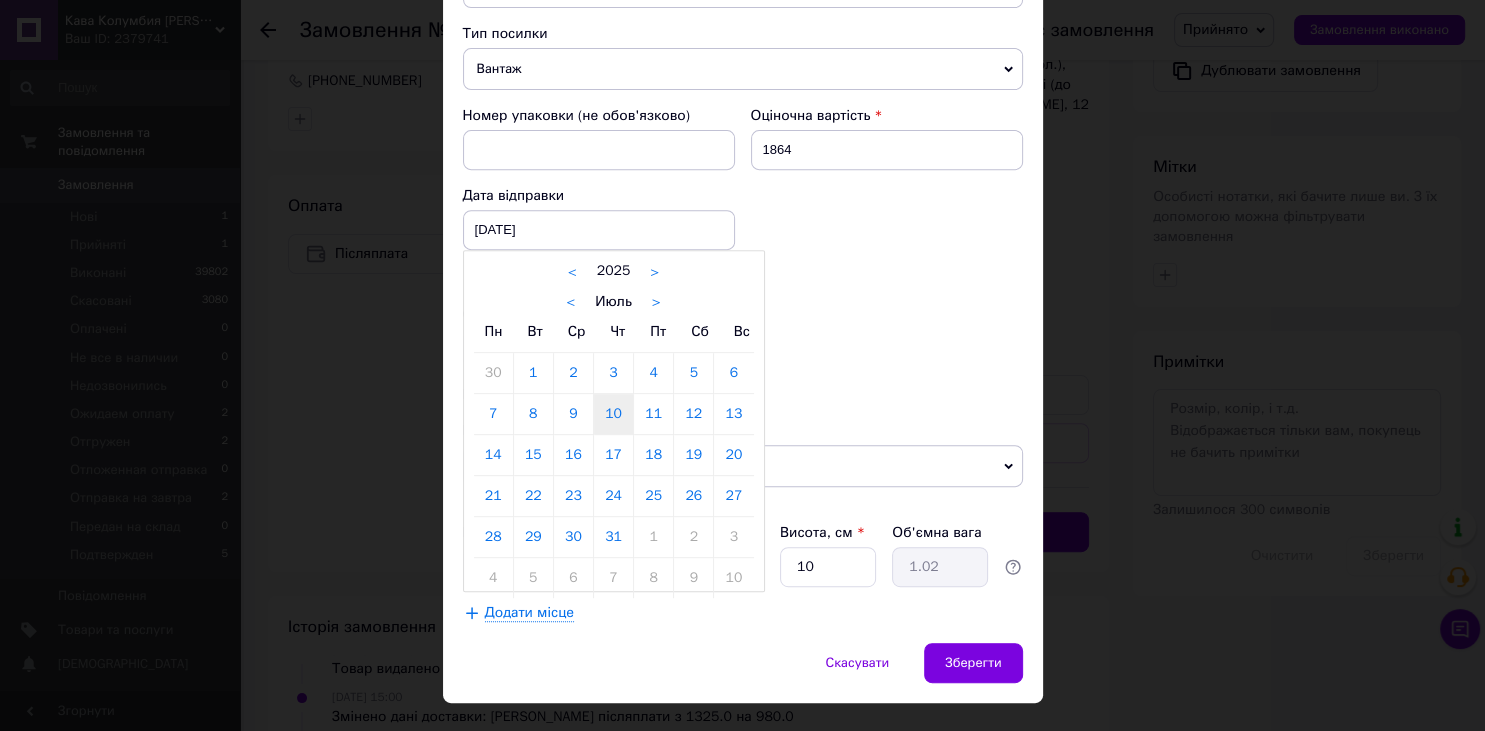 click on "10" at bounding box center (613, 414) 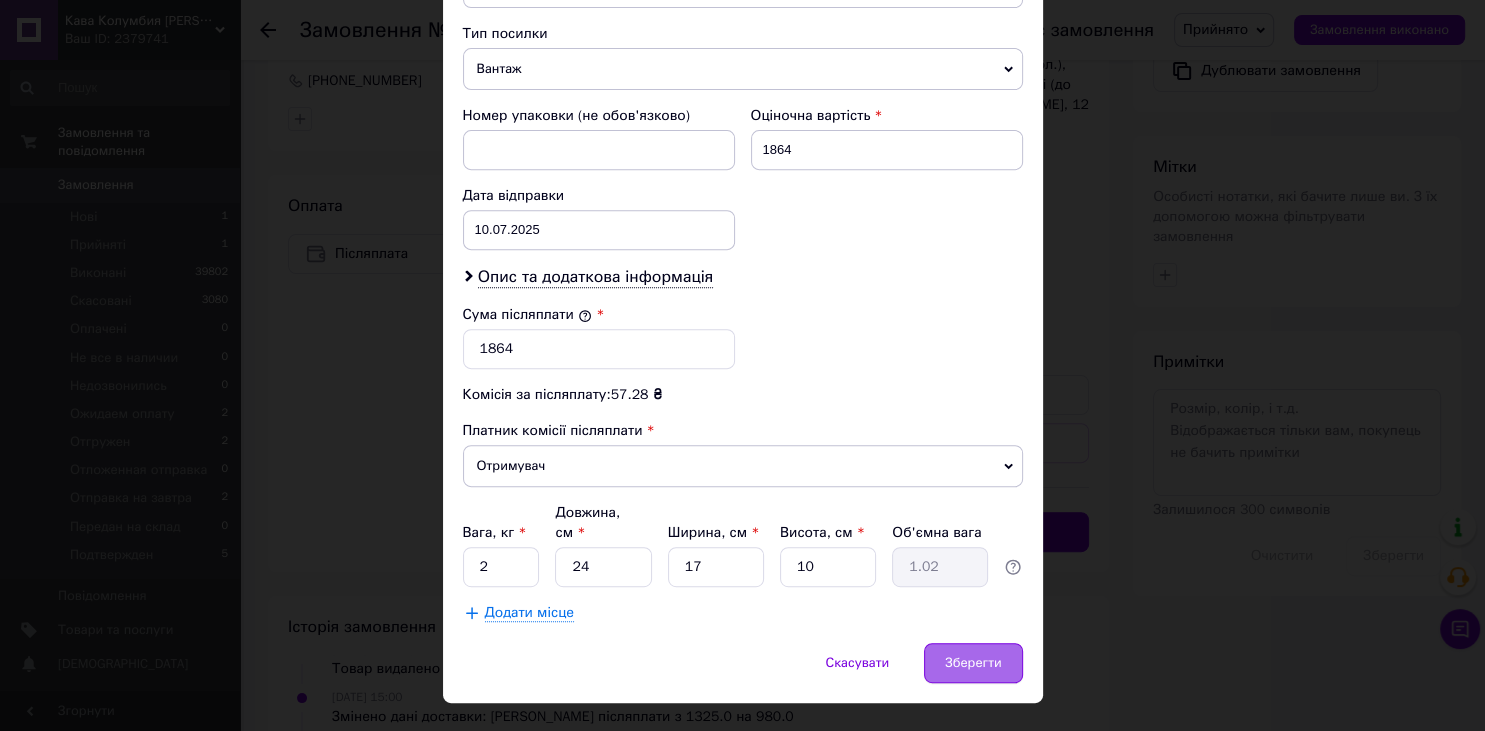 click on "Зберегти" at bounding box center (973, 663) 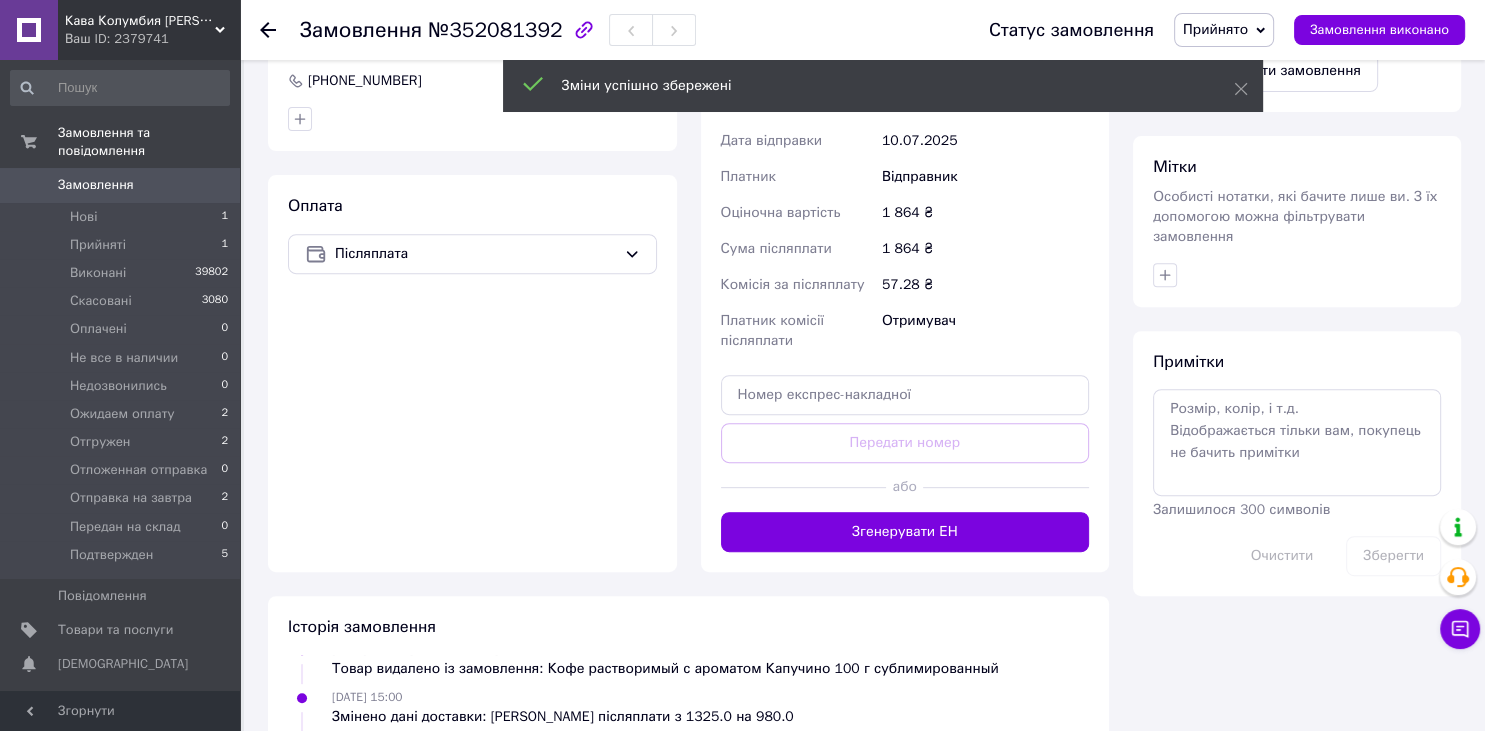 scroll, scrollTop: 420, scrollLeft: 0, axis: vertical 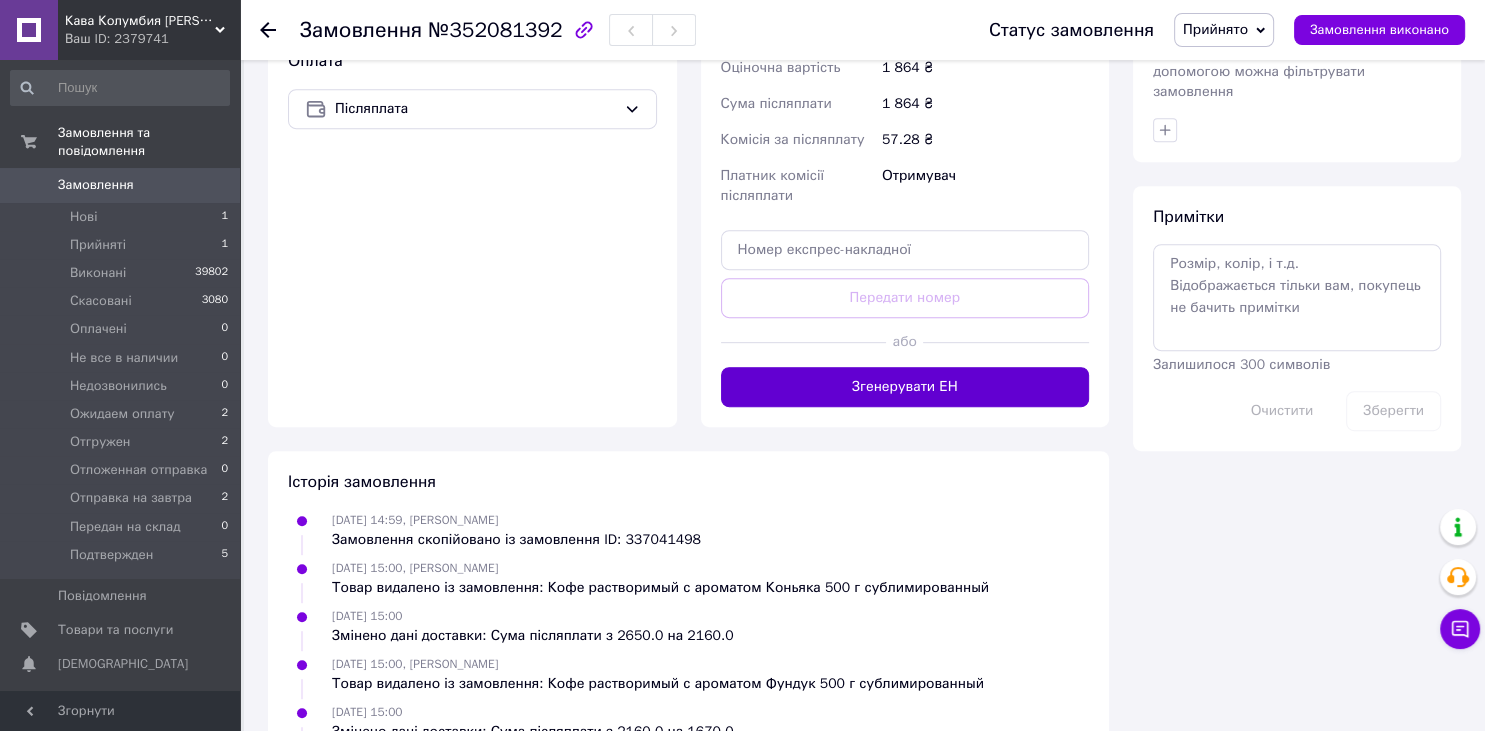 click on "Згенерувати ЕН" at bounding box center (905, 387) 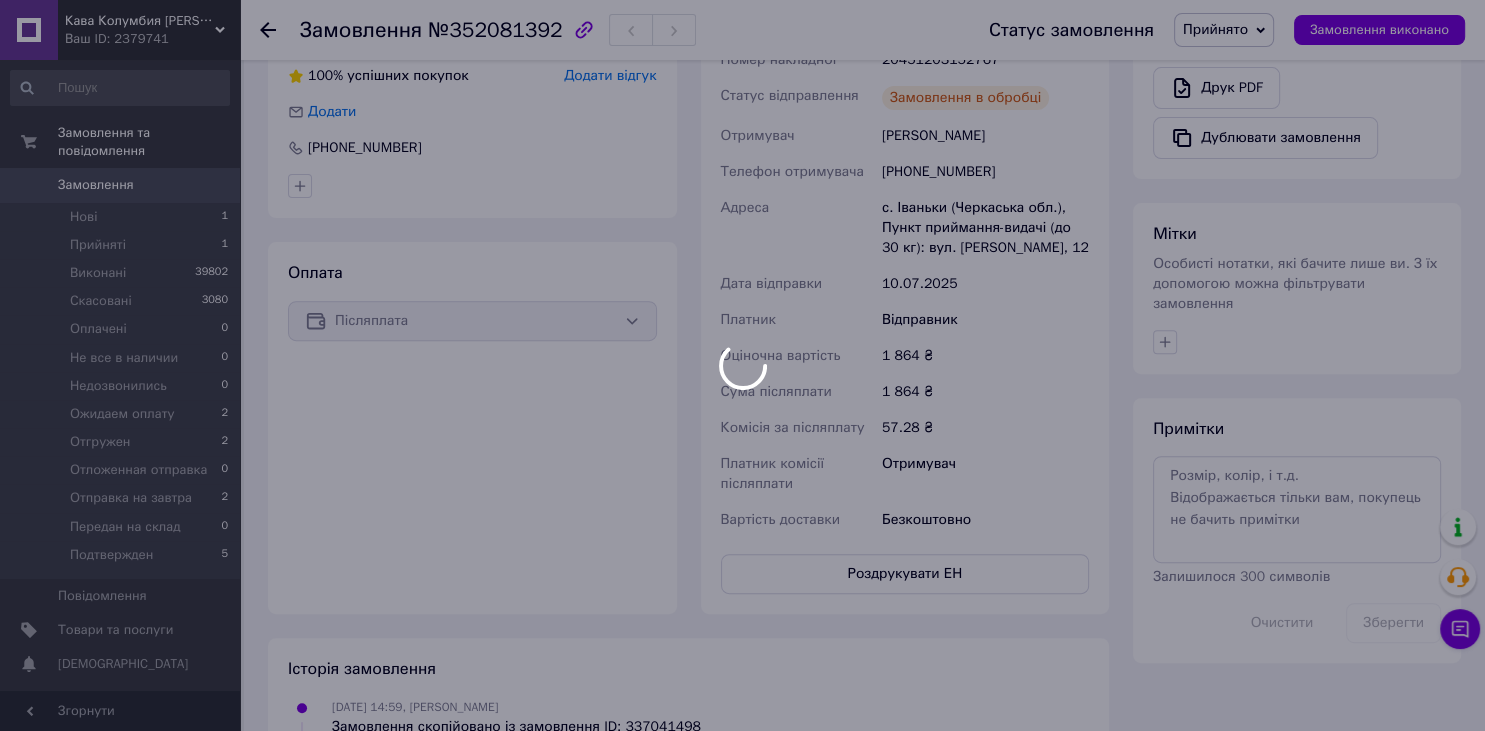 scroll, scrollTop: 603, scrollLeft: 0, axis: vertical 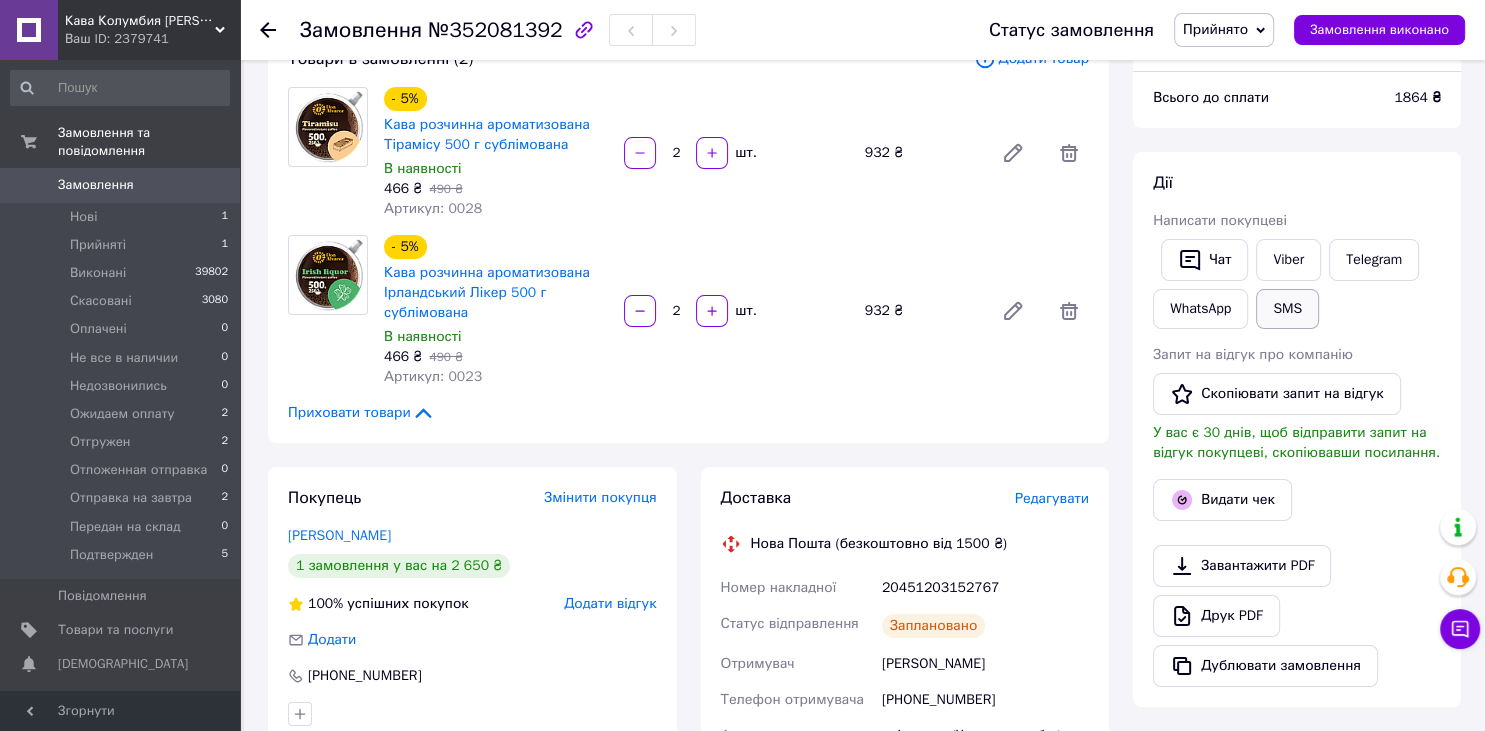 click on "SMS" at bounding box center (1287, 309) 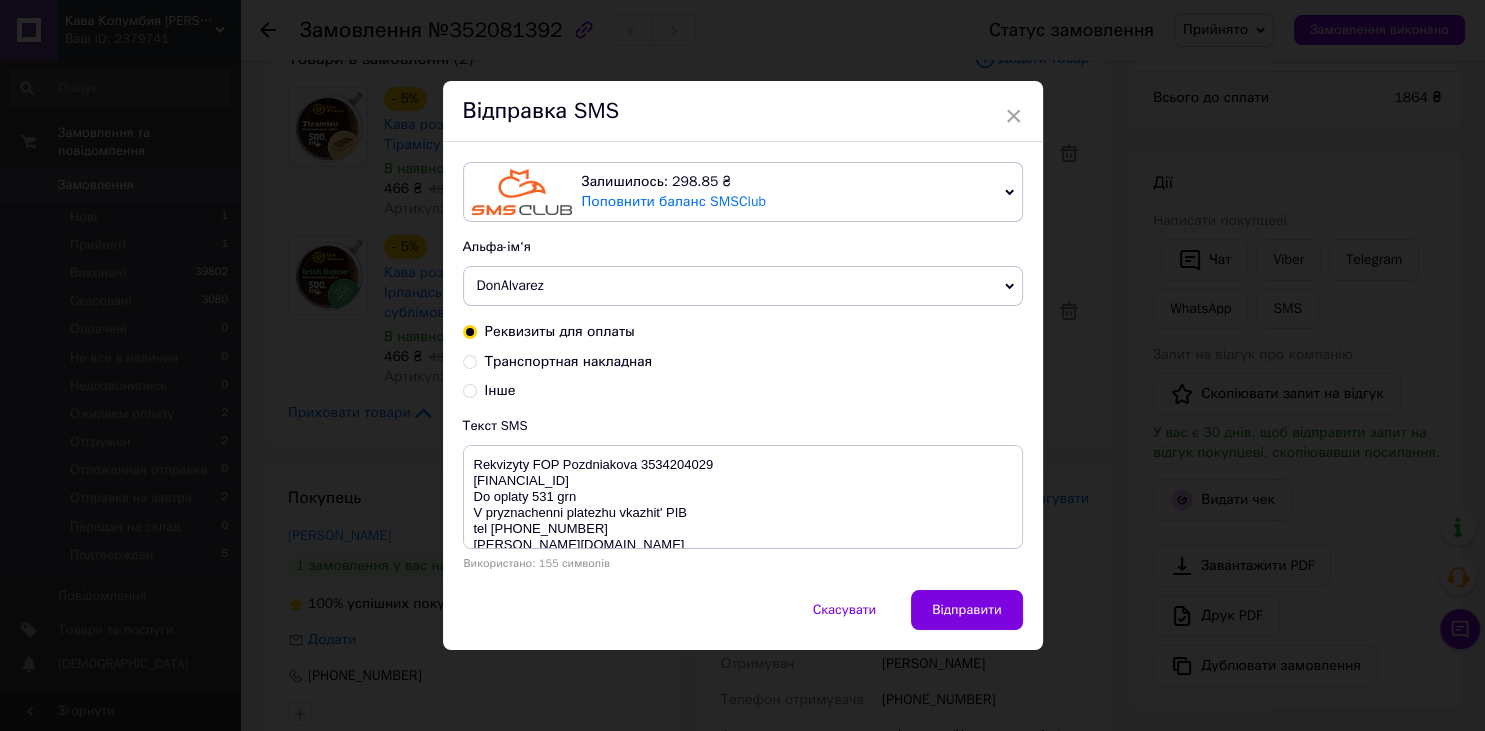 click on "Транспортная накладная" at bounding box center [470, 360] 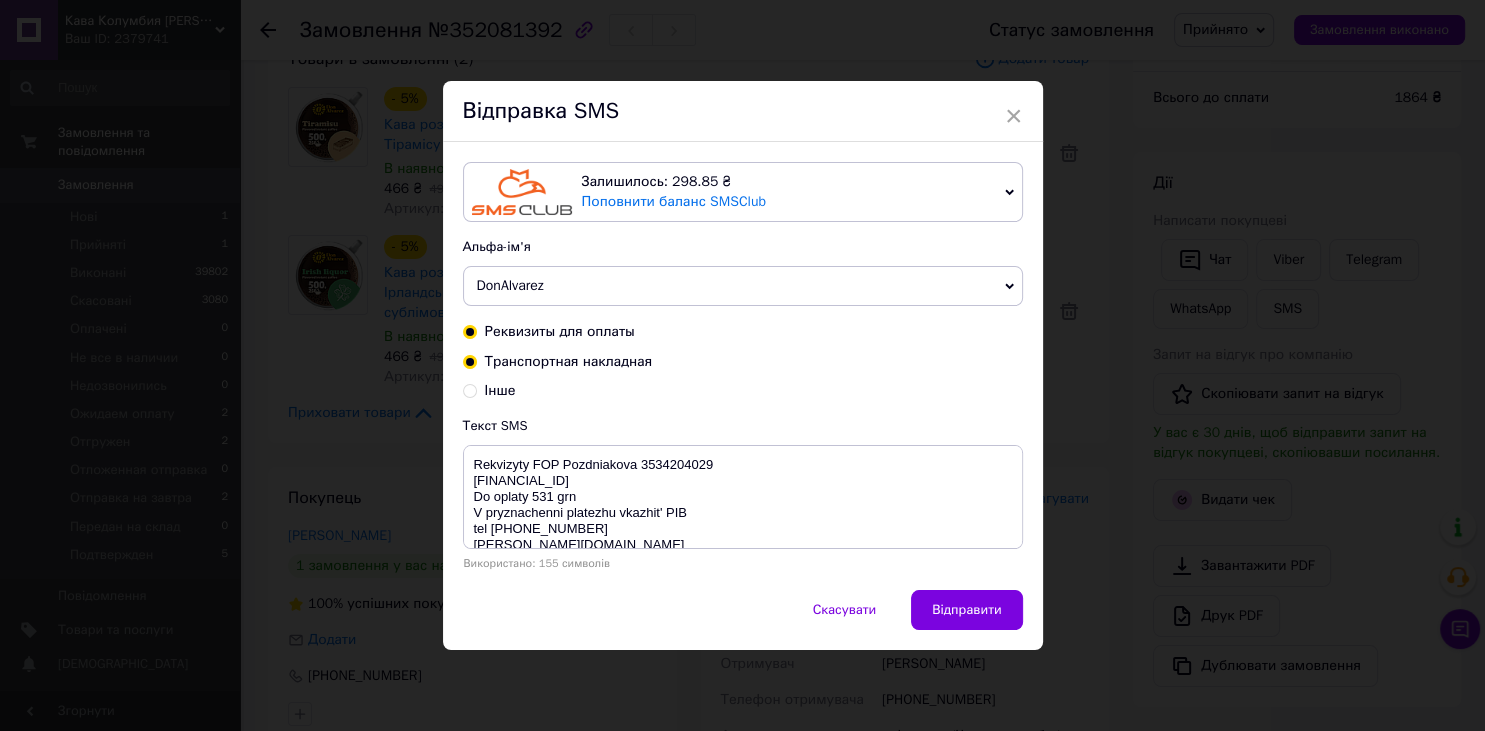 radio on "true" 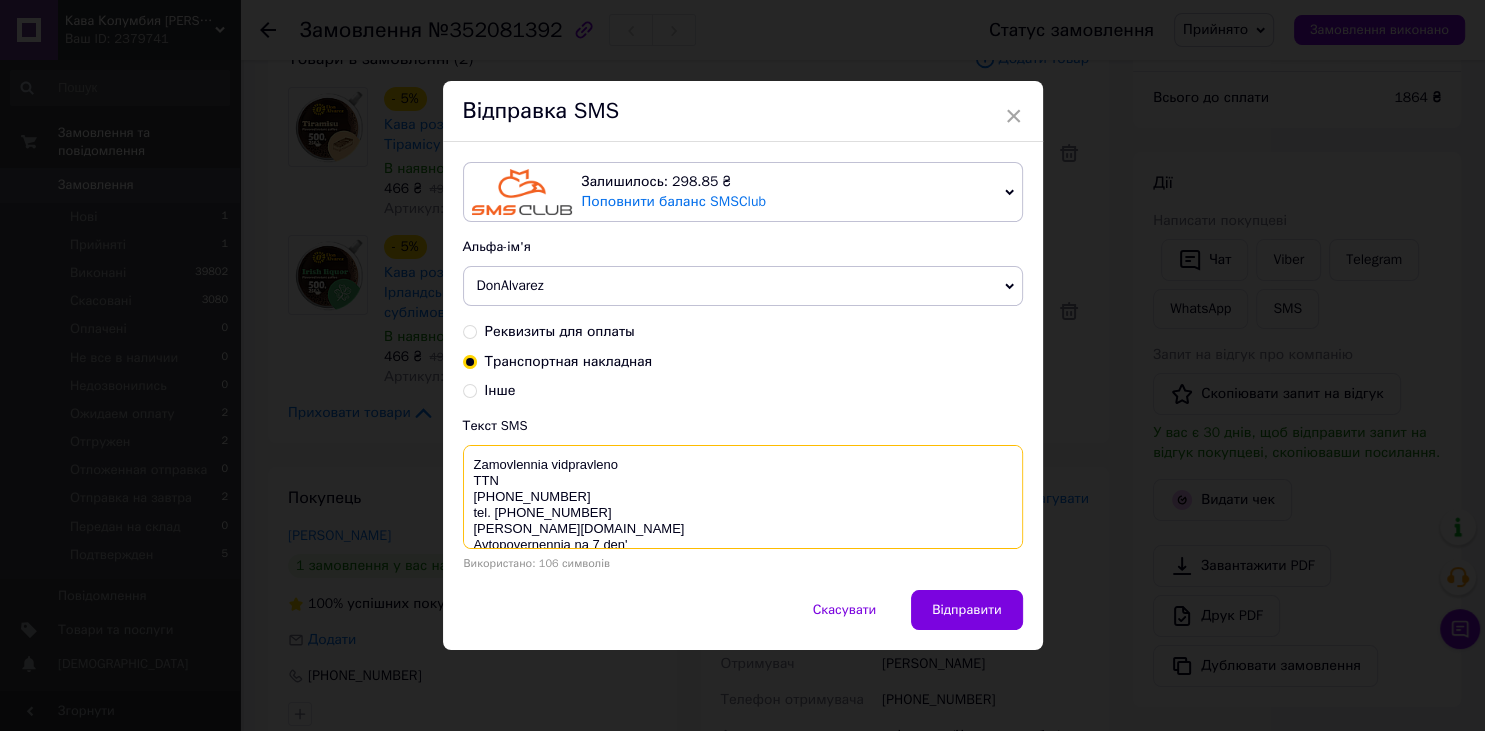 drag, startPoint x: 591, startPoint y: 498, endPoint x: 454, endPoint y: 496, distance: 137.0146 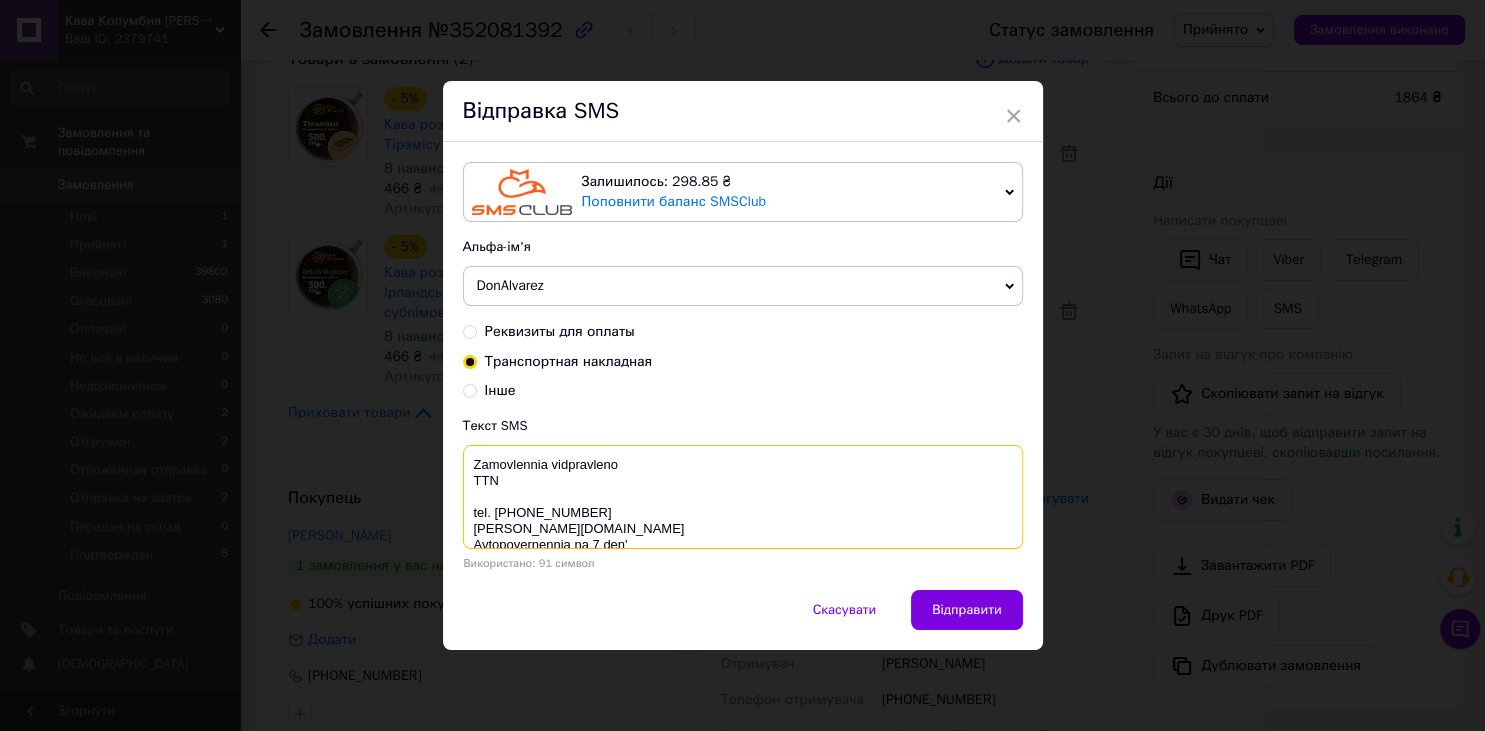 paste on "+380974844950 Вовченко Валентина Петрівна" 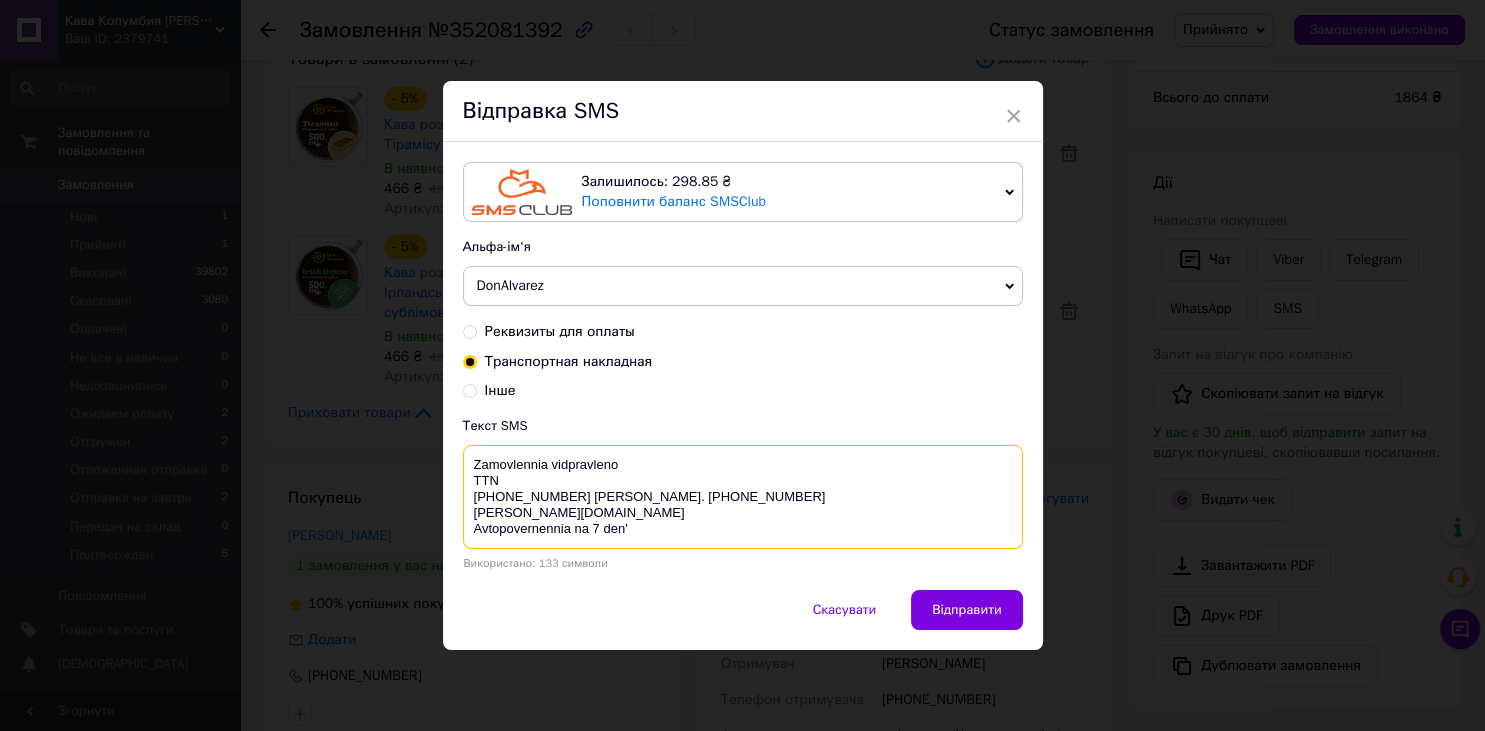 drag, startPoint x: 771, startPoint y: 498, endPoint x: 412, endPoint y: 501, distance: 359.01254 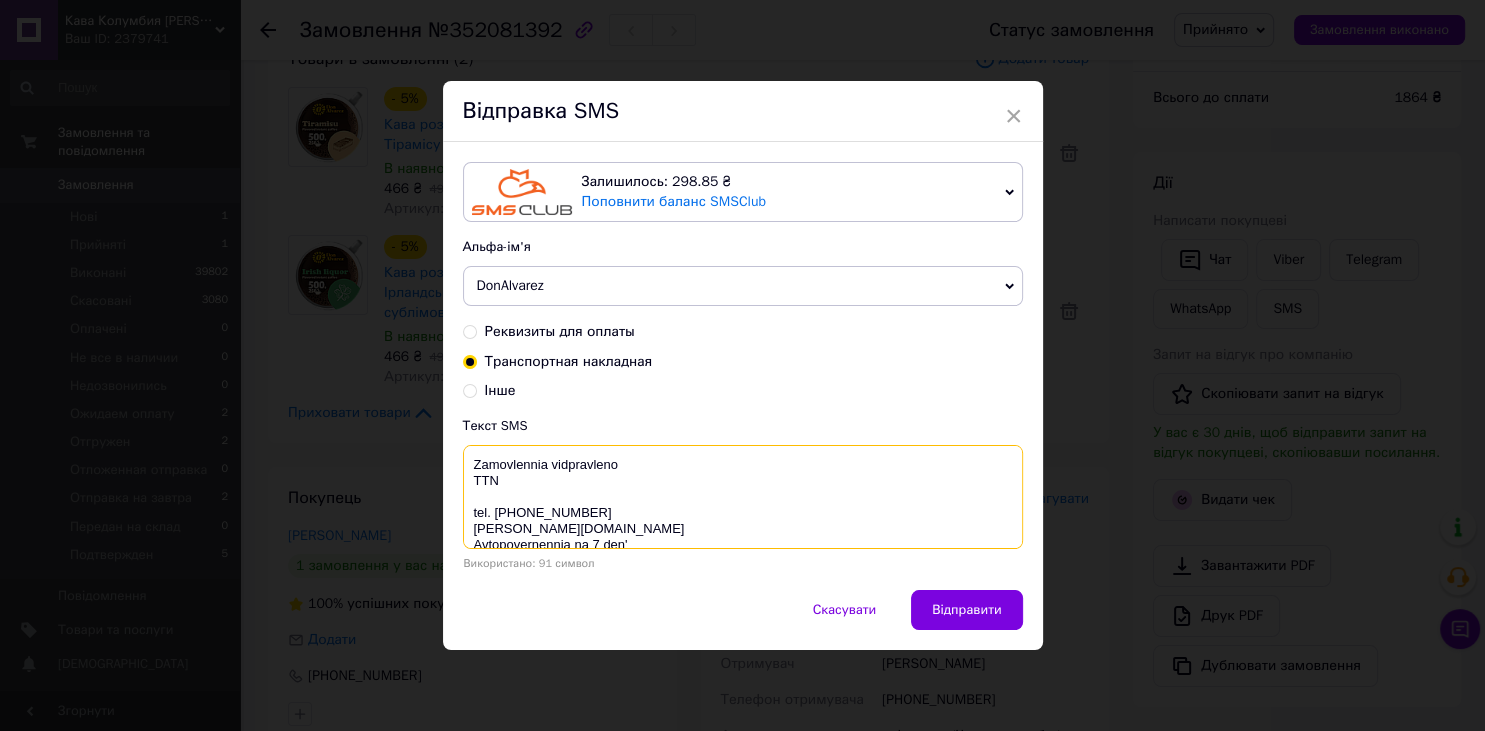 paste on "20451203152767" 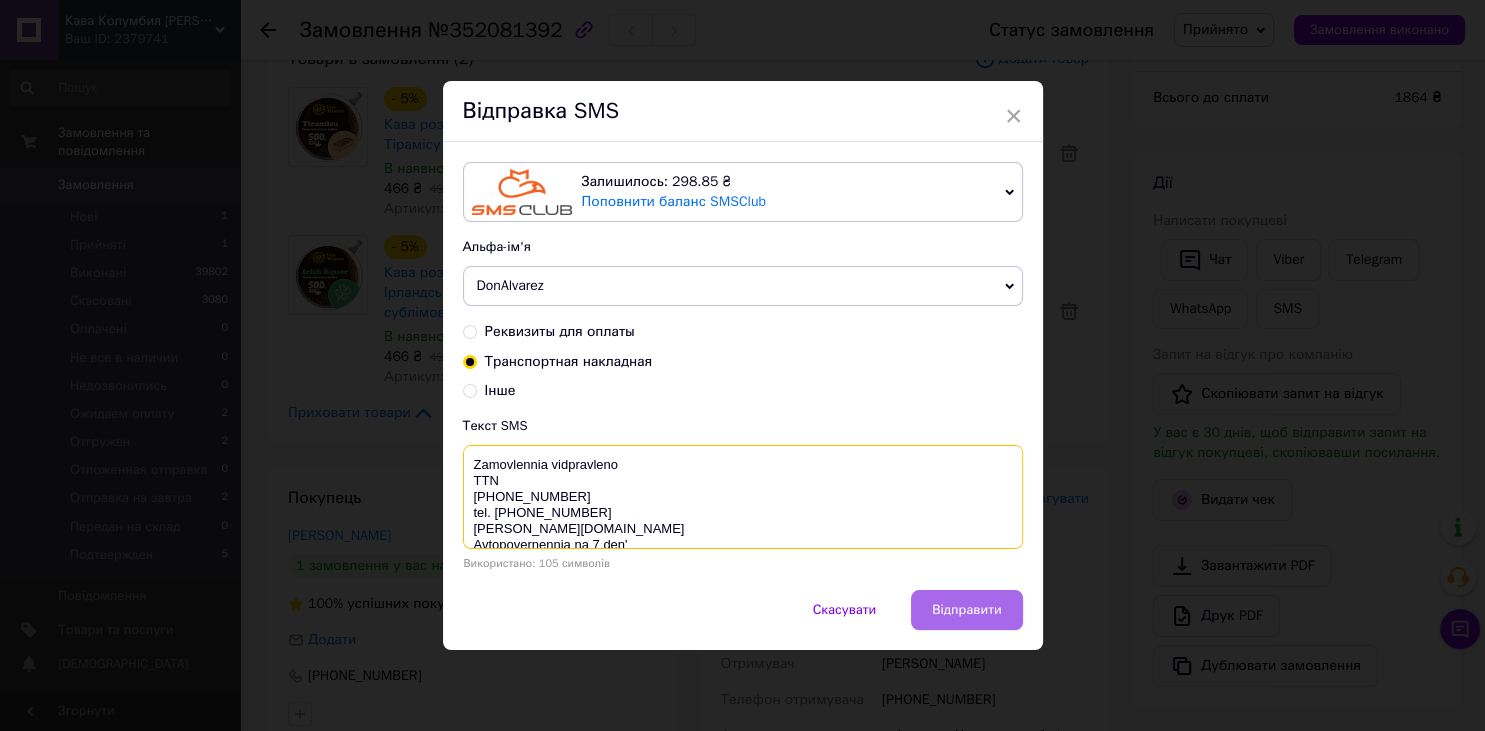 type on "Zamovlennia vidpravleno
TTN
20451203152767
tel. 0505793077
don-alvarez.com.ua
Avtopovernennia na 7 den'" 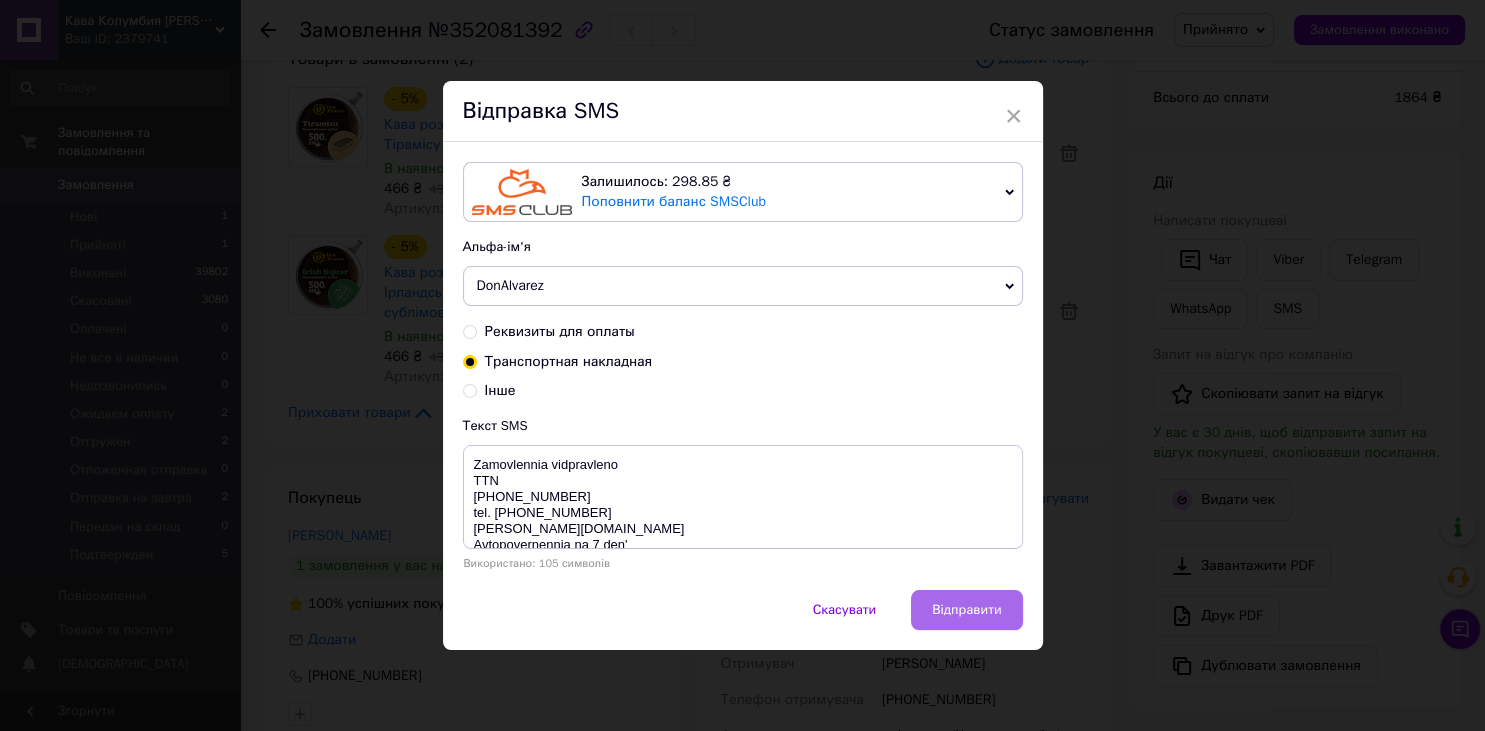 click on "Відправити" at bounding box center [966, 610] 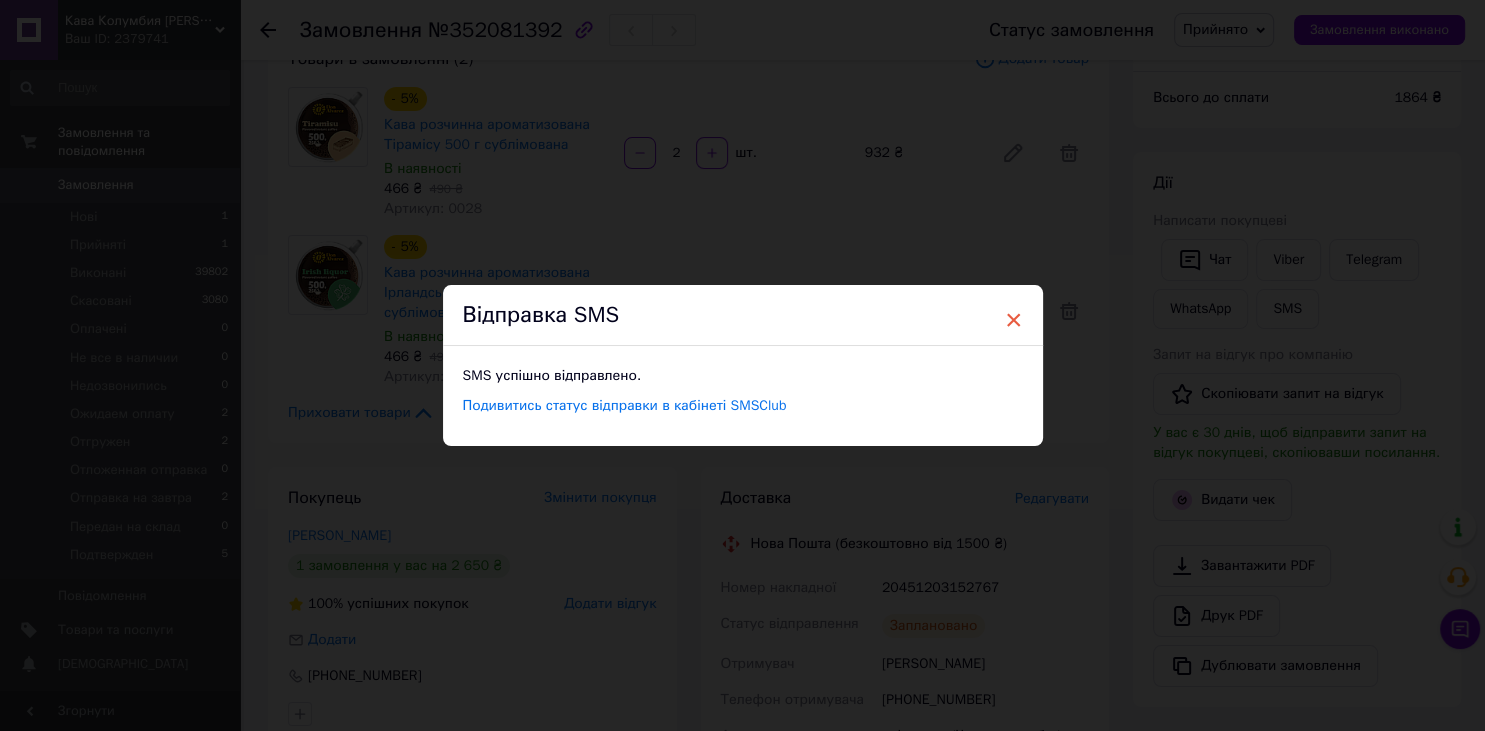 click on "×" at bounding box center [1014, 320] 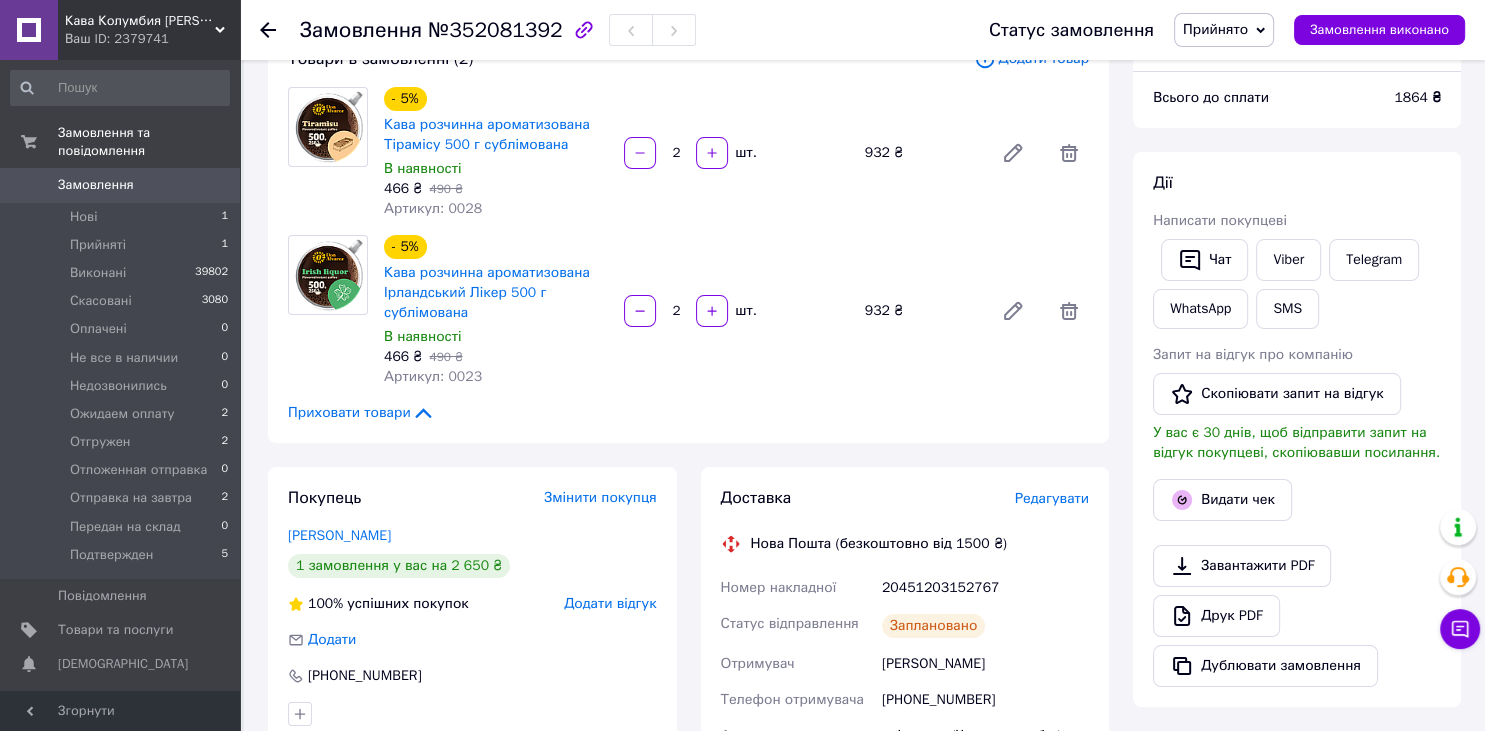 click on "Прийнято" at bounding box center (1224, 30) 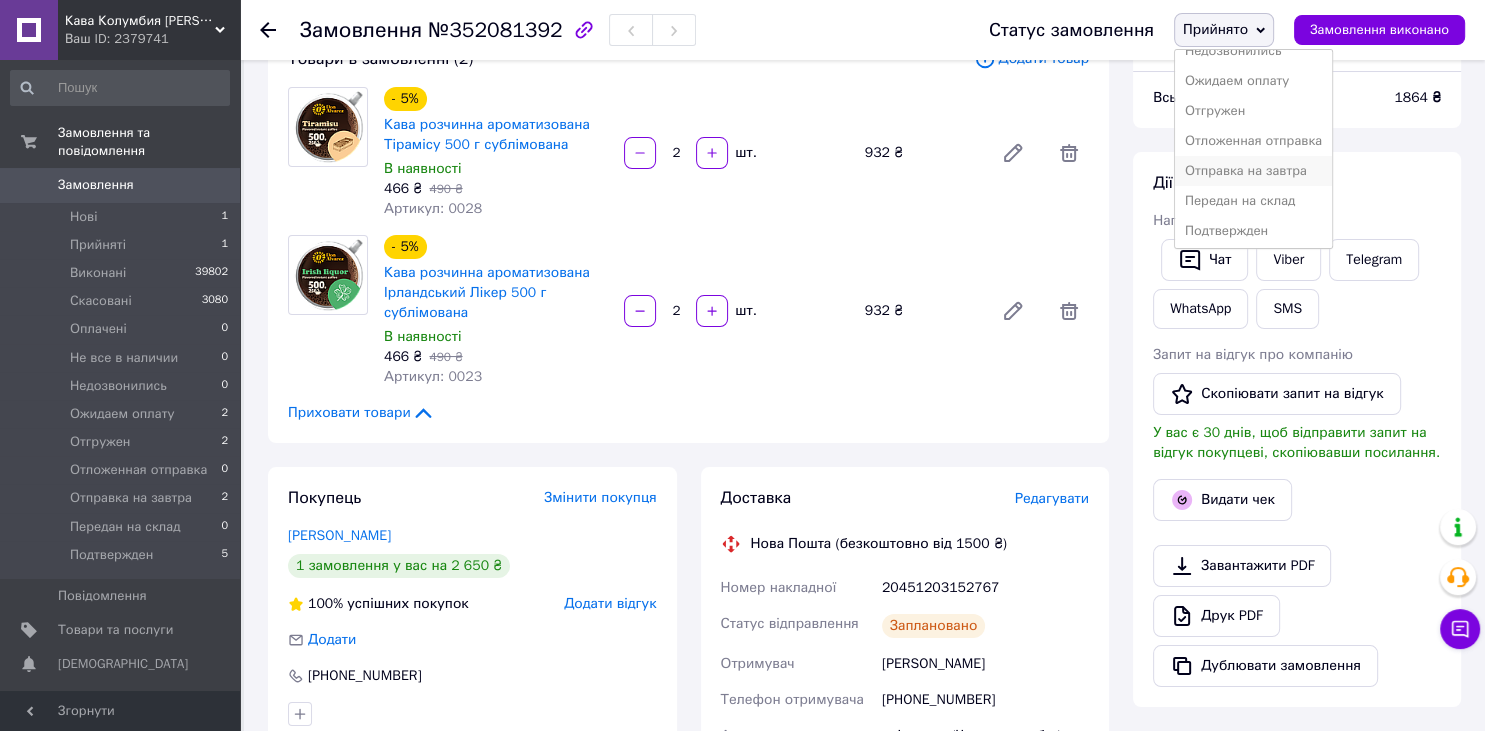 scroll, scrollTop: 142, scrollLeft: 0, axis: vertical 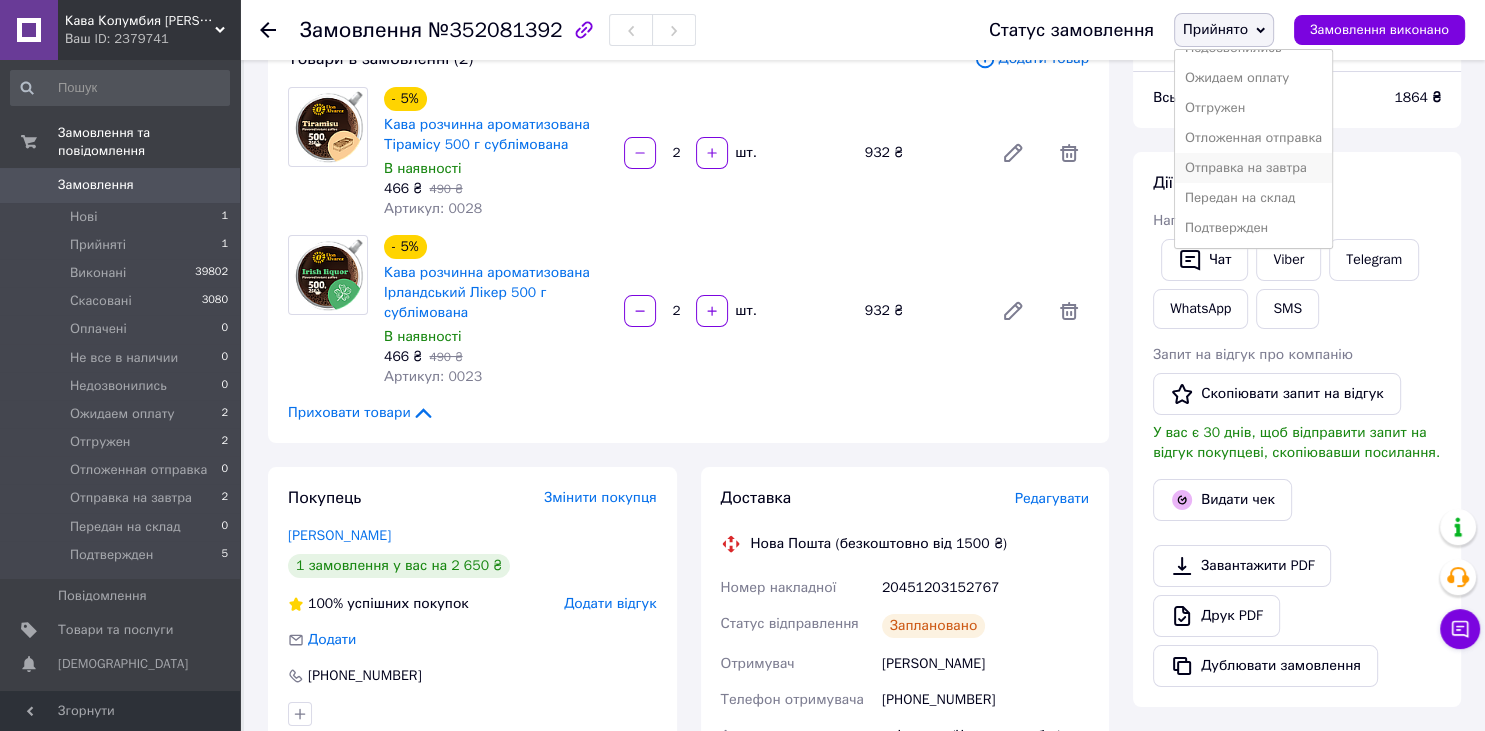 click on "Отправка на завтра" at bounding box center [1253, 168] 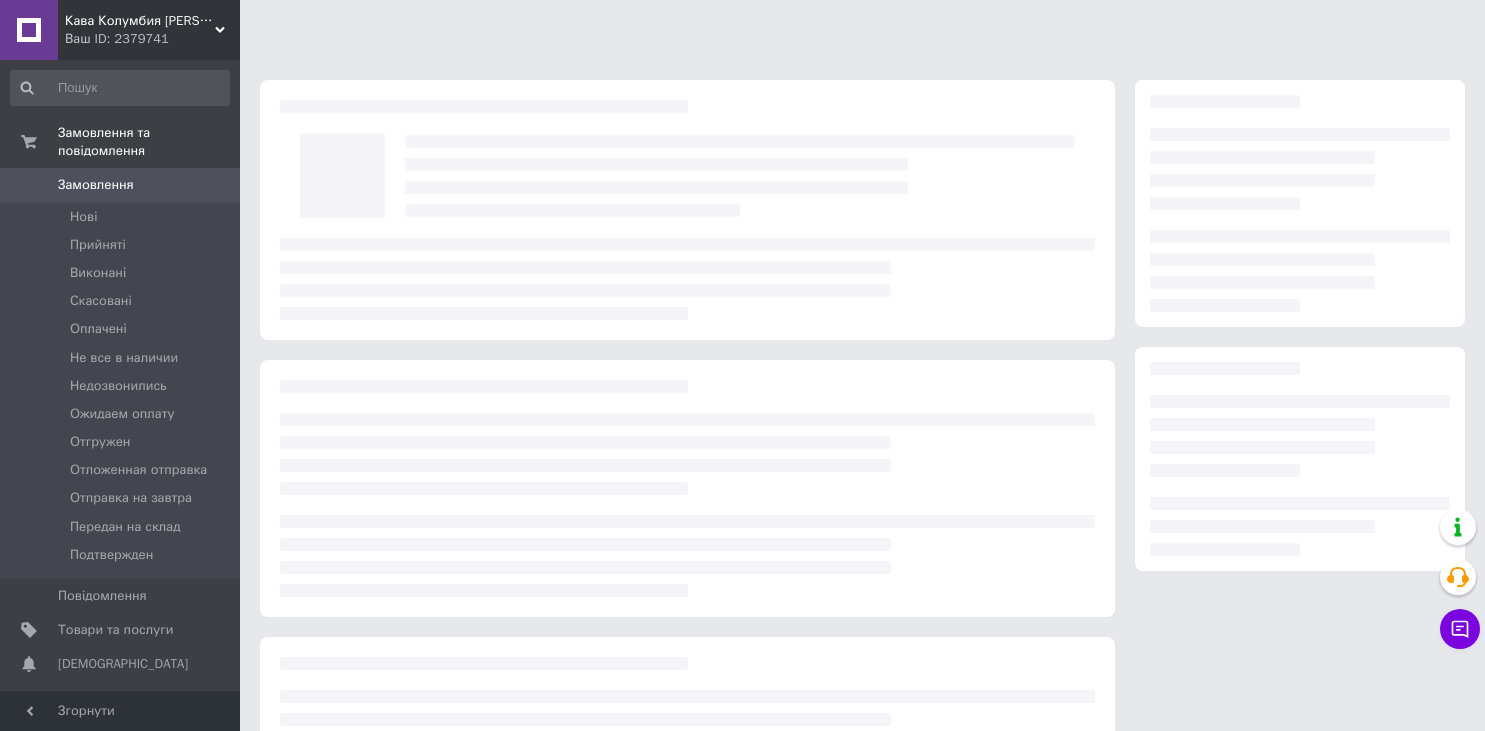 scroll, scrollTop: 0, scrollLeft: 0, axis: both 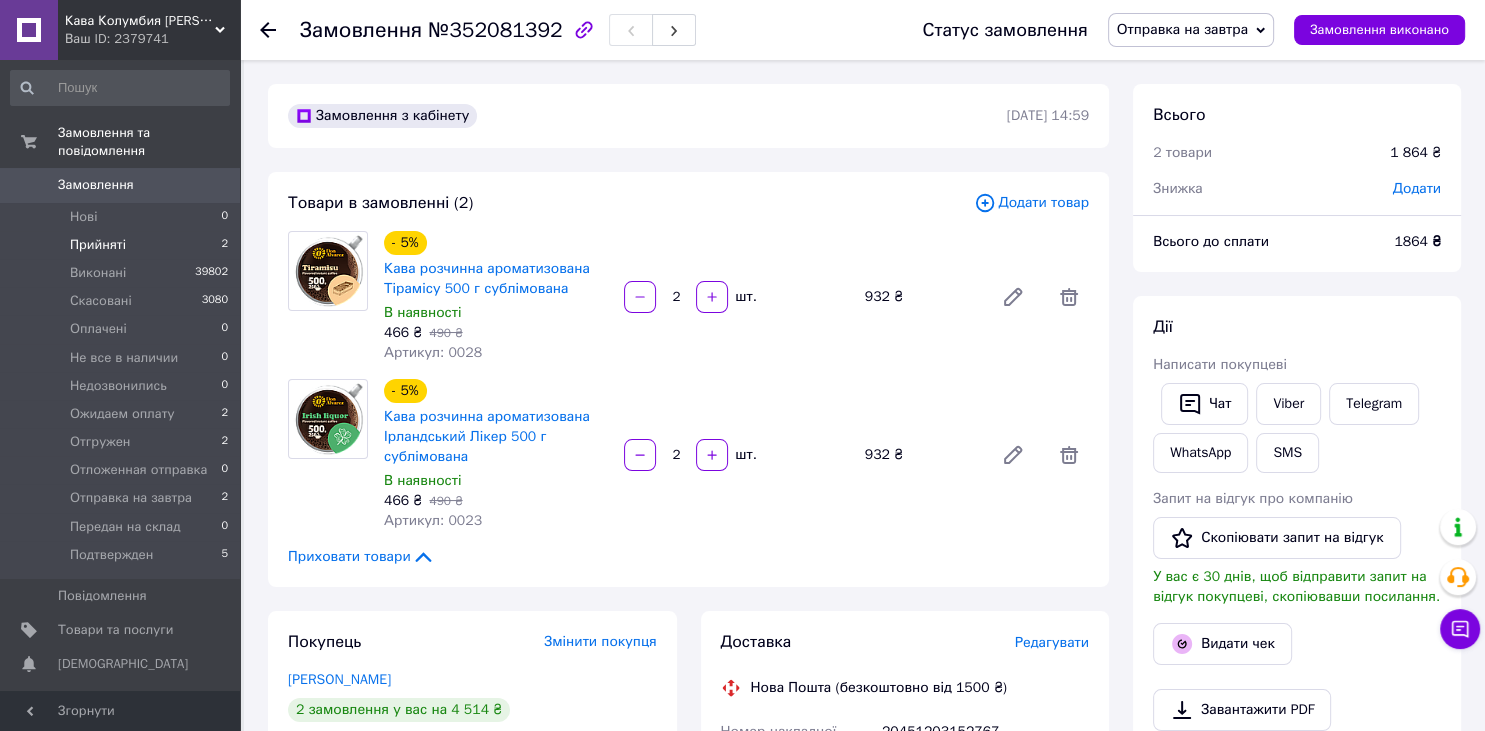 click on "Прийняті 2" at bounding box center (120, 245) 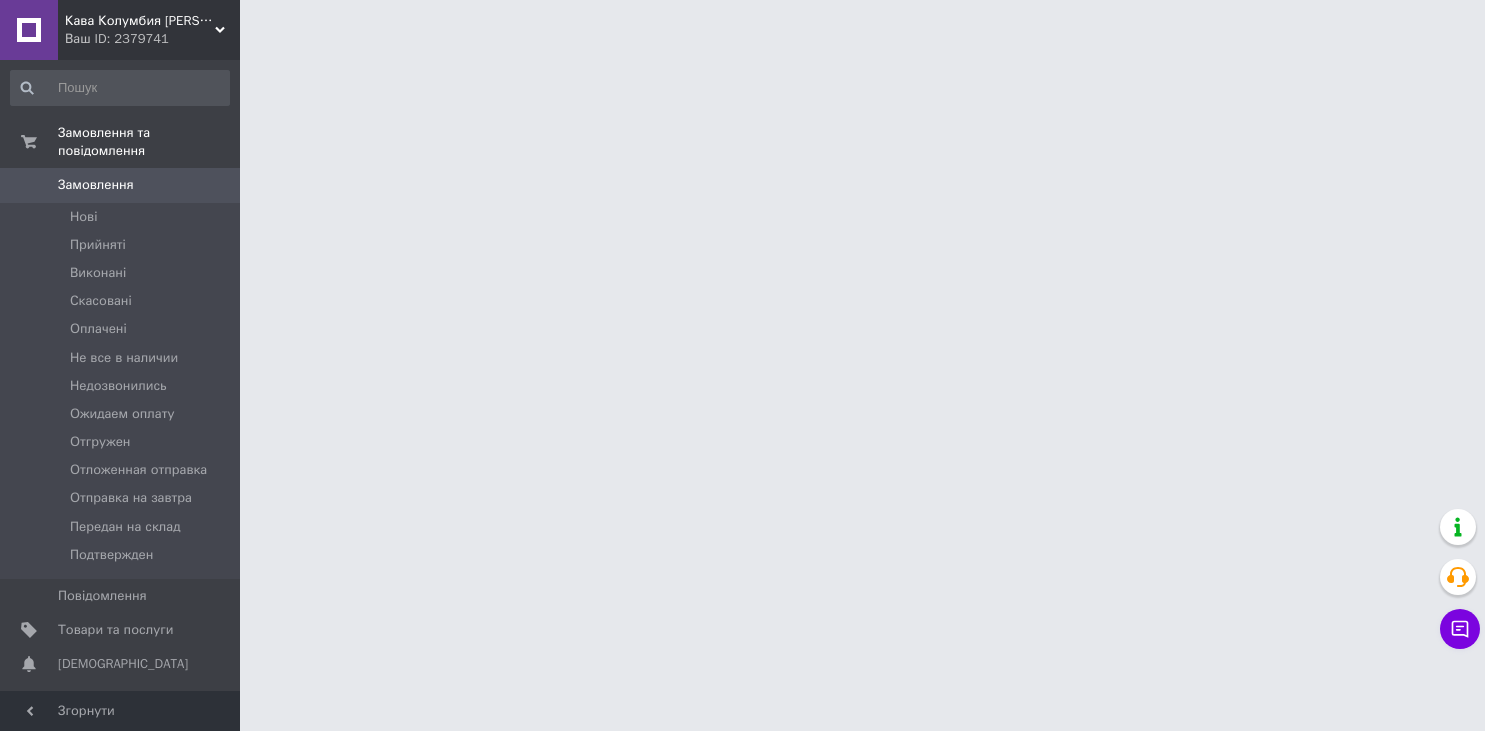 scroll, scrollTop: 0, scrollLeft: 0, axis: both 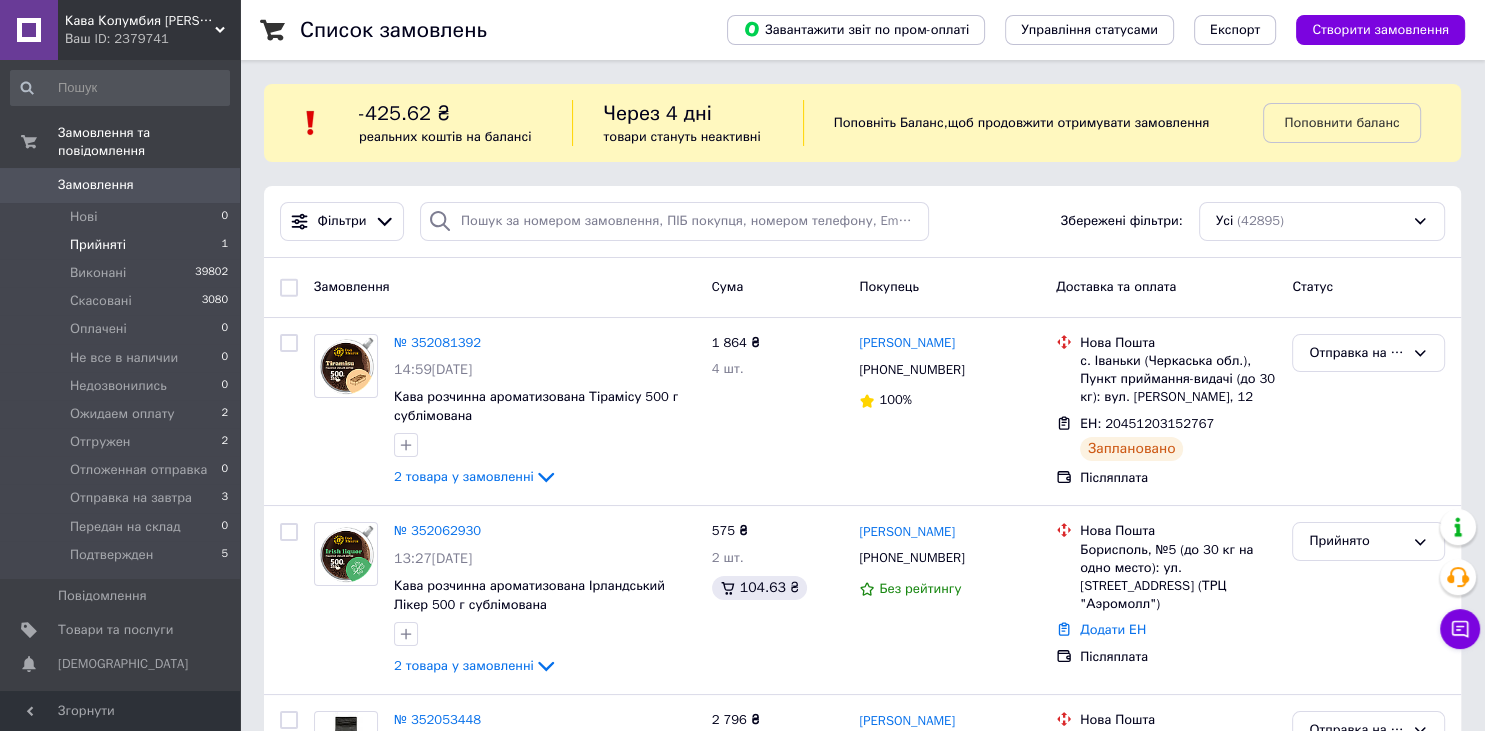 click on "Прийняті 1" at bounding box center (120, 245) 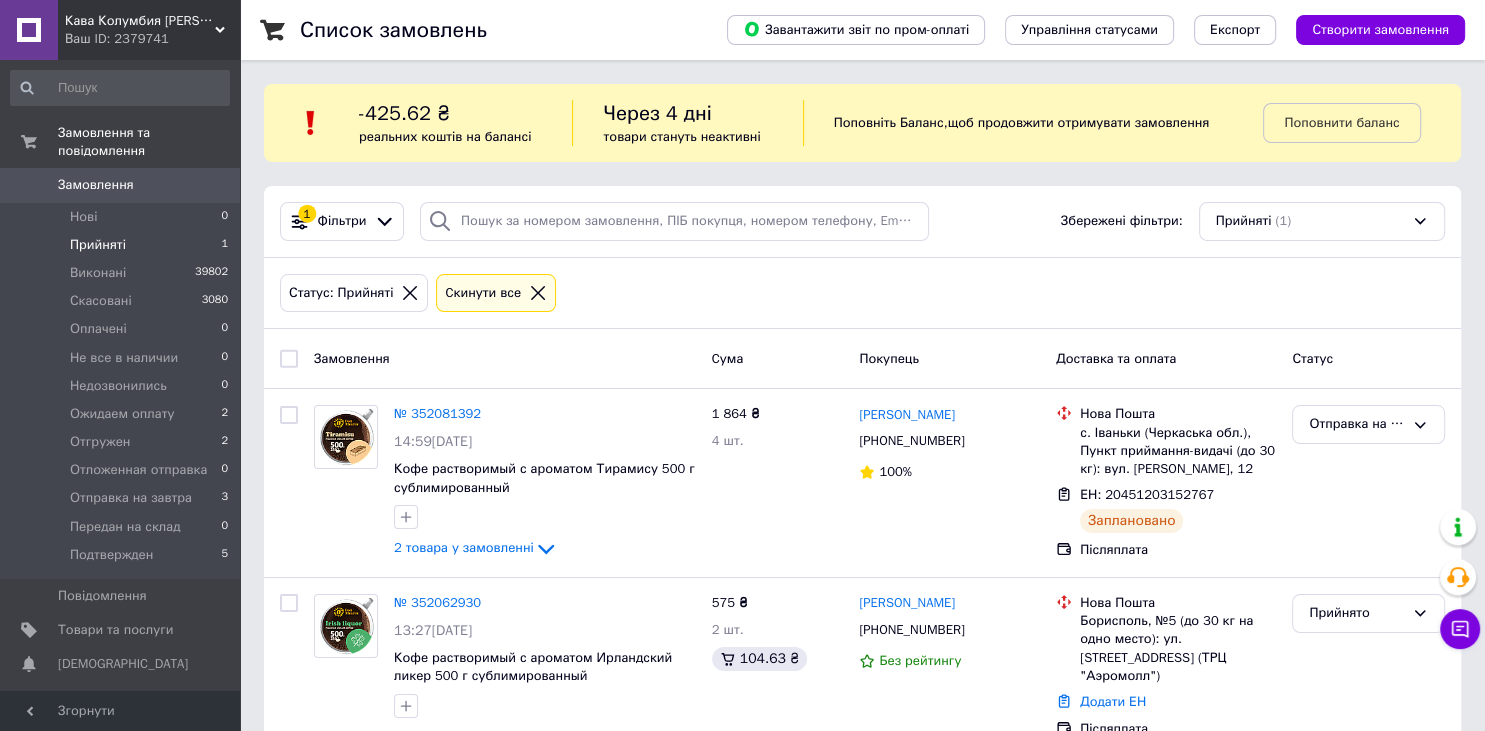 drag, startPoint x: 124, startPoint y: 231, endPoint x: 232, endPoint y: 370, distance: 176.02557 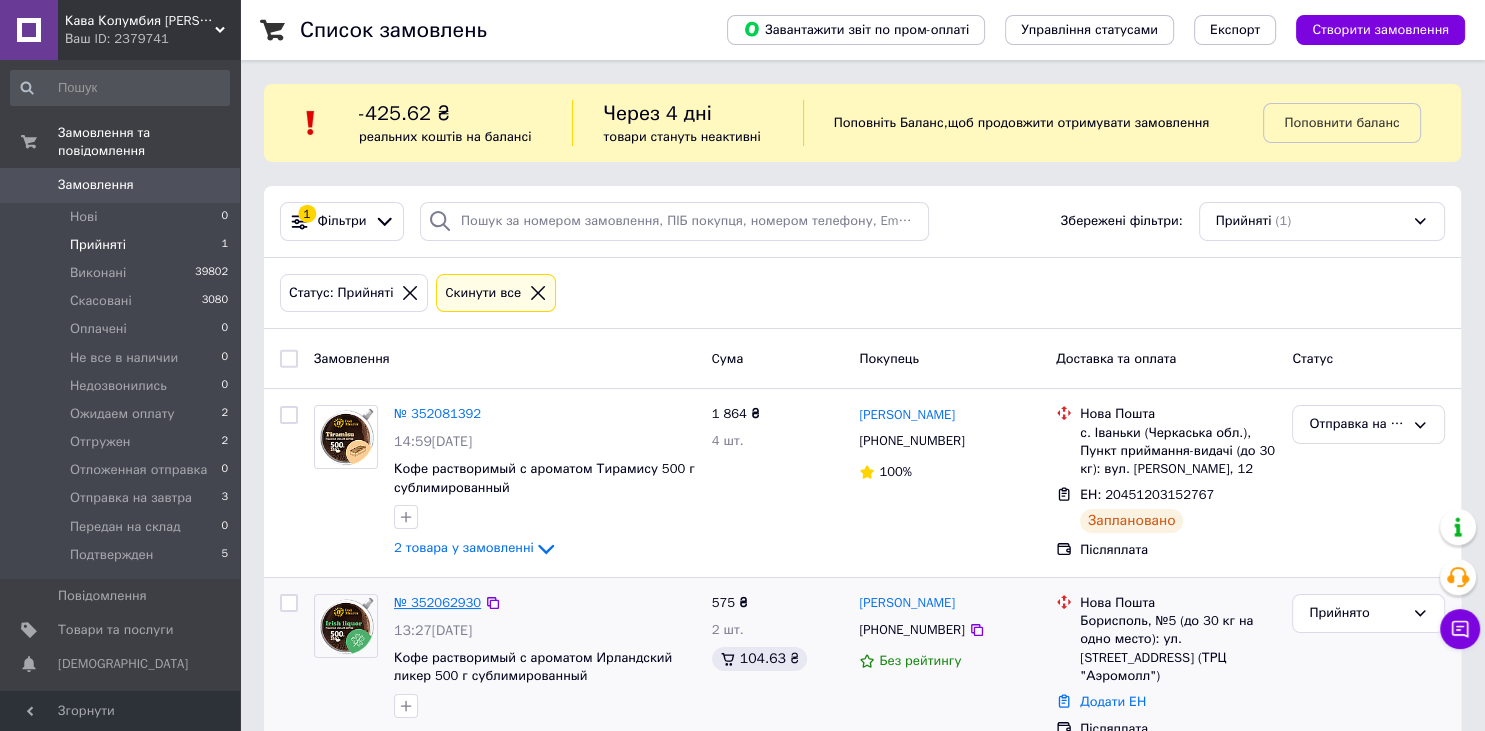 click on "№ 352062930" at bounding box center (437, 602) 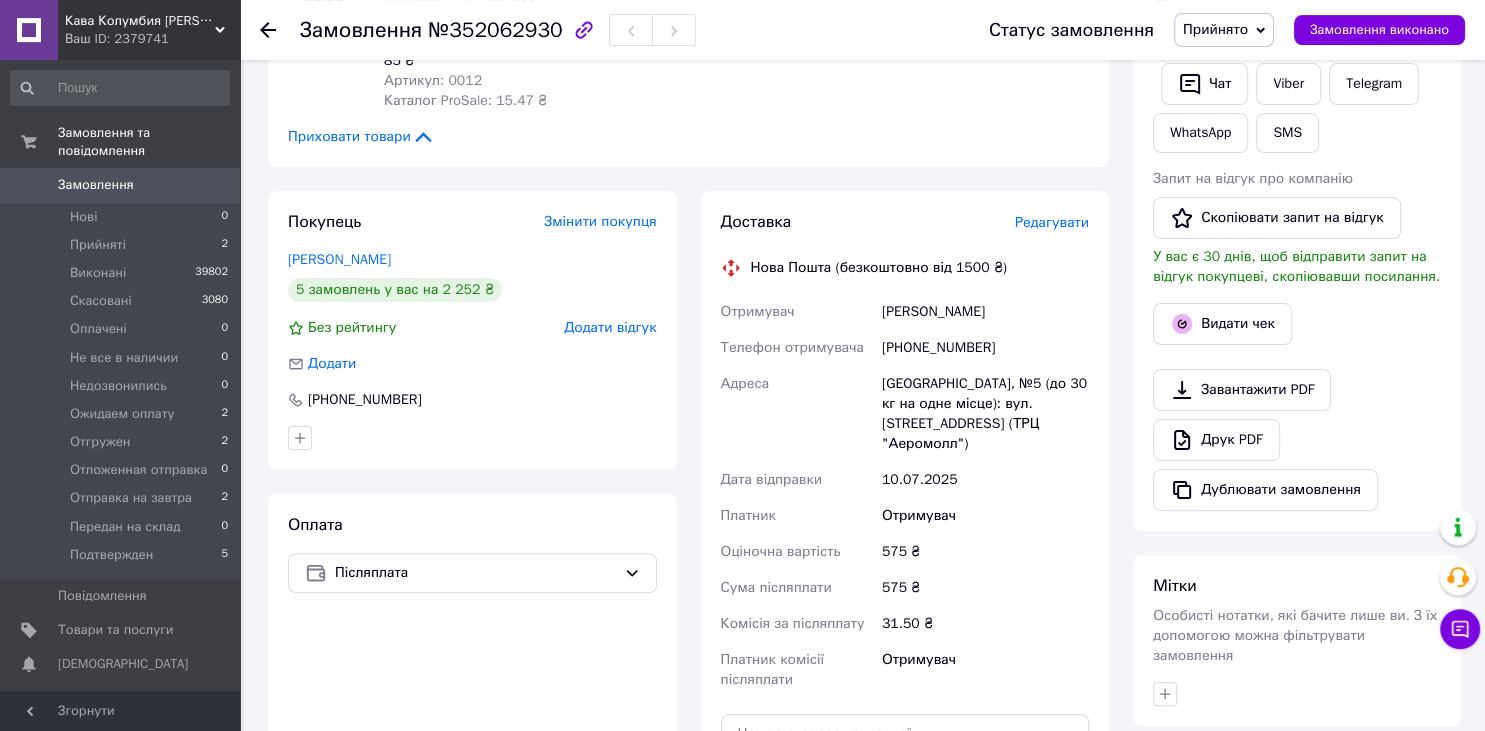 scroll, scrollTop: 422, scrollLeft: 0, axis: vertical 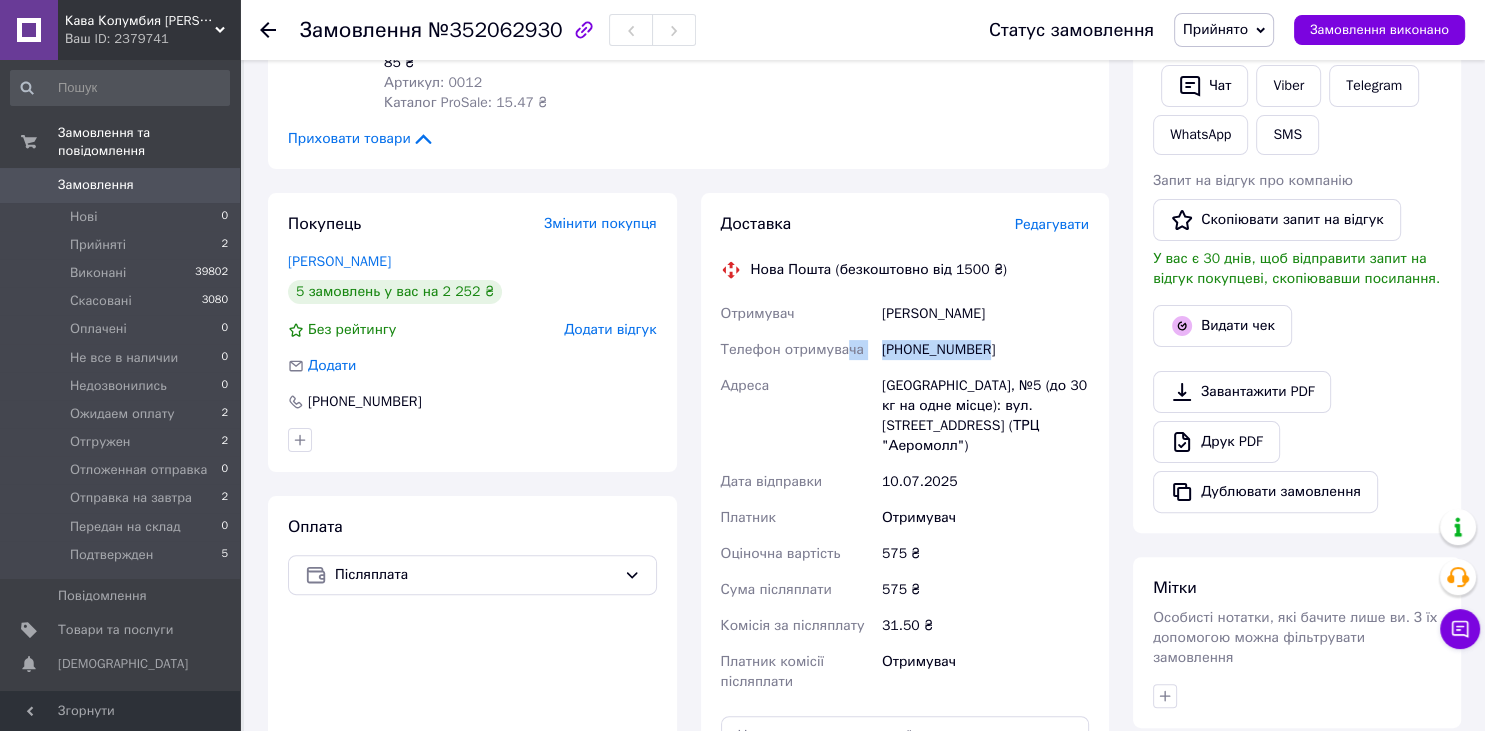 drag, startPoint x: 1005, startPoint y: 348, endPoint x: 869, endPoint y: 354, distance: 136.1323 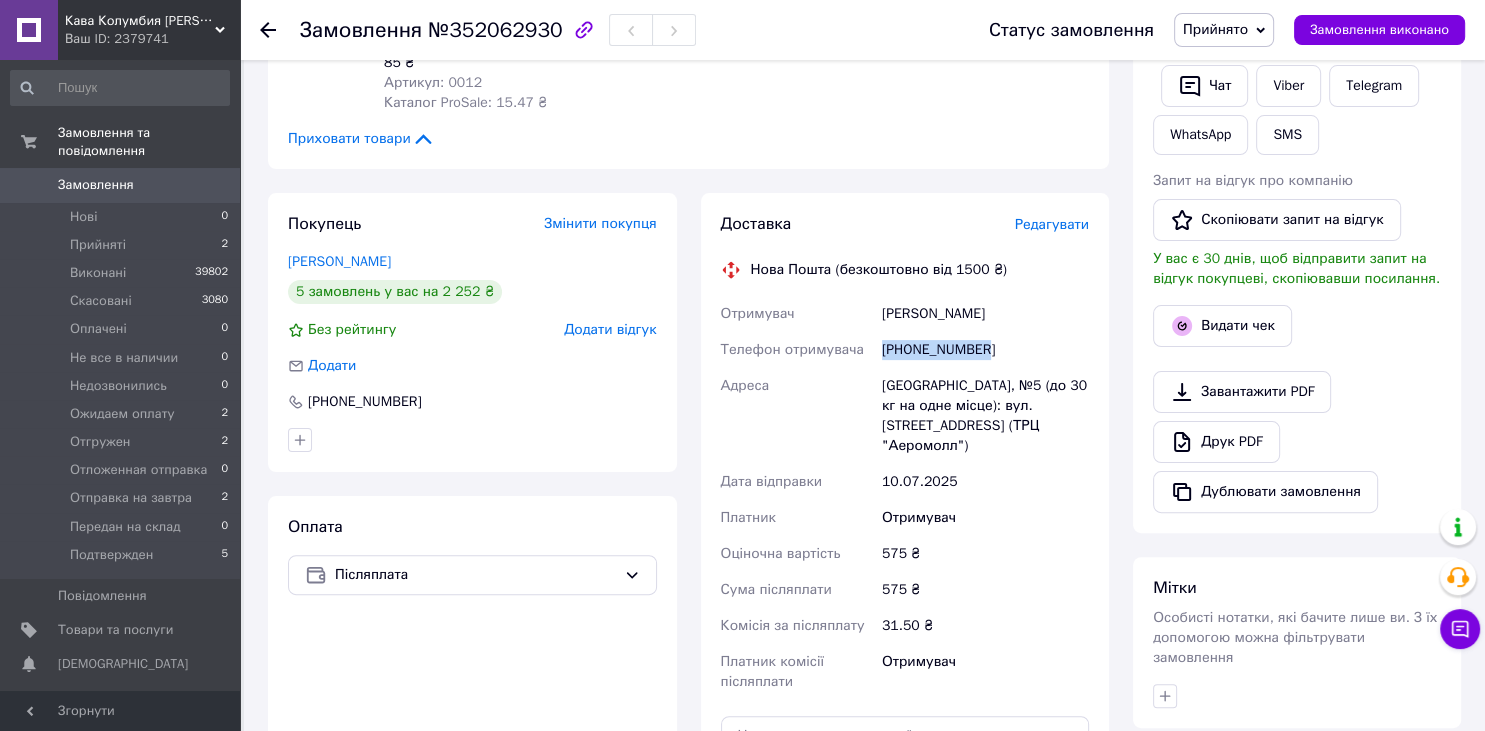drag, startPoint x: 1006, startPoint y: 346, endPoint x: 878, endPoint y: 342, distance: 128.06248 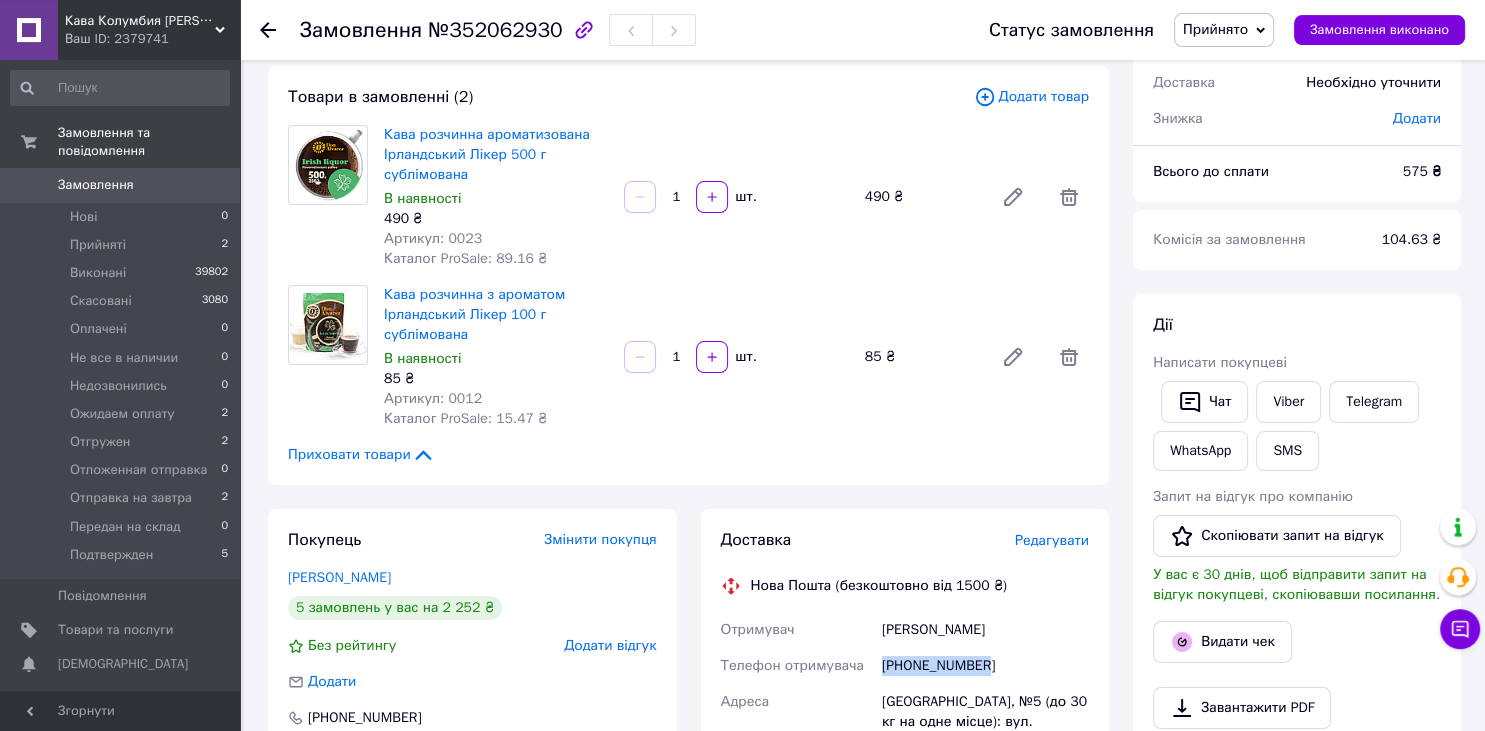 scroll, scrollTop: 105, scrollLeft: 0, axis: vertical 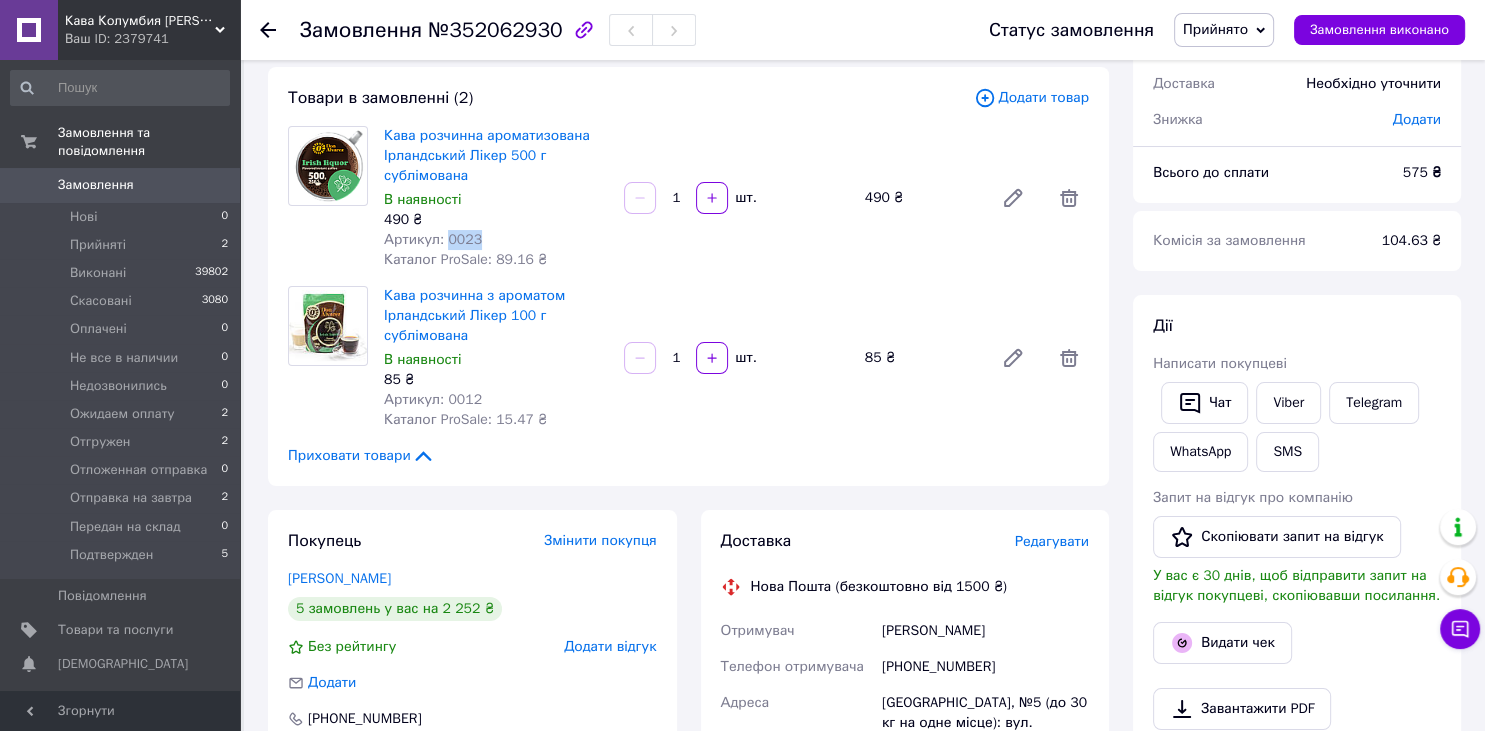 drag, startPoint x: 479, startPoint y: 239, endPoint x: 444, endPoint y: 238, distance: 35.014282 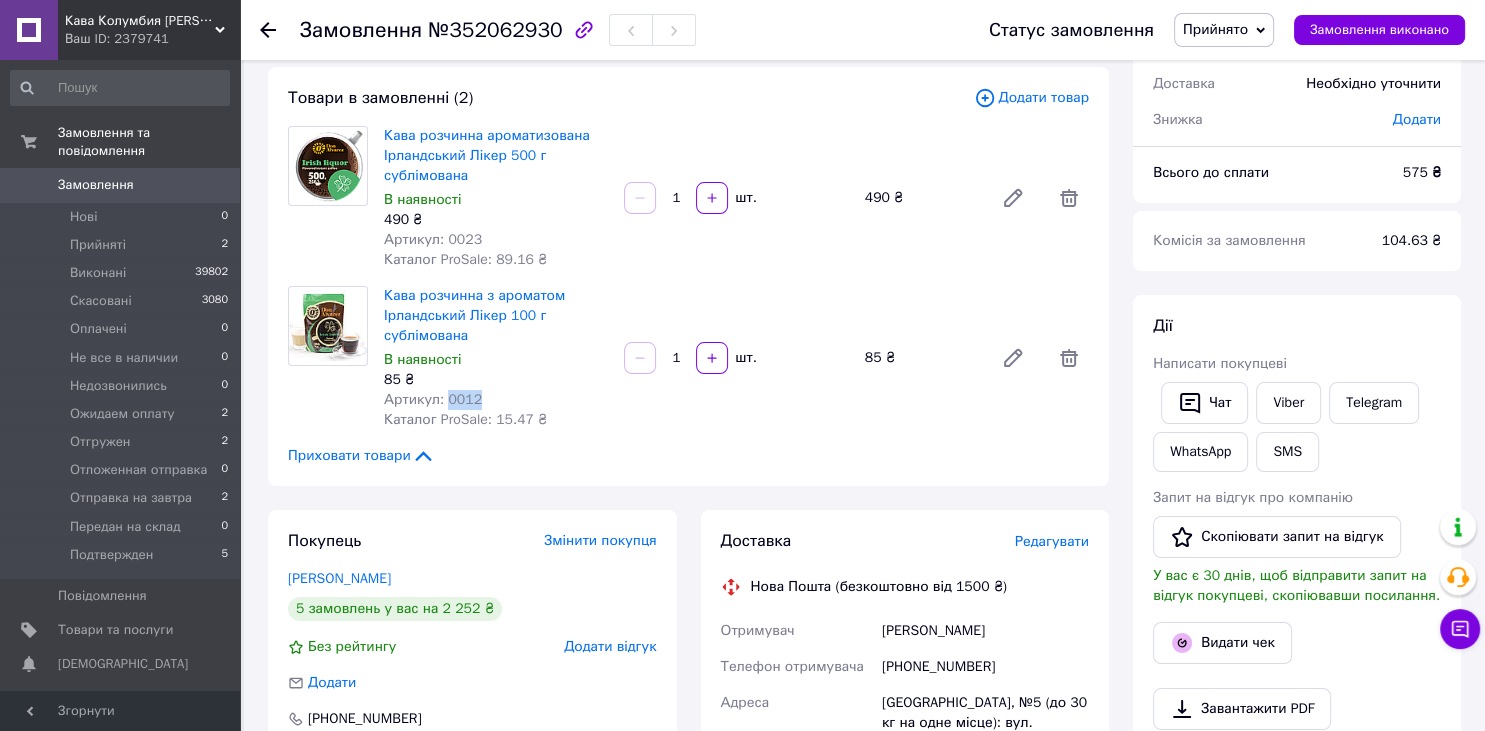 drag, startPoint x: 476, startPoint y: 396, endPoint x: 444, endPoint y: 391, distance: 32.38827 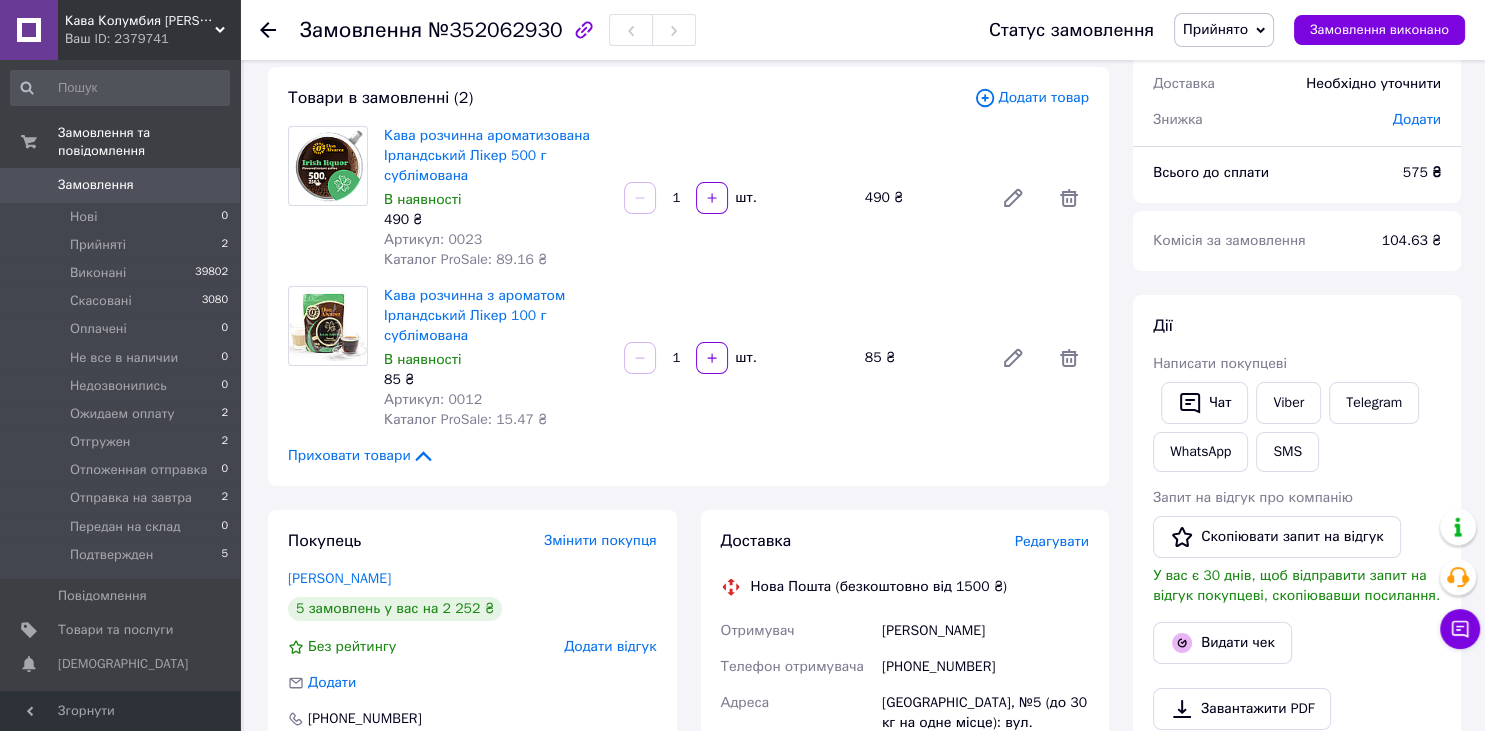 click on "Кава розчинна з ароматом Ірландський Лікер 100 г сублімована В наявності 85 ₴ Артикул: 0012 Каталог ProSale: 15.47 ₴  1   шт. 85 ₴" at bounding box center (736, 358) 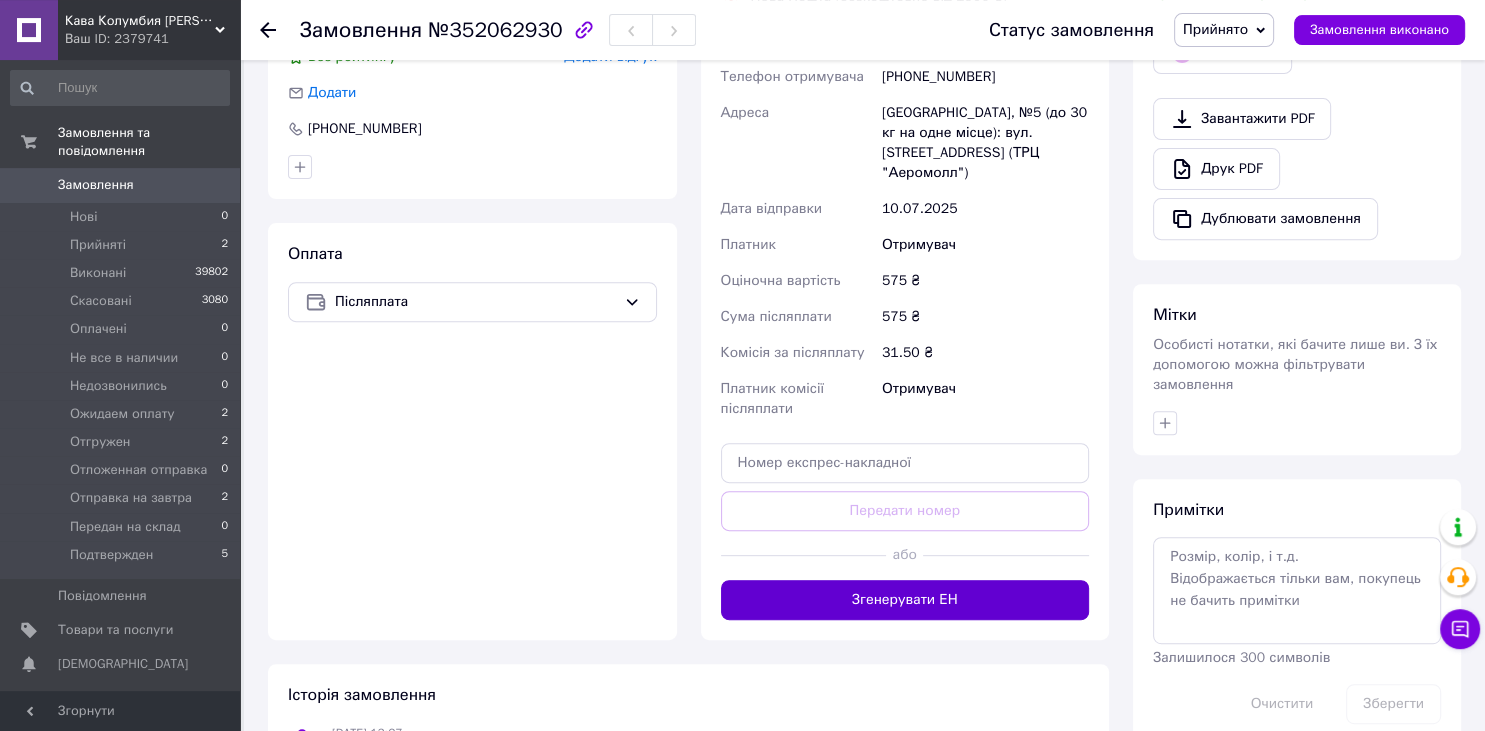 scroll, scrollTop: 797, scrollLeft: 0, axis: vertical 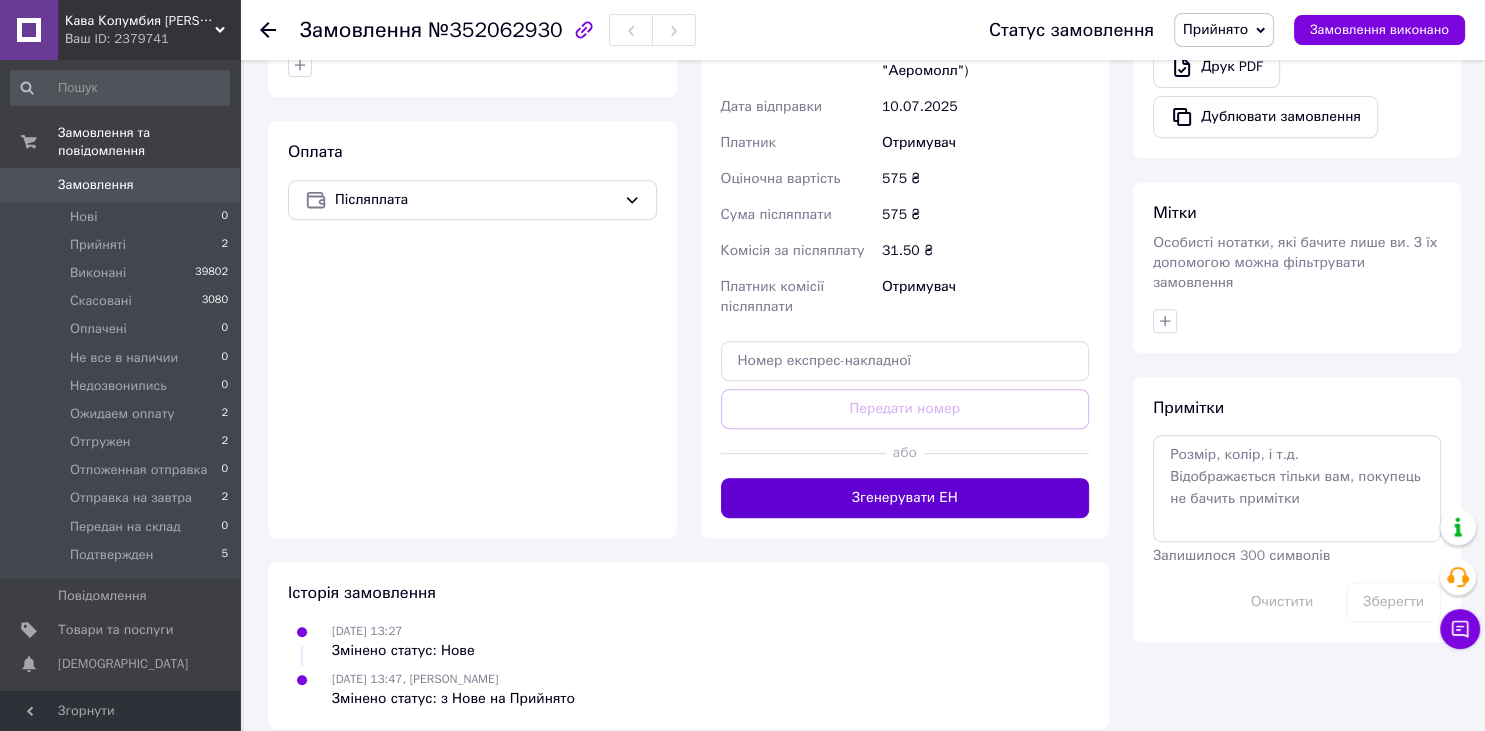 click on "Згенерувати ЕН" at bounding box center [905, 498] 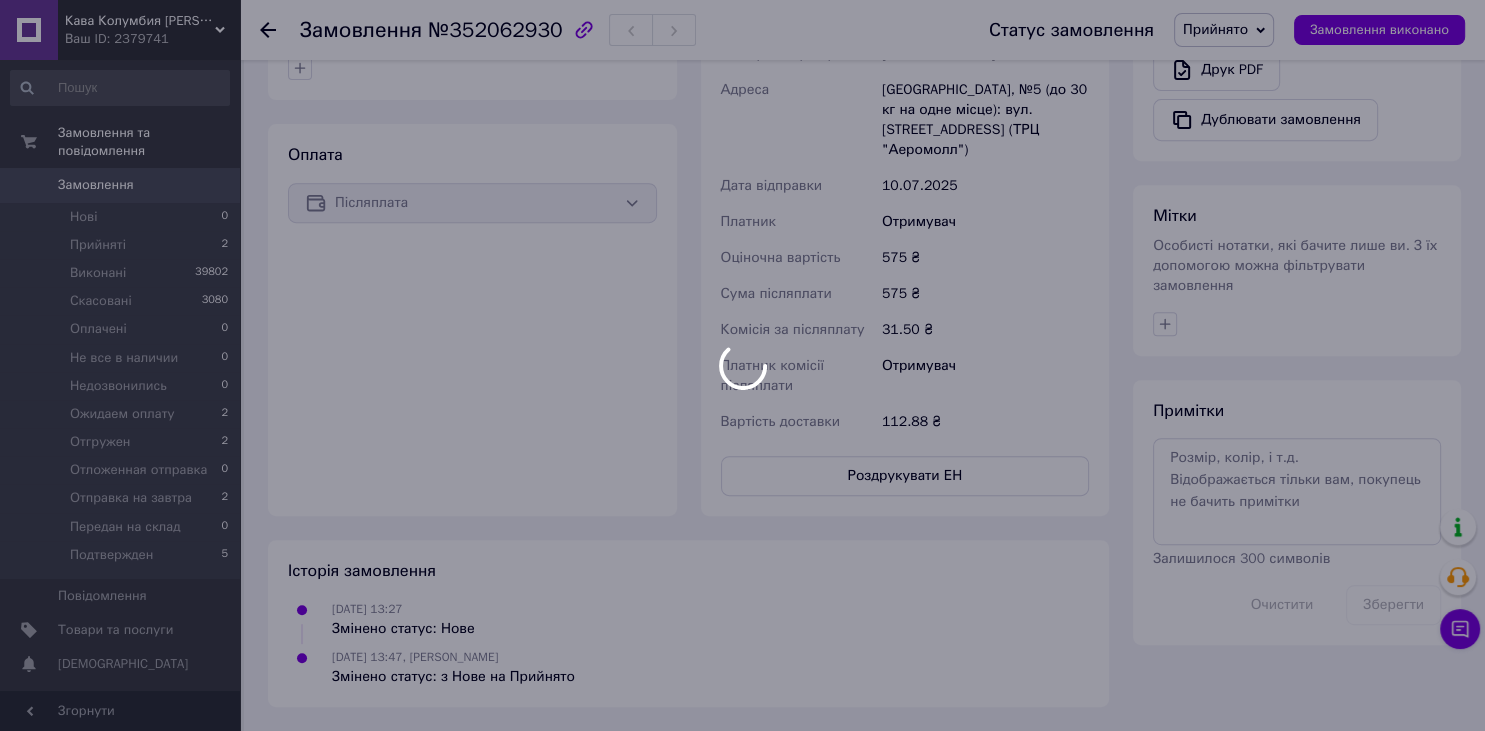 scroll, scrollTop: 774, scrollLeft: 0, axis: vertical 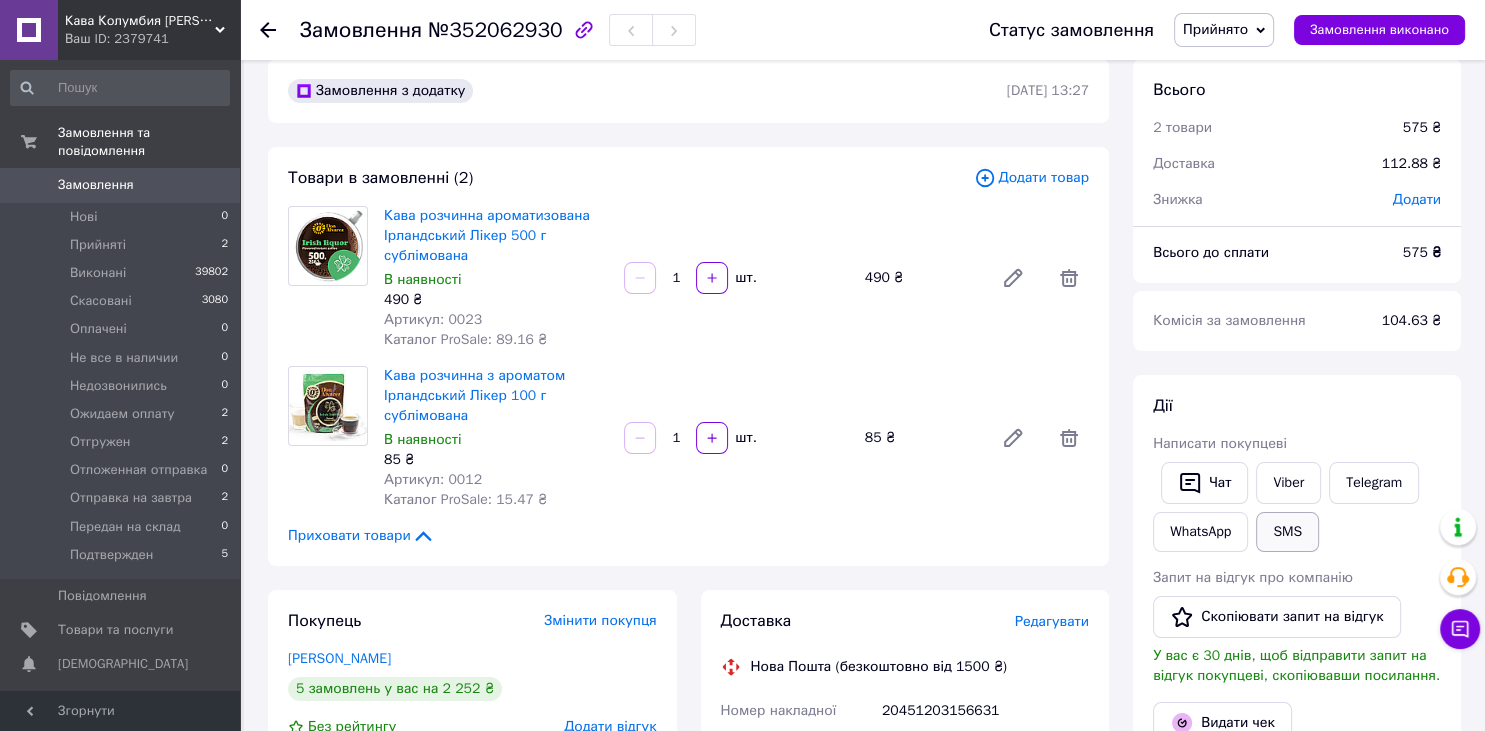 click on "SMS" at bounding box center [1287, 532] 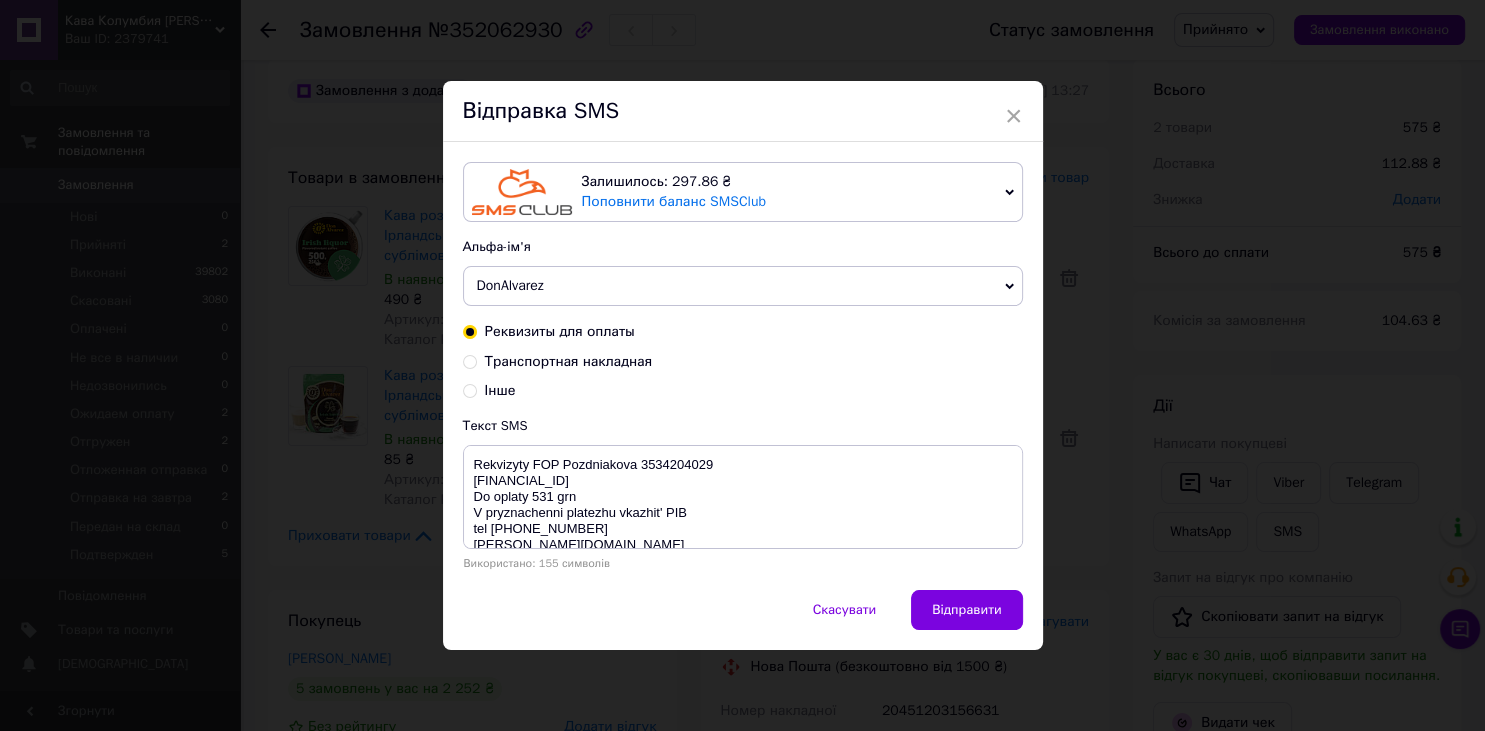 click on "Транспортная накладная" at bounding box center (470, 360) 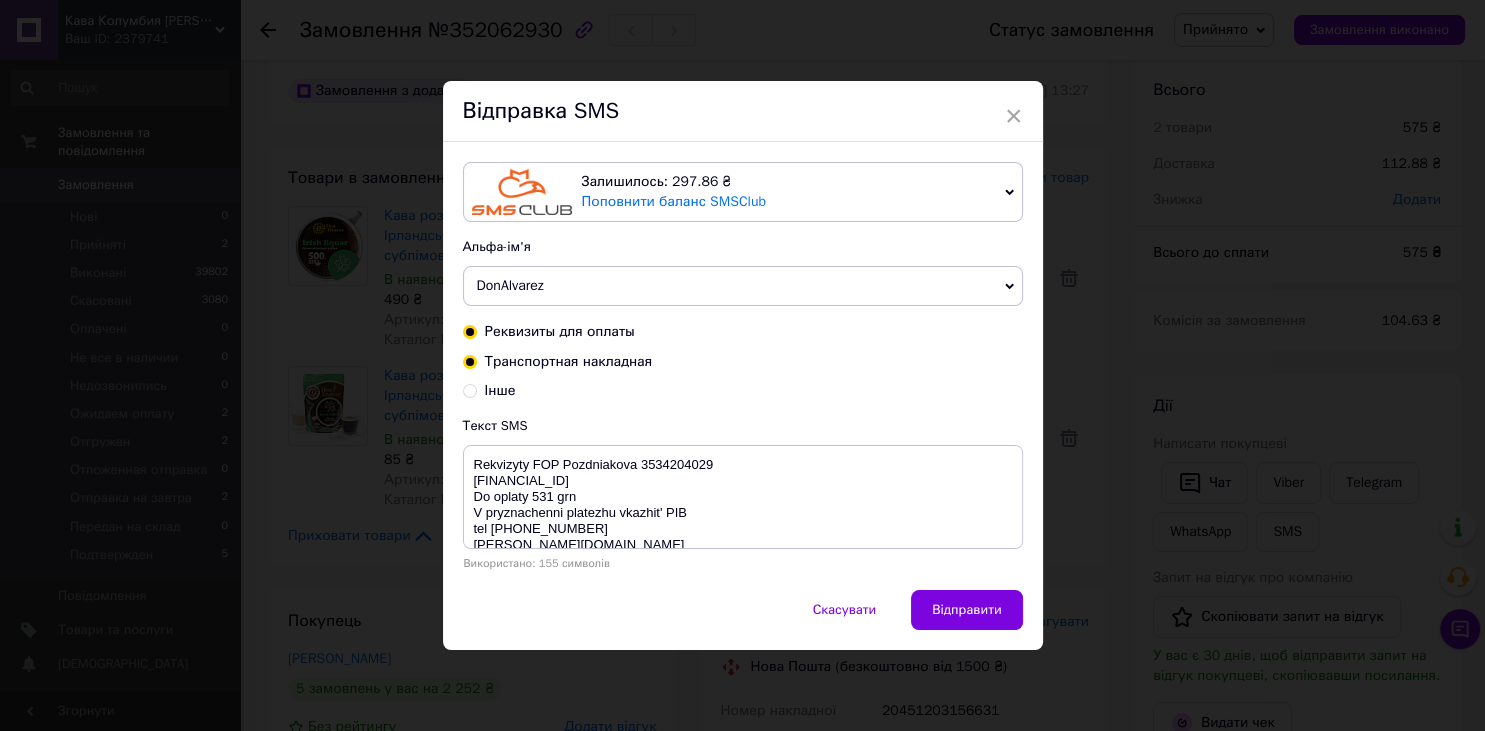radio on "true" 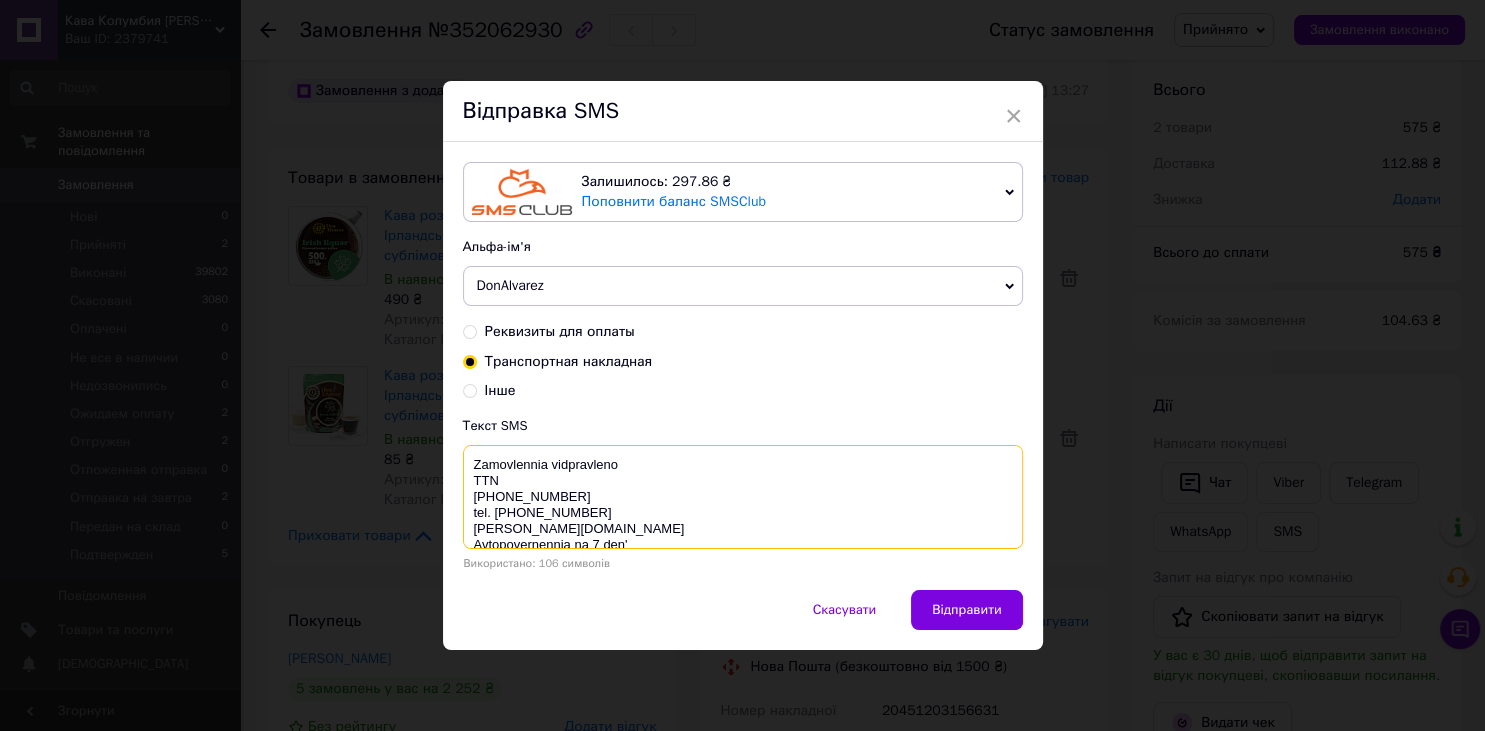 drag, startPoint x: 588, startPoint y: 496, endPoint x: 455, endPoint y: 498, distance: 133.01503 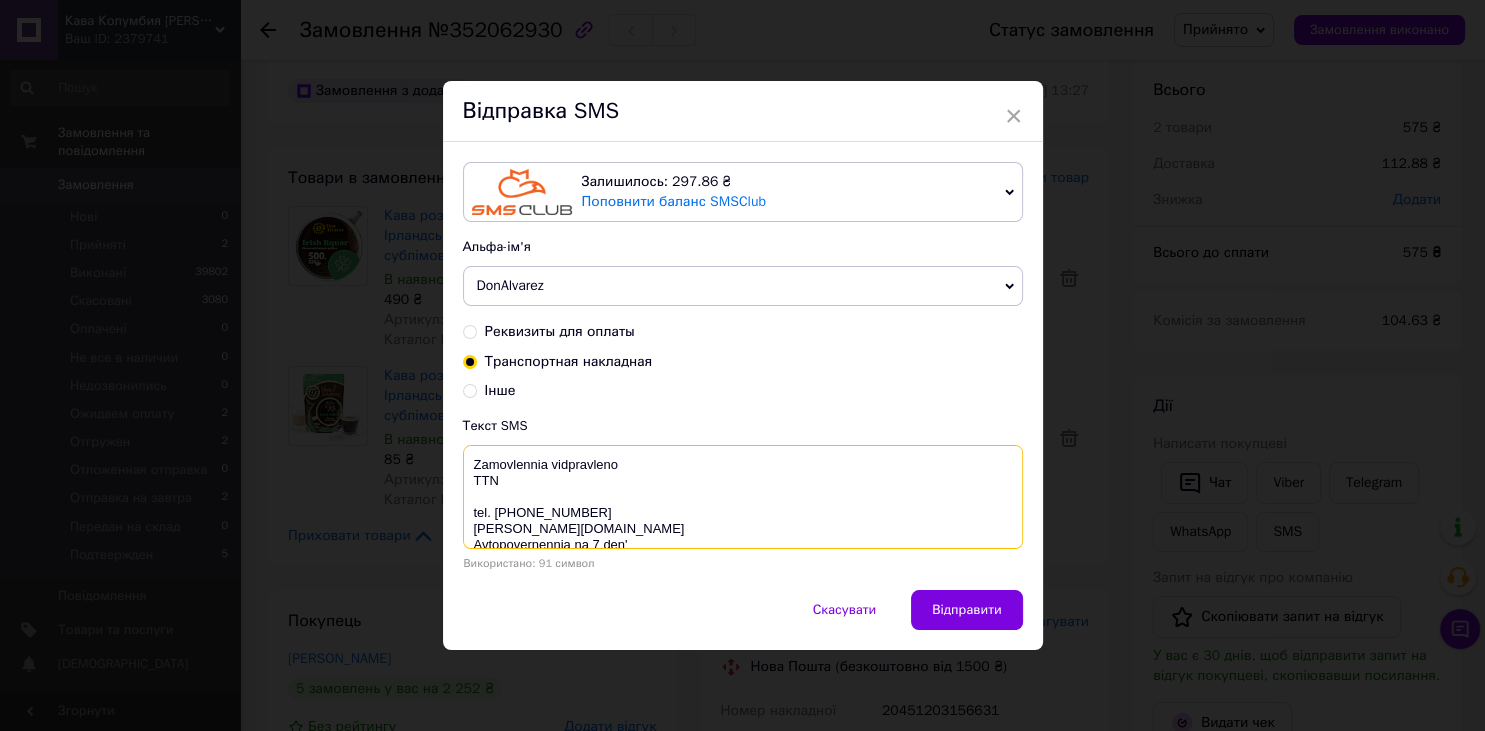 paste on "20451203156631" 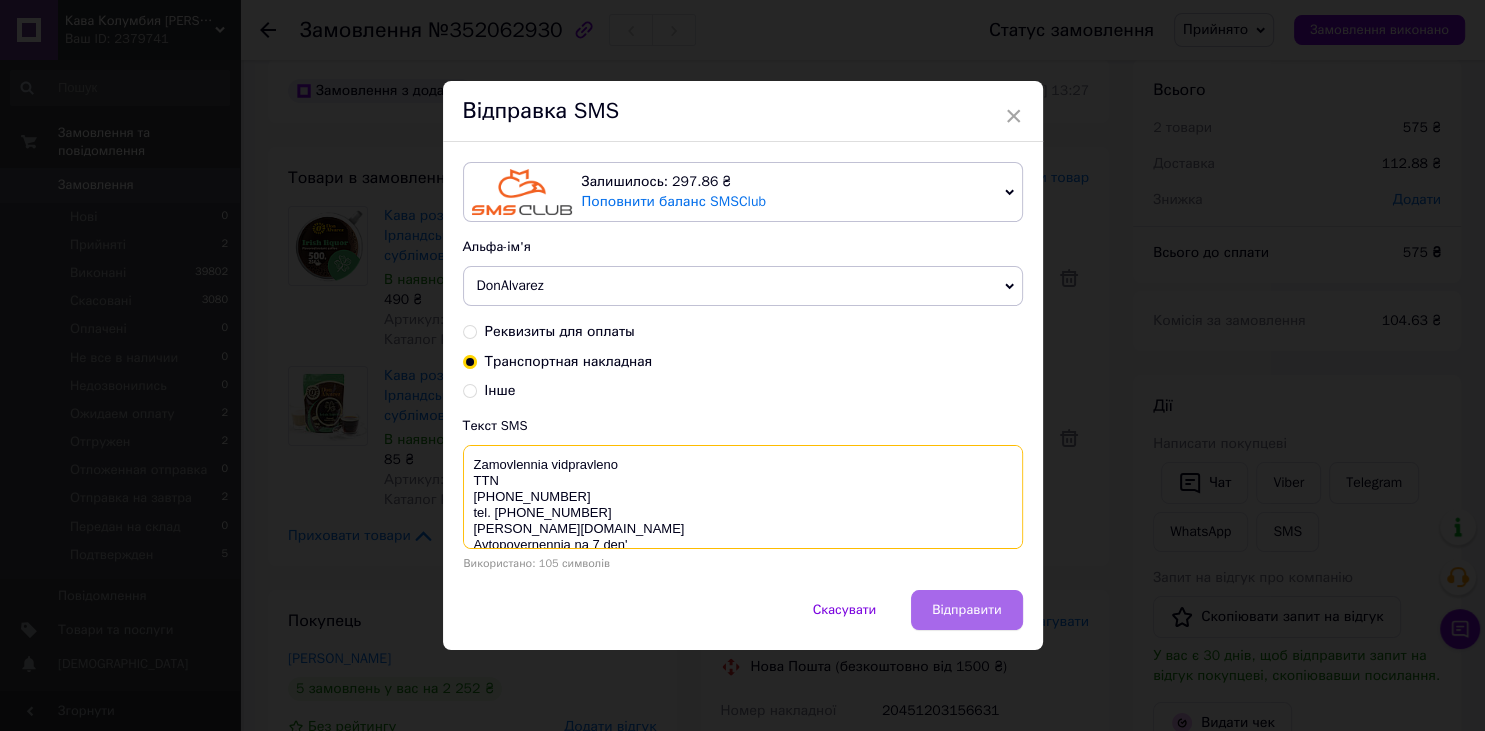 type on "Zamovlennia vidpravleno
TTN
20451203156631
tel. 0505793077
don-alvarez.com.ua
Avtopovernennia na 7 den'" 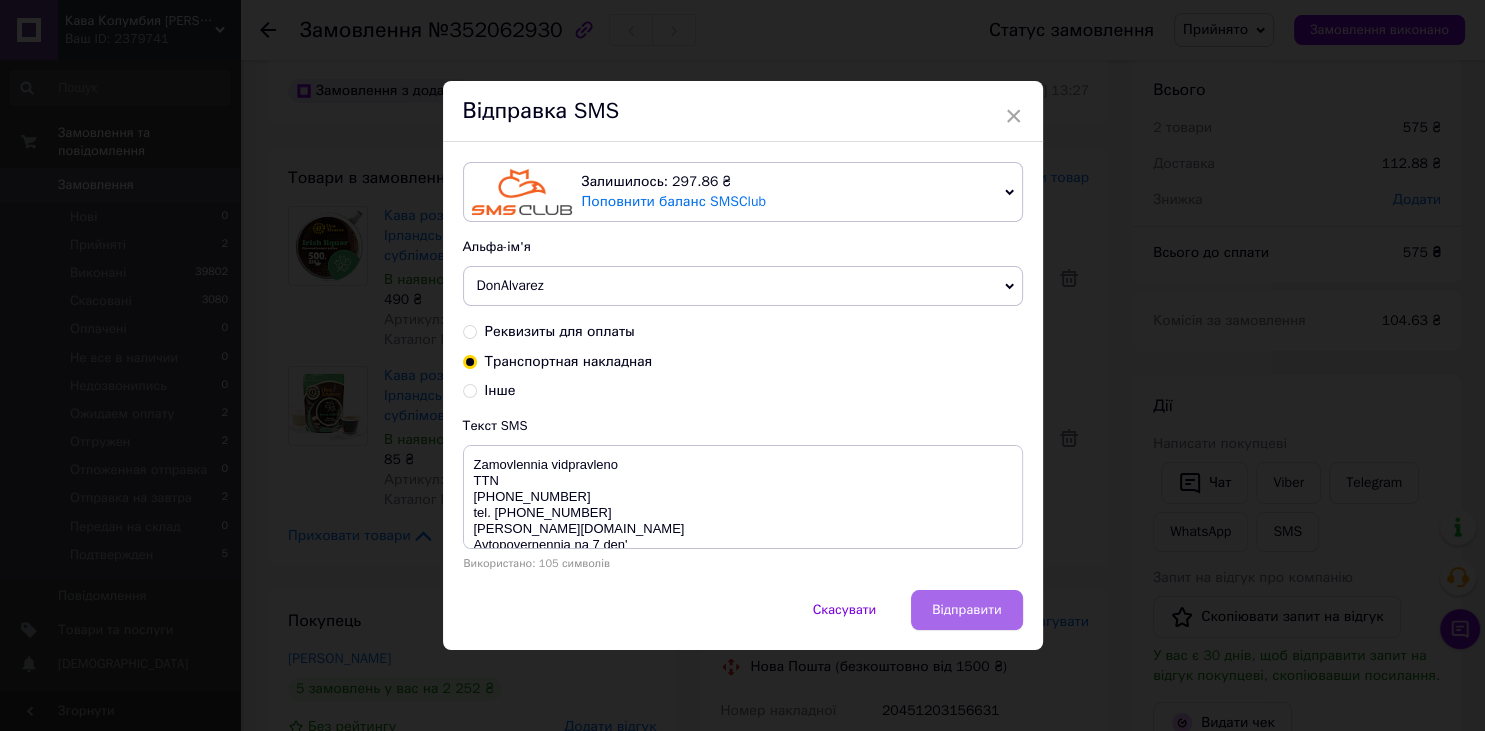 click on "Відправити" at bounding box center (966, 610) 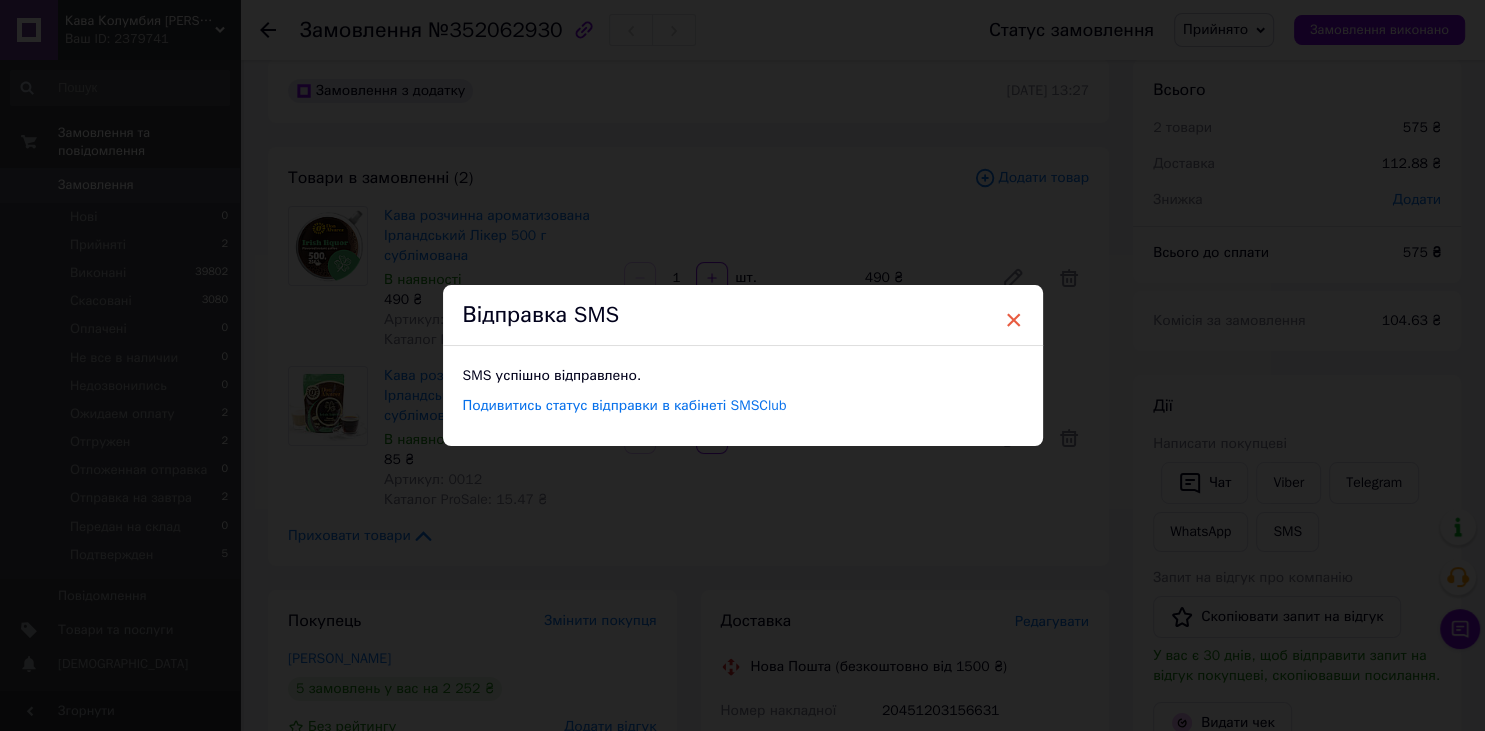 click on "×" at bounding box center (1014, 320) 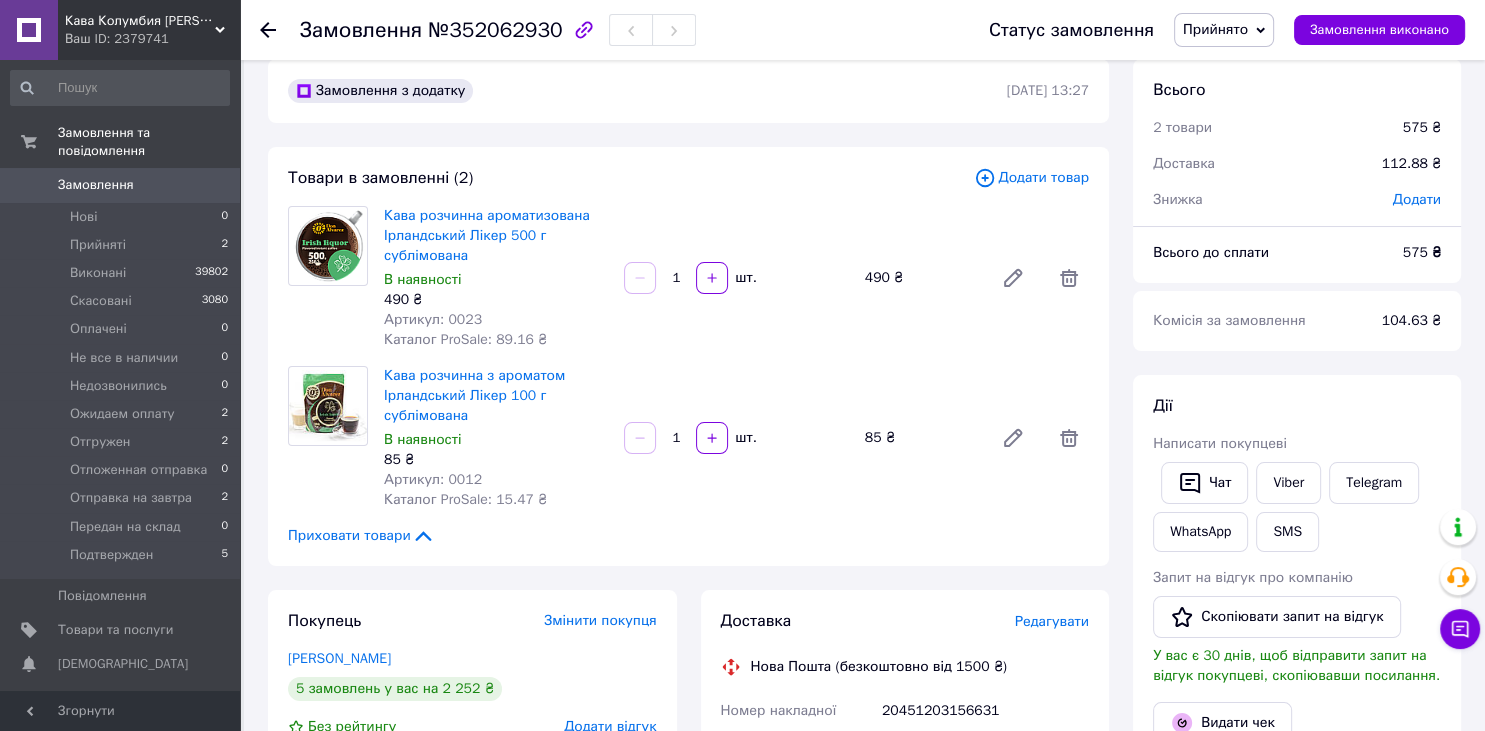 click on "Прийнято" at bounding box center (1215, 29) 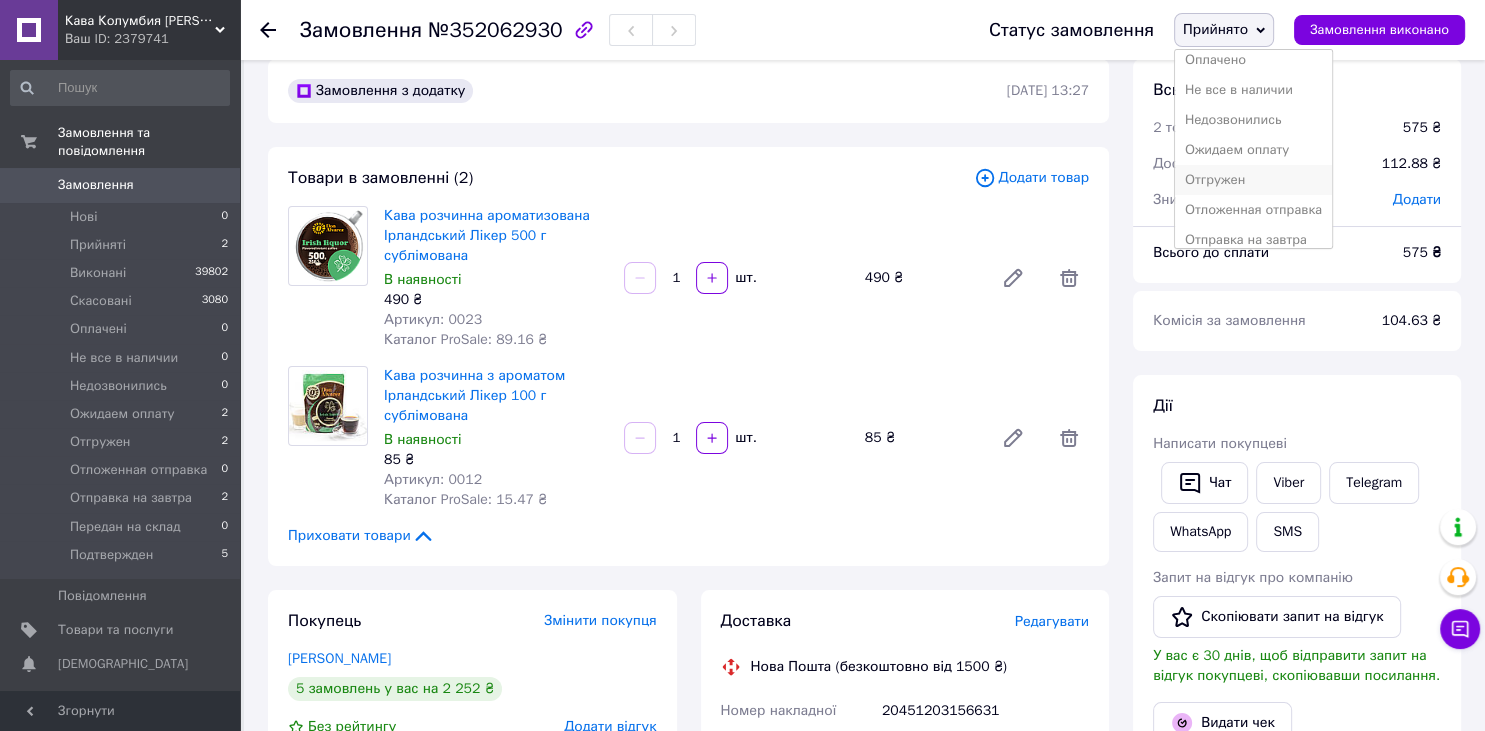 scroll, scrollTop: 106, scrollLeft: 0, axis: vertical 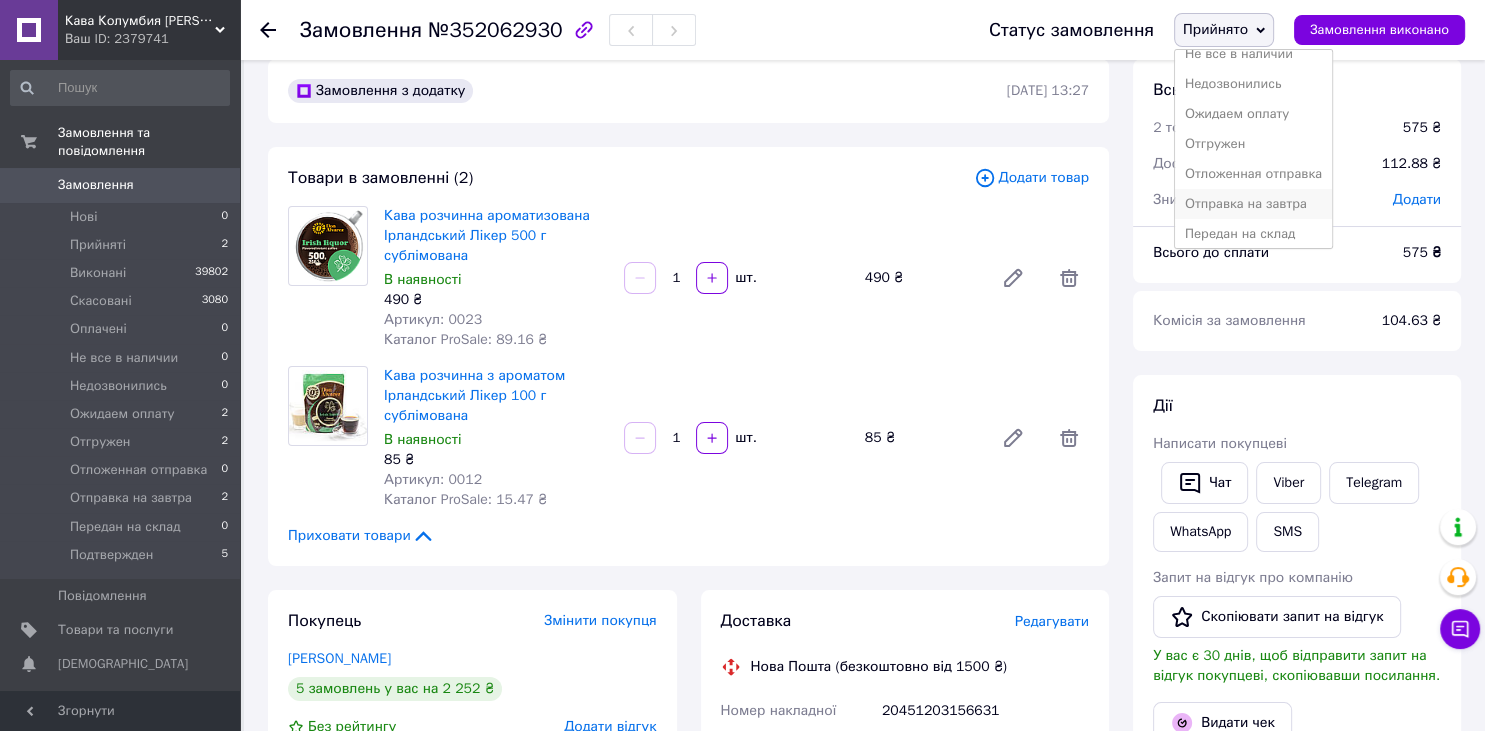 click on "Отправка на завтра" at bounding box center (1253, 204) 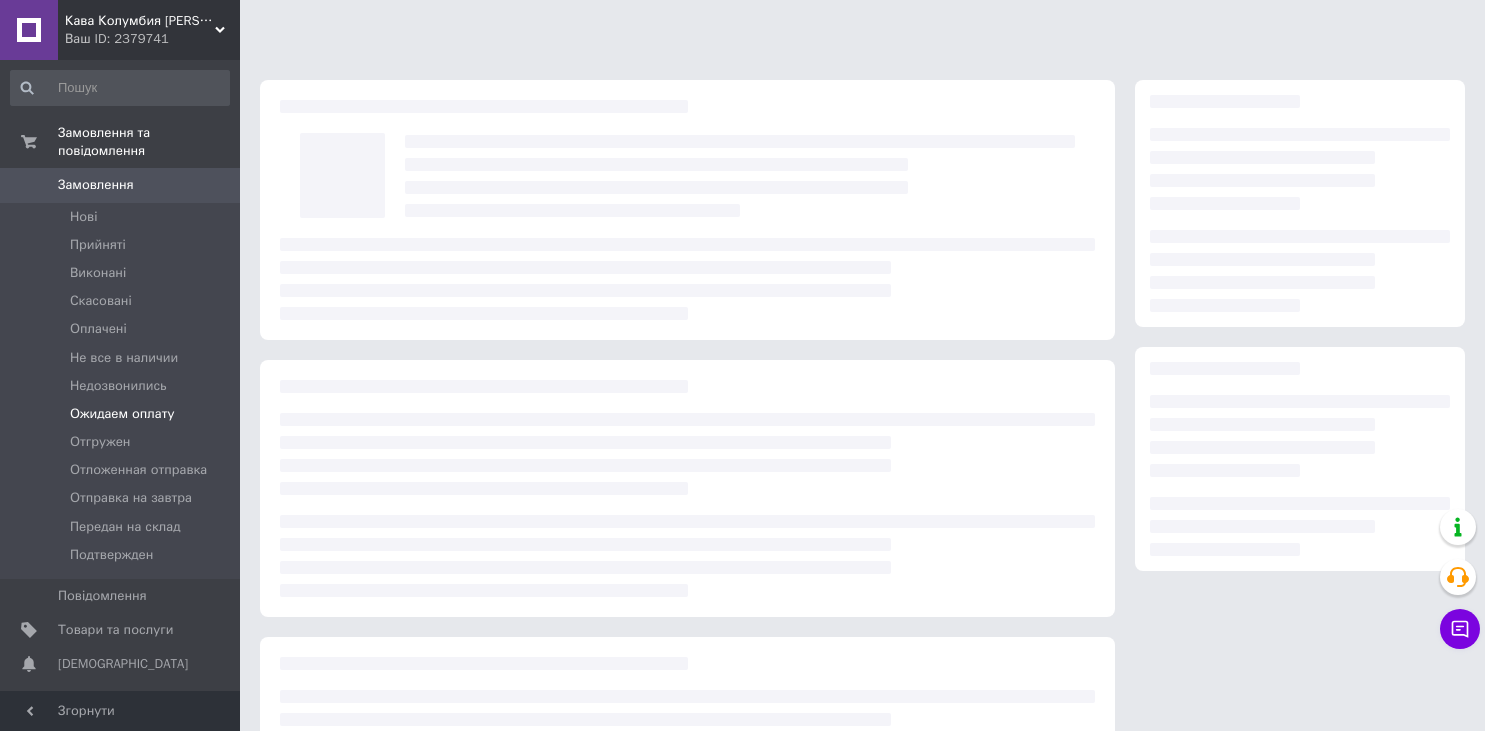 scroll, scrollTop: 26, scrollLeft: 0, axis: vertical 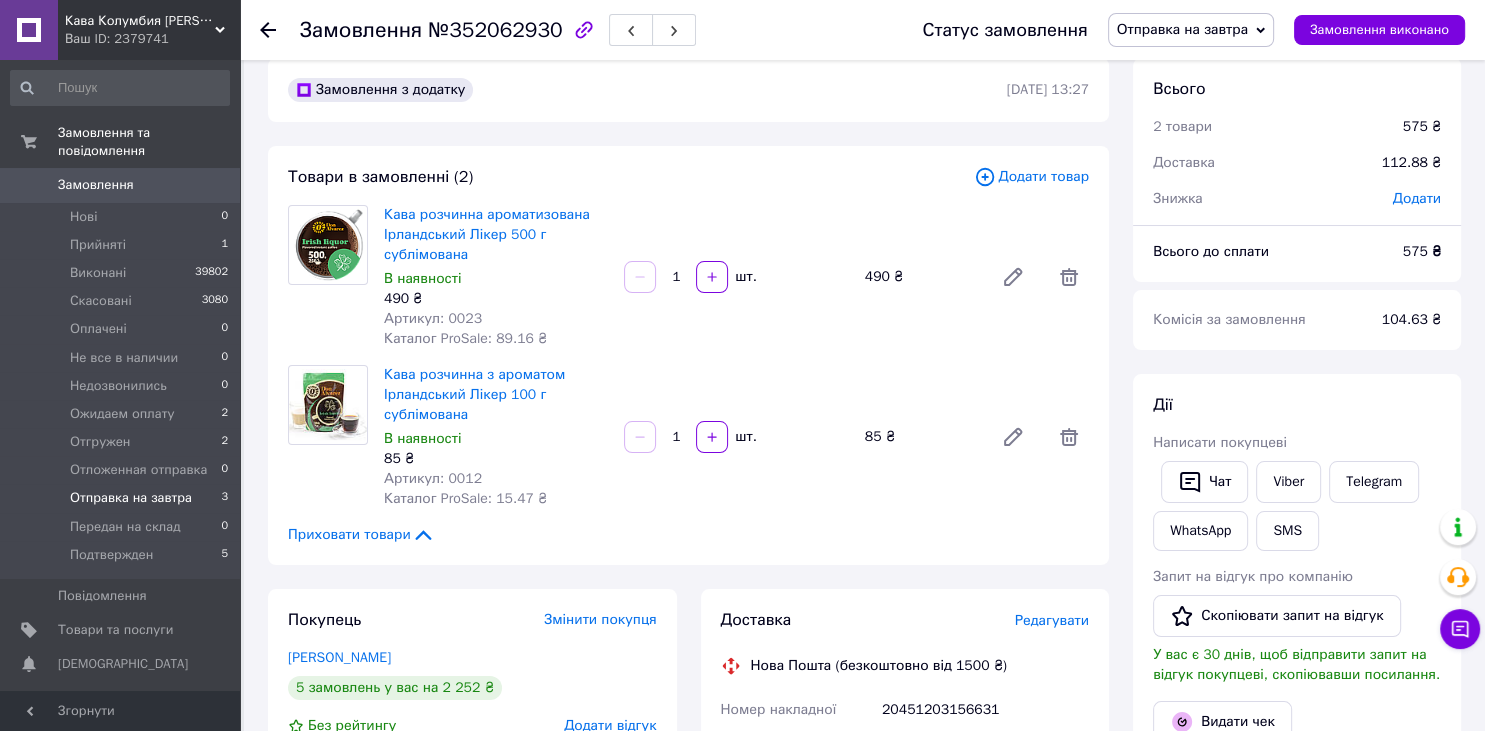 click on "Отправка на завтра 3" at bounding box center [120, 498] 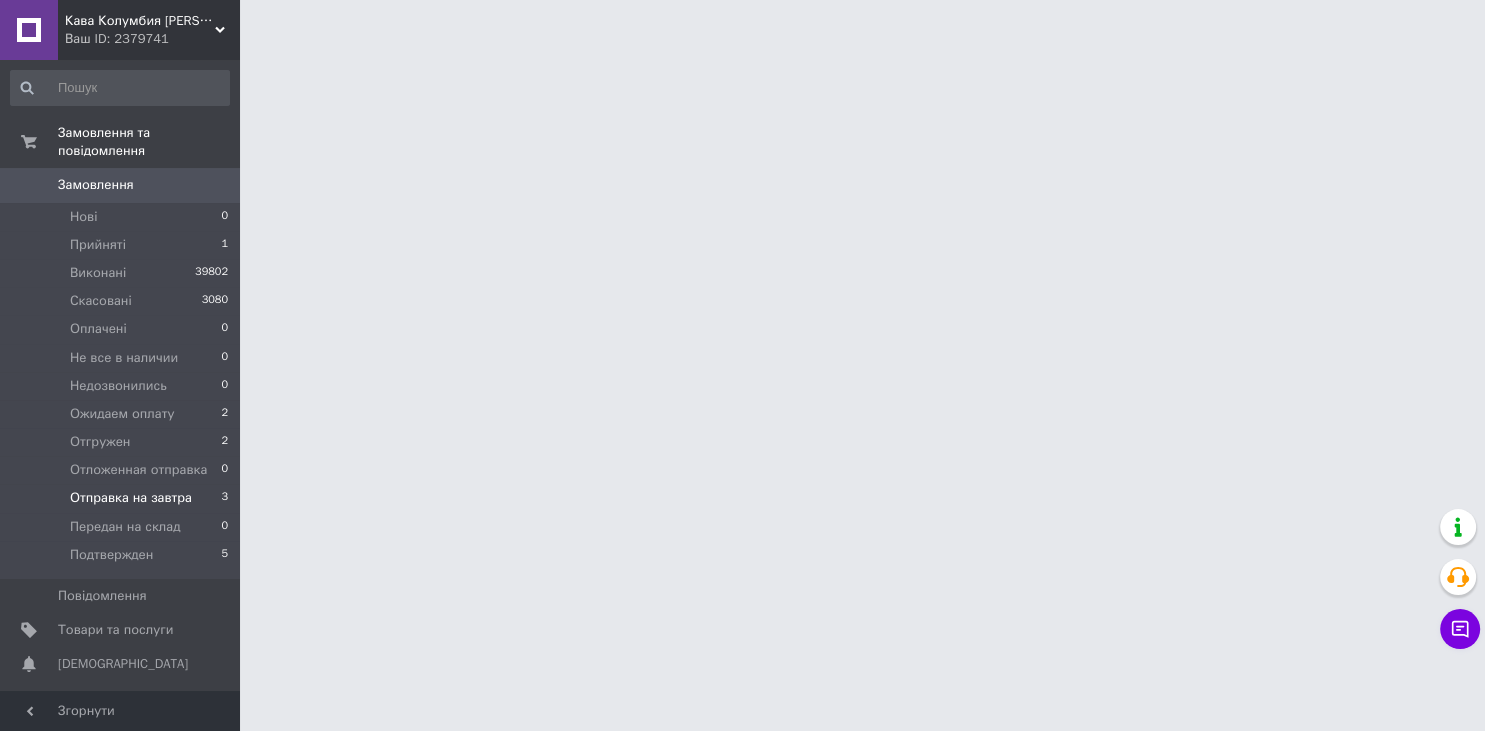 scroll, scrollTop: 0, scrollLeft: 0, axis: both 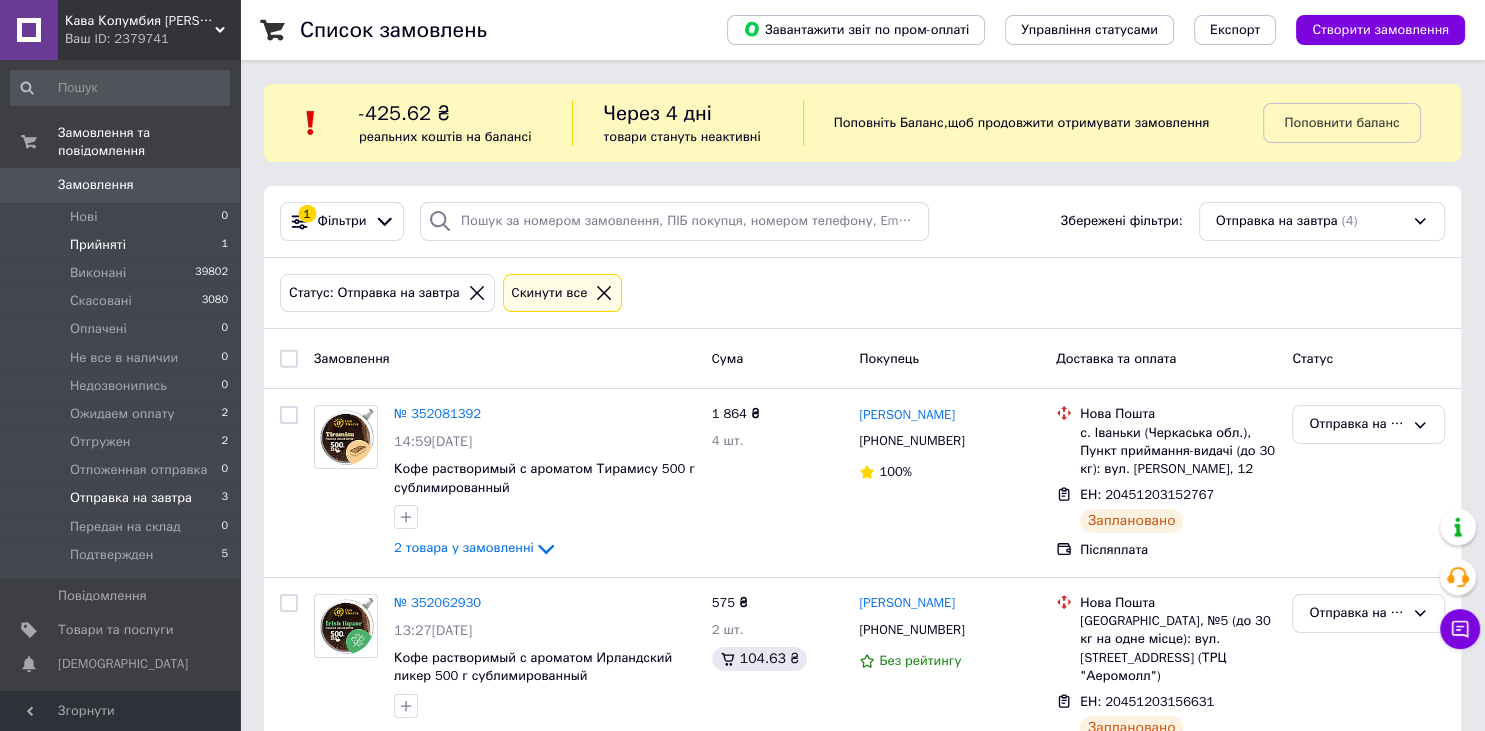click on "Прийняті 1" at bounding box center (120, 245) 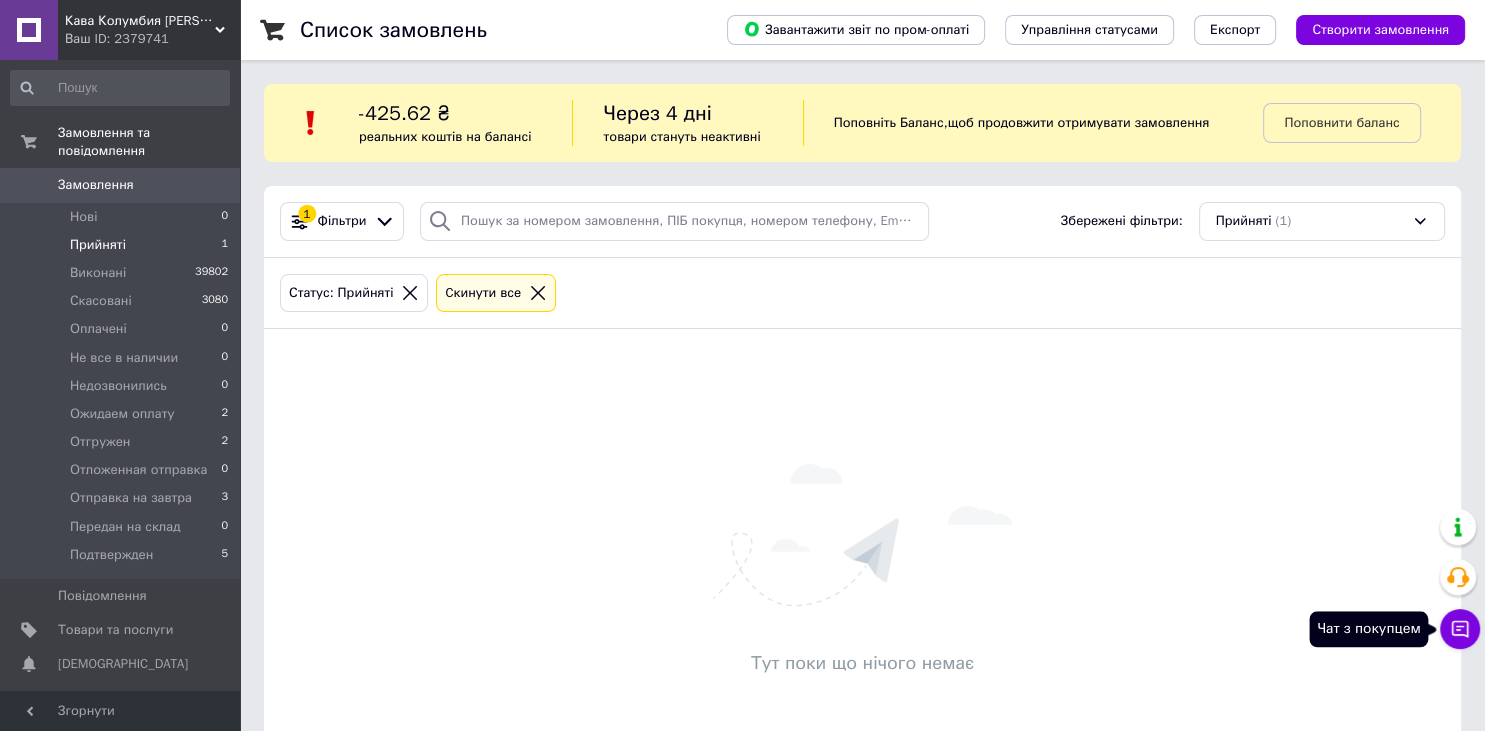 click 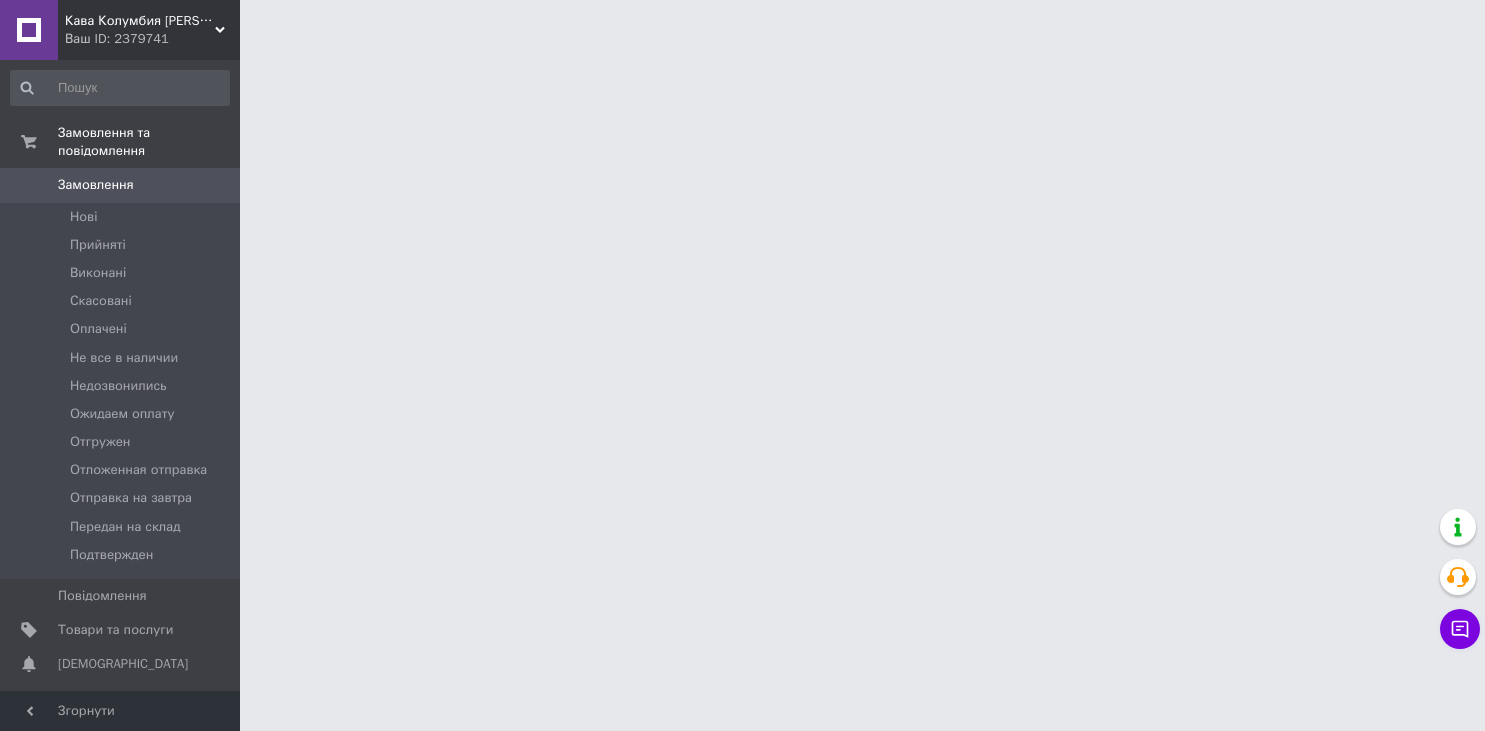scroll, scrollTop: 0, scrollLeft: 0, axis: both 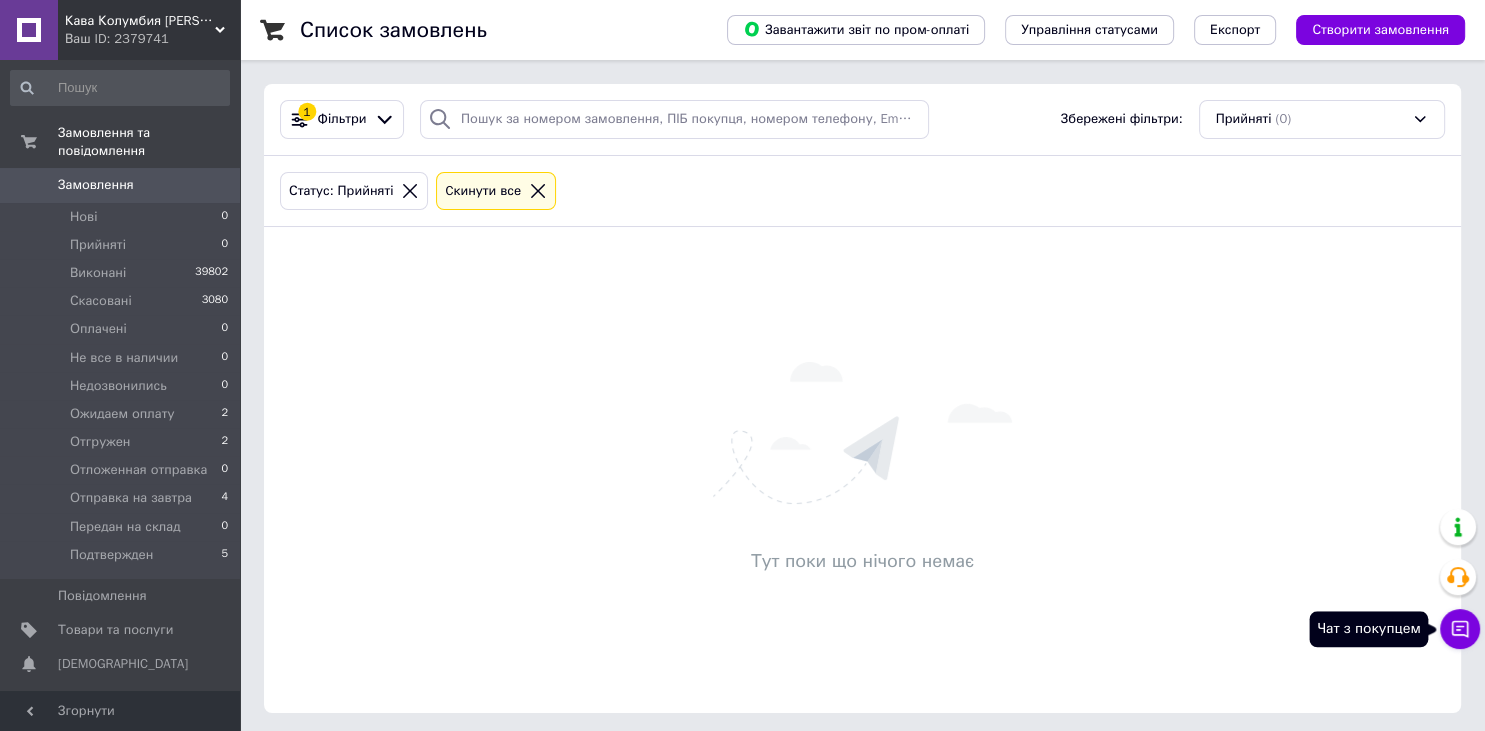 click on "Чат з покупцем" at bounding box center (1460, 629) 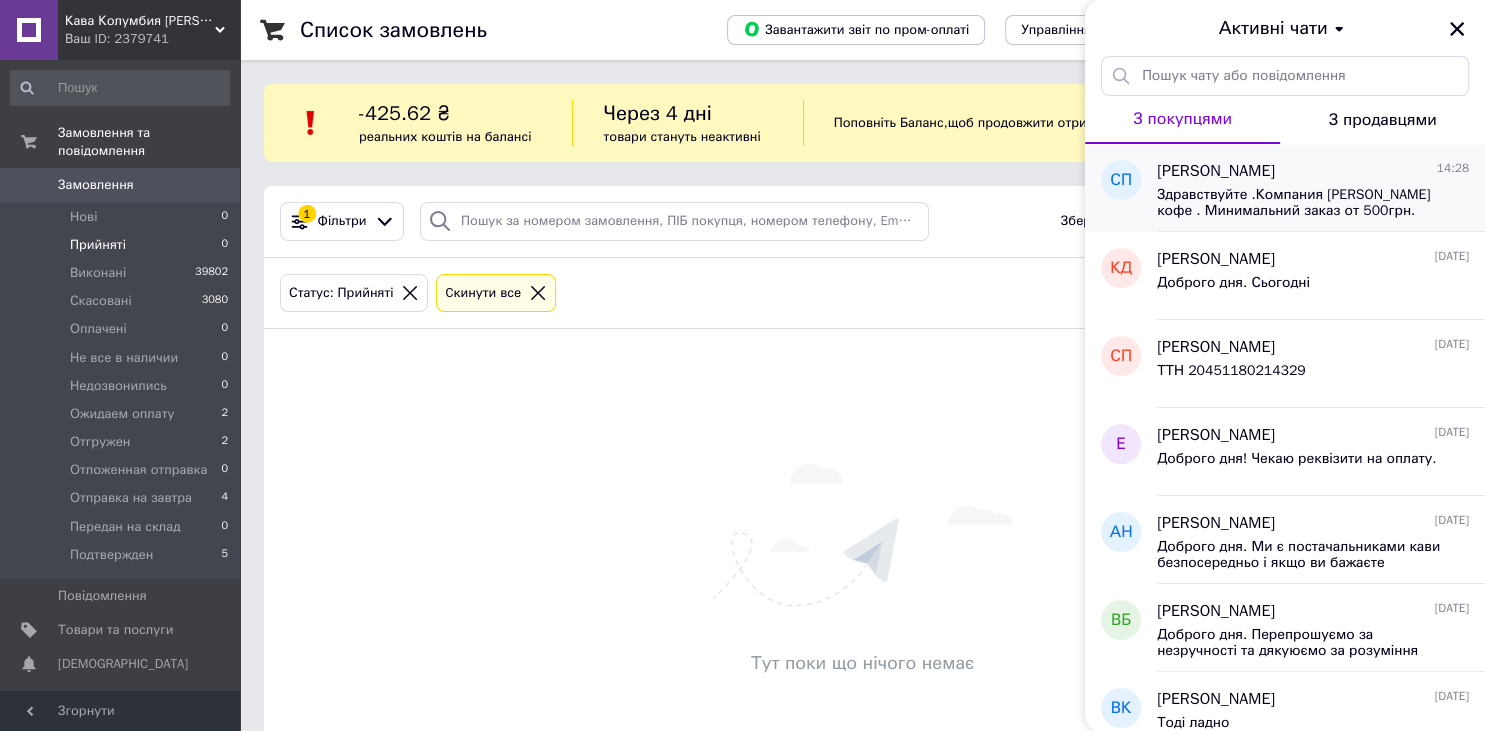 click on "Здравствуйте .Компания Дон Альварез кофе . Минимальний заказ от 500грн. При заказе от 1500грн бесплатная доставка. У нас нет таких условий при подписке." at bounding box center (1299, 203) 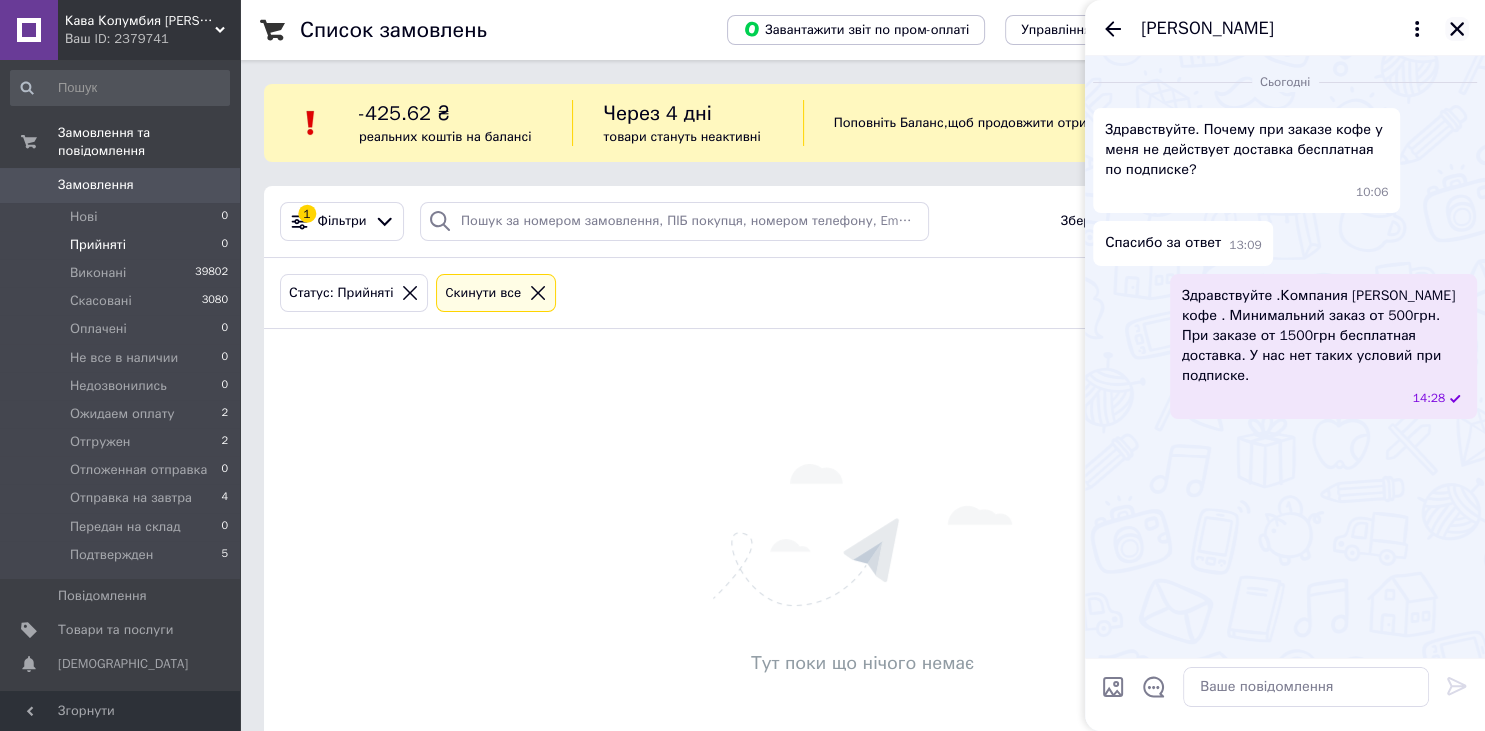 click 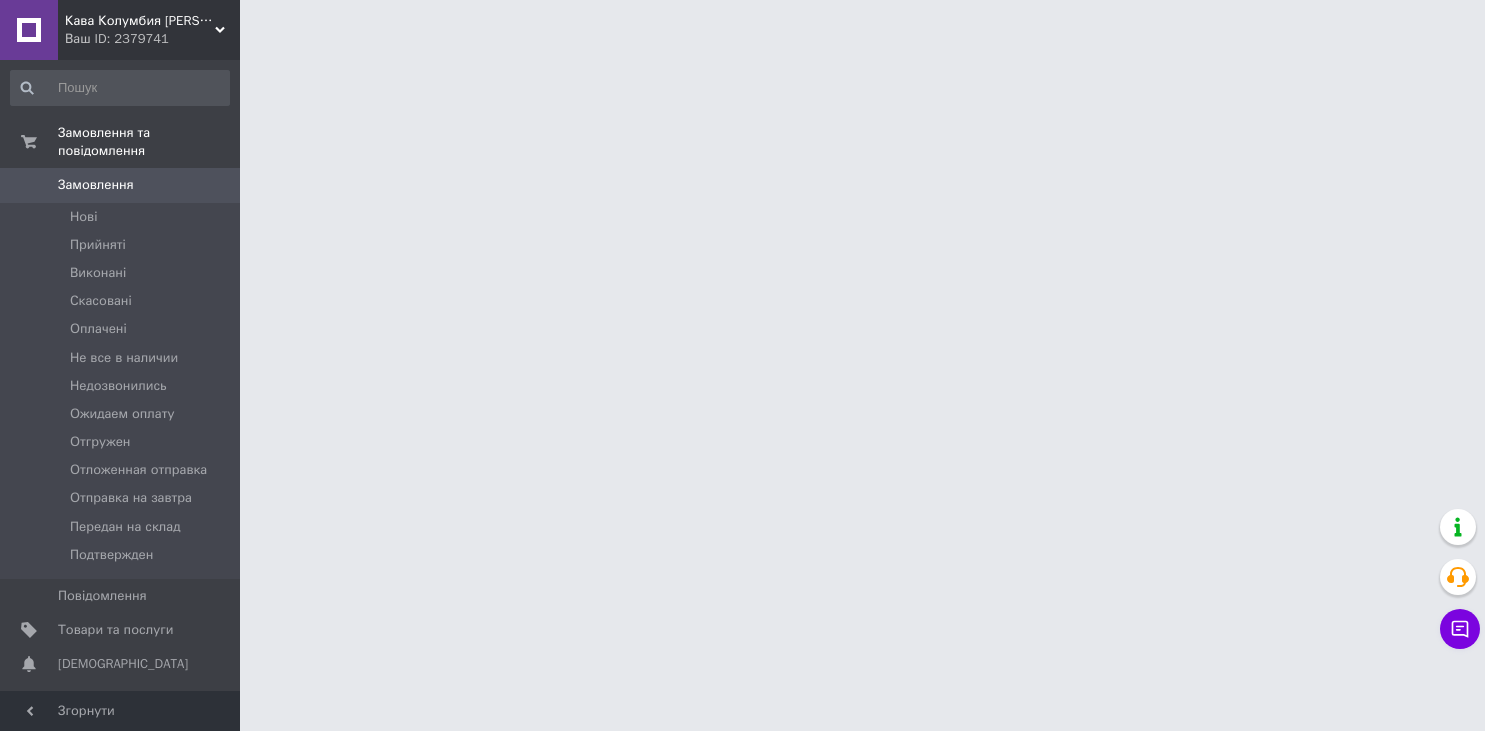 scroll, scrollTop: 0, scrollLeft: 0, axis: both 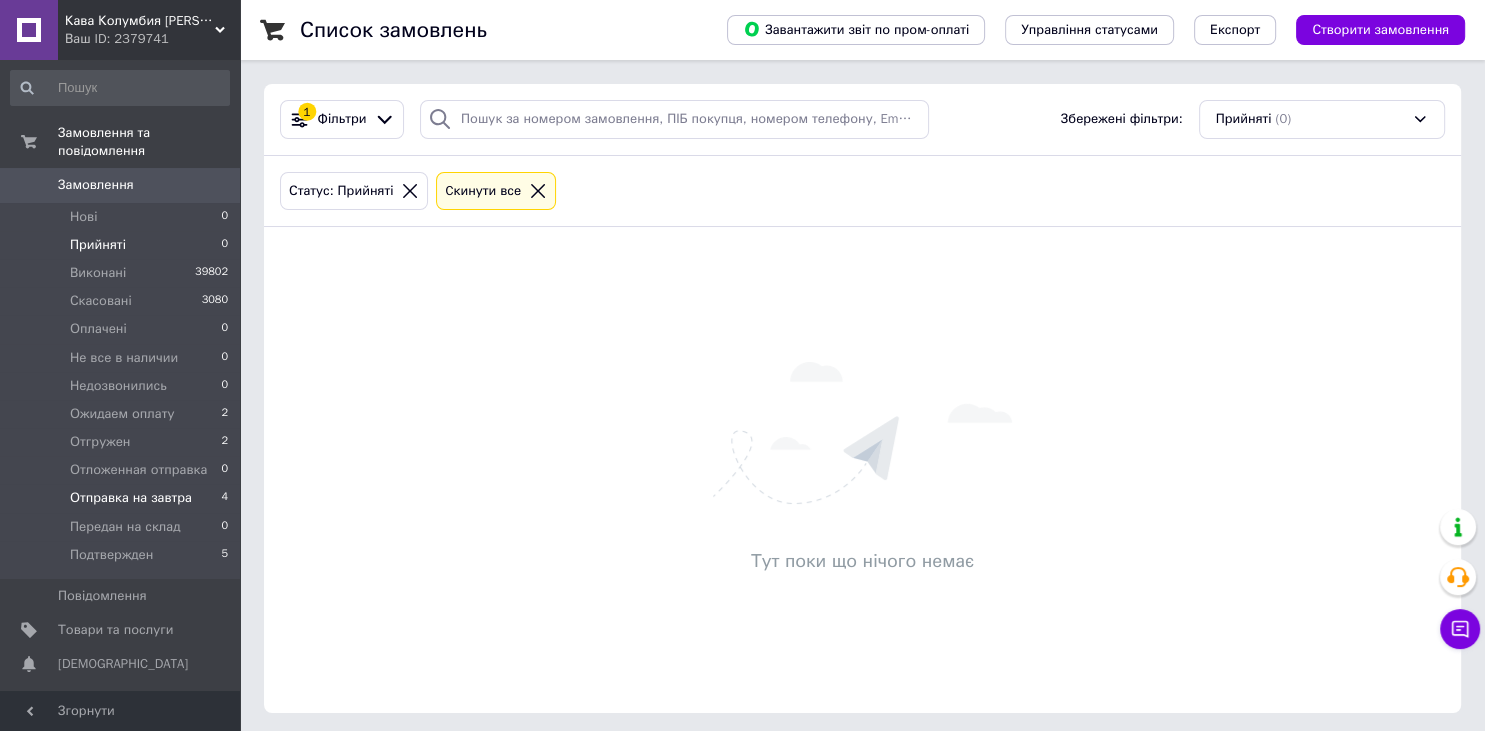 click on "Отправка на завтра" at bounding box center [131, 498] 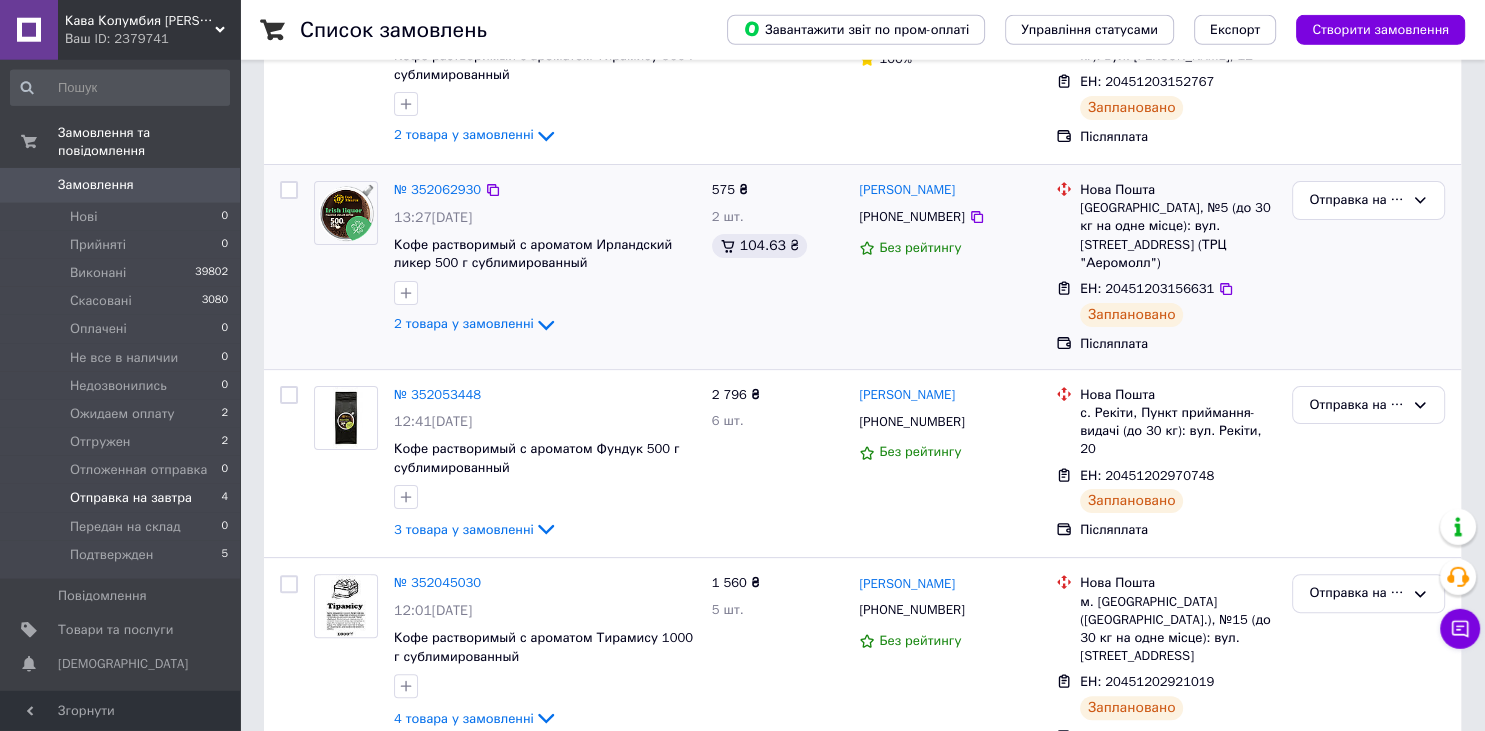 scroll, scrollTop: 468, scrollLeft: 0, axis: vertical 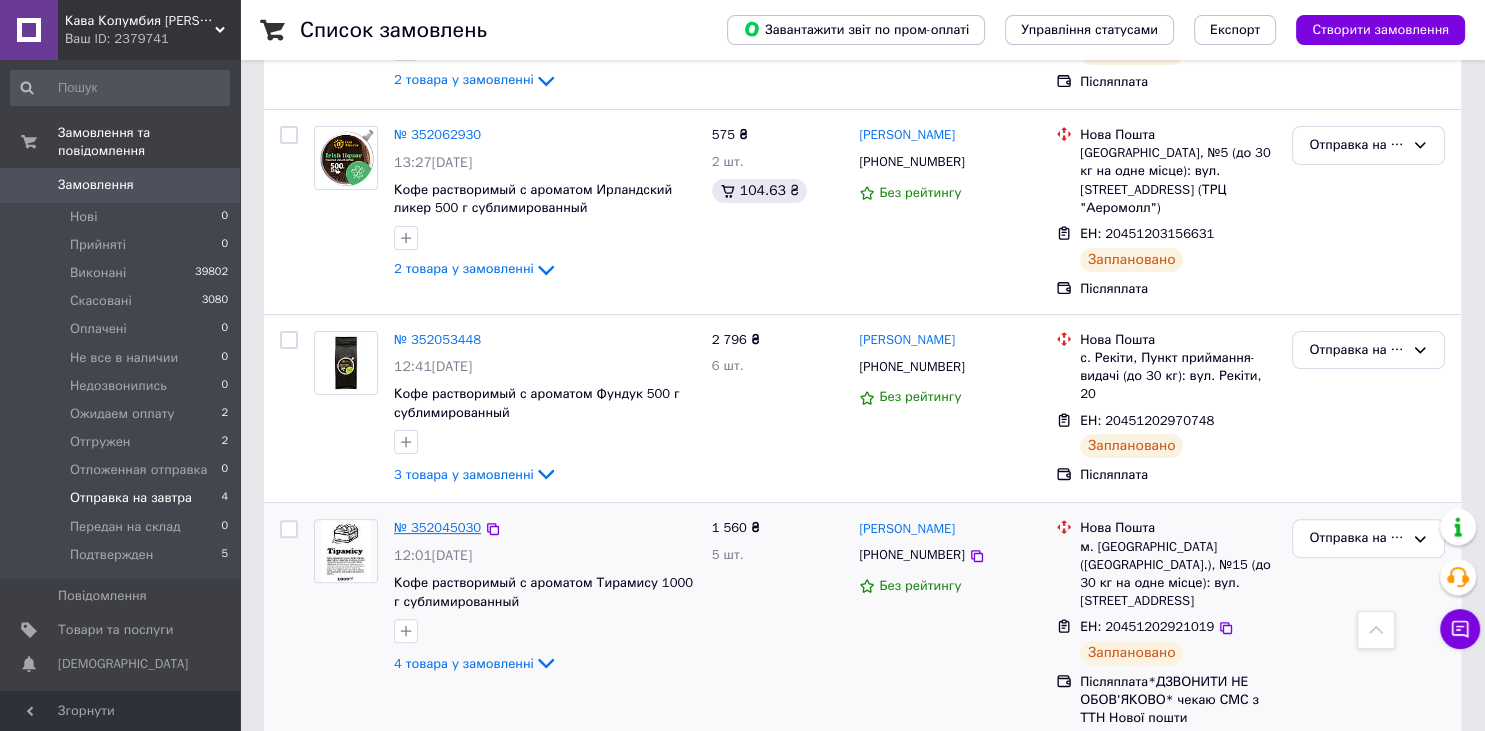 click on "№ 352045030" at bounding box center (437, 527) 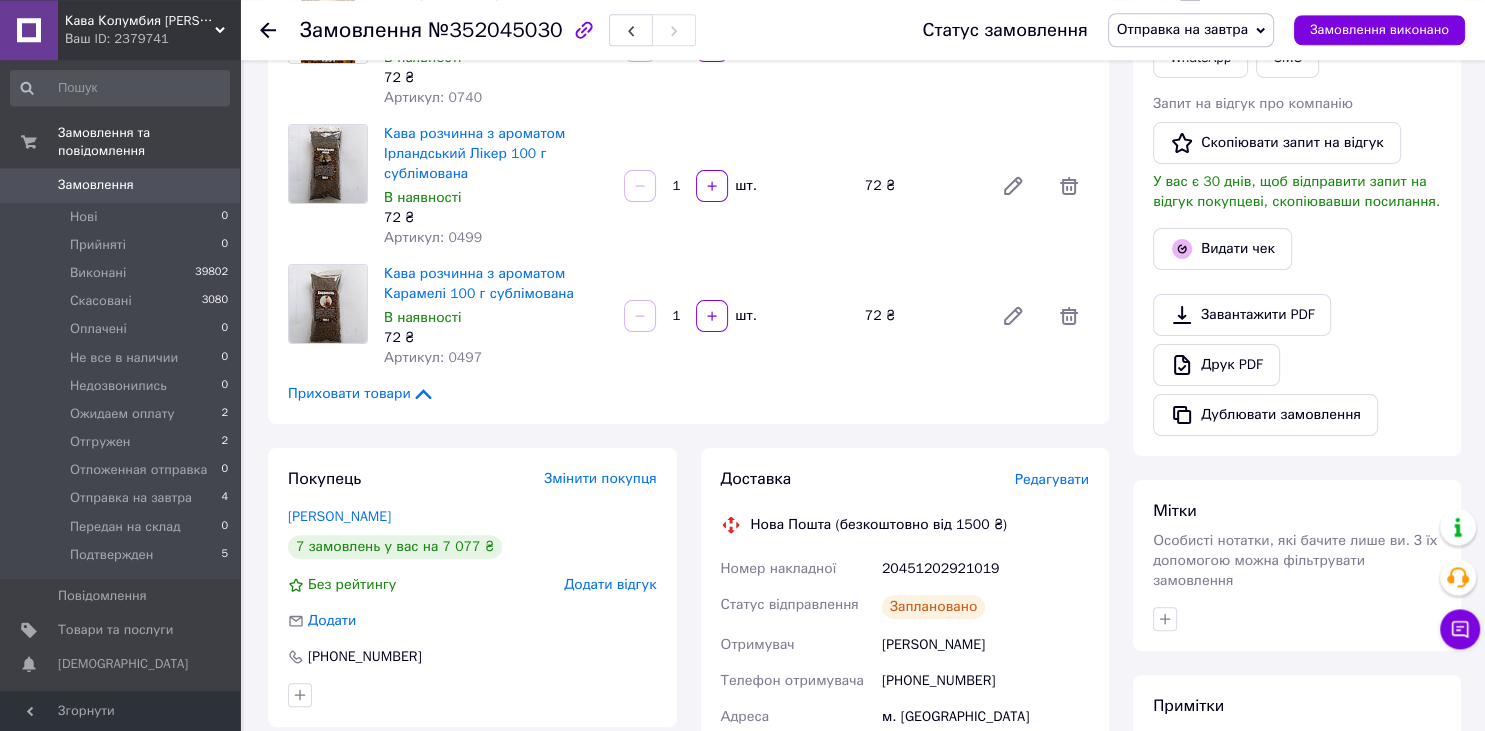 scroll, scrollTop: 105, scrollLeft: 0, axis: vertical 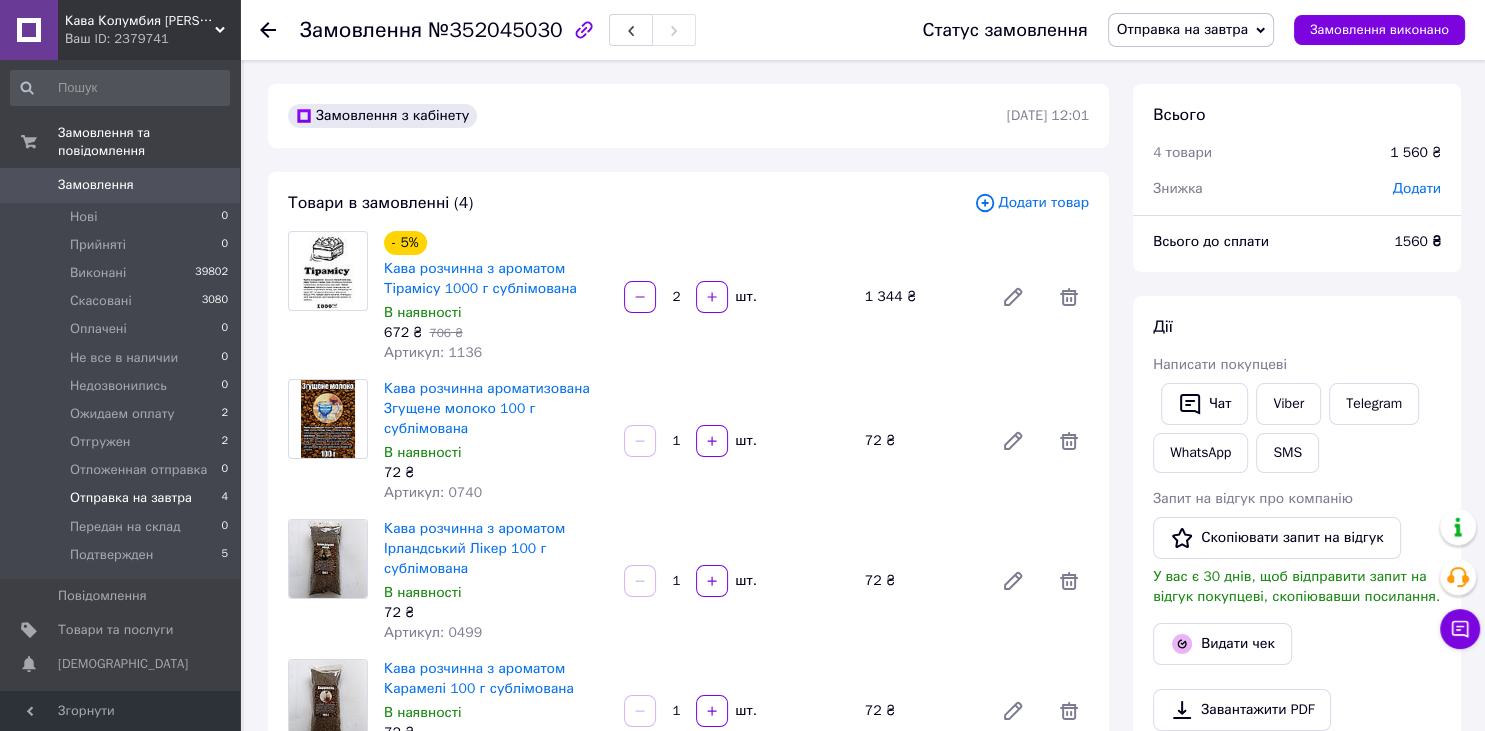 click on "Отправка на завтра" at bounding box center (131, 498) 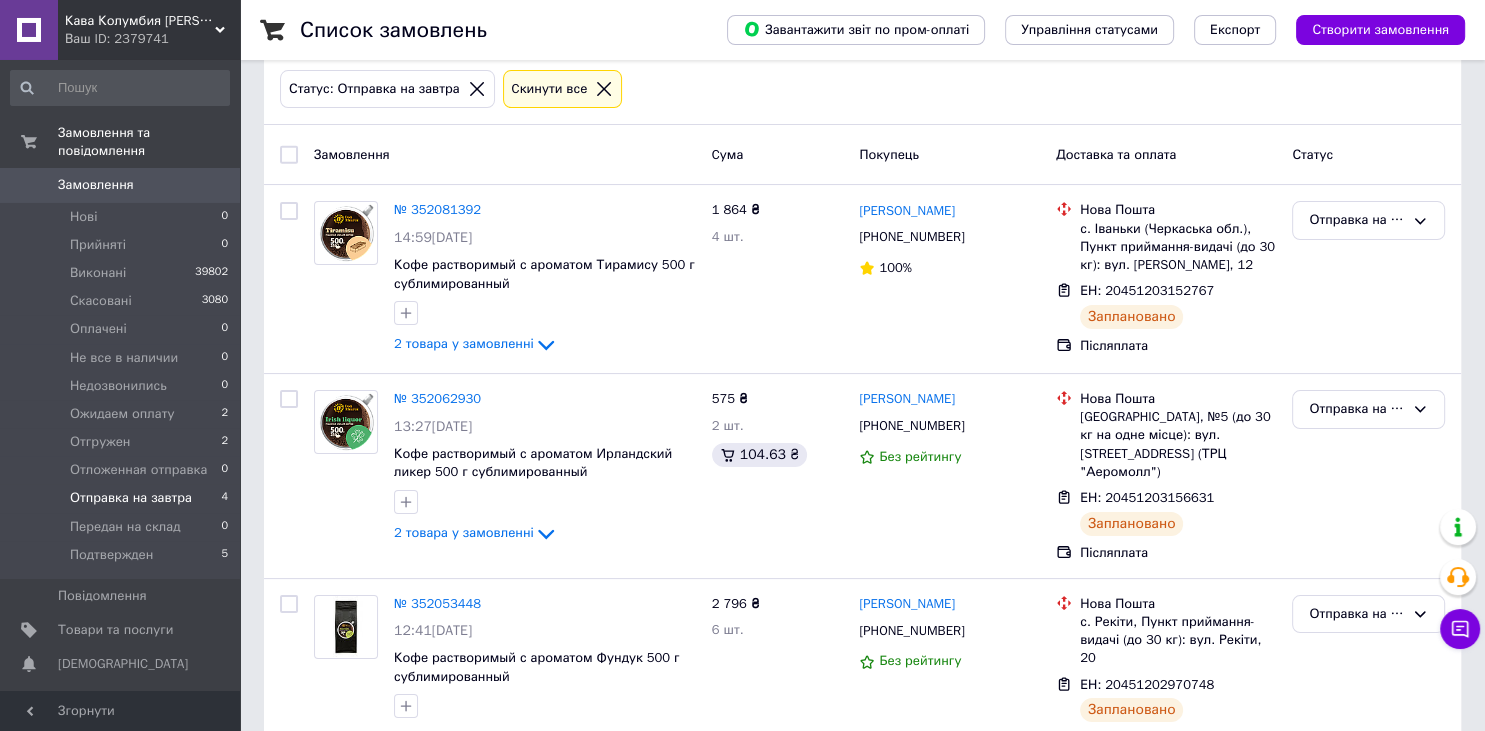 scroll, scrollTop: 0, scrollLeft: 0, axis: both 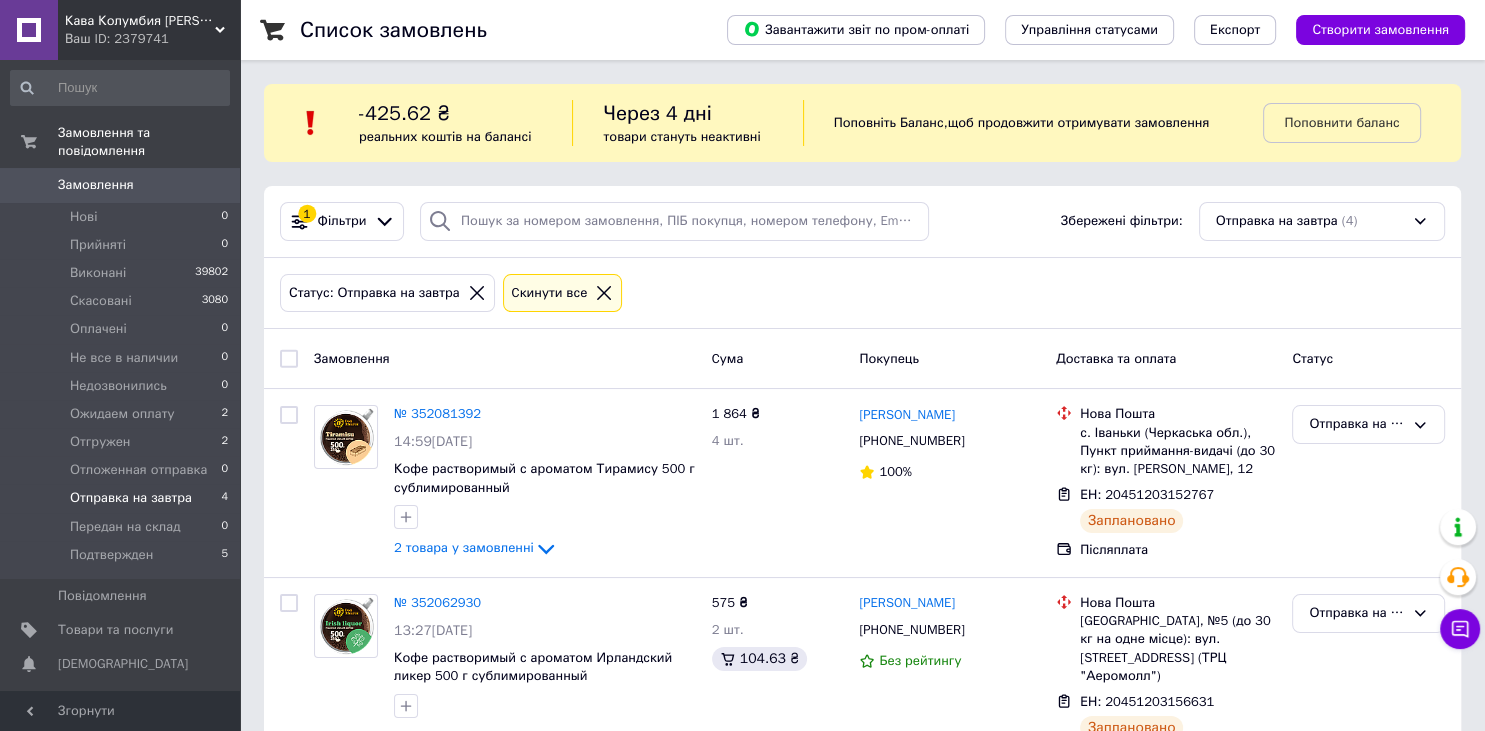 click on "Отправка на завтра" at bounding box center (131, 498) 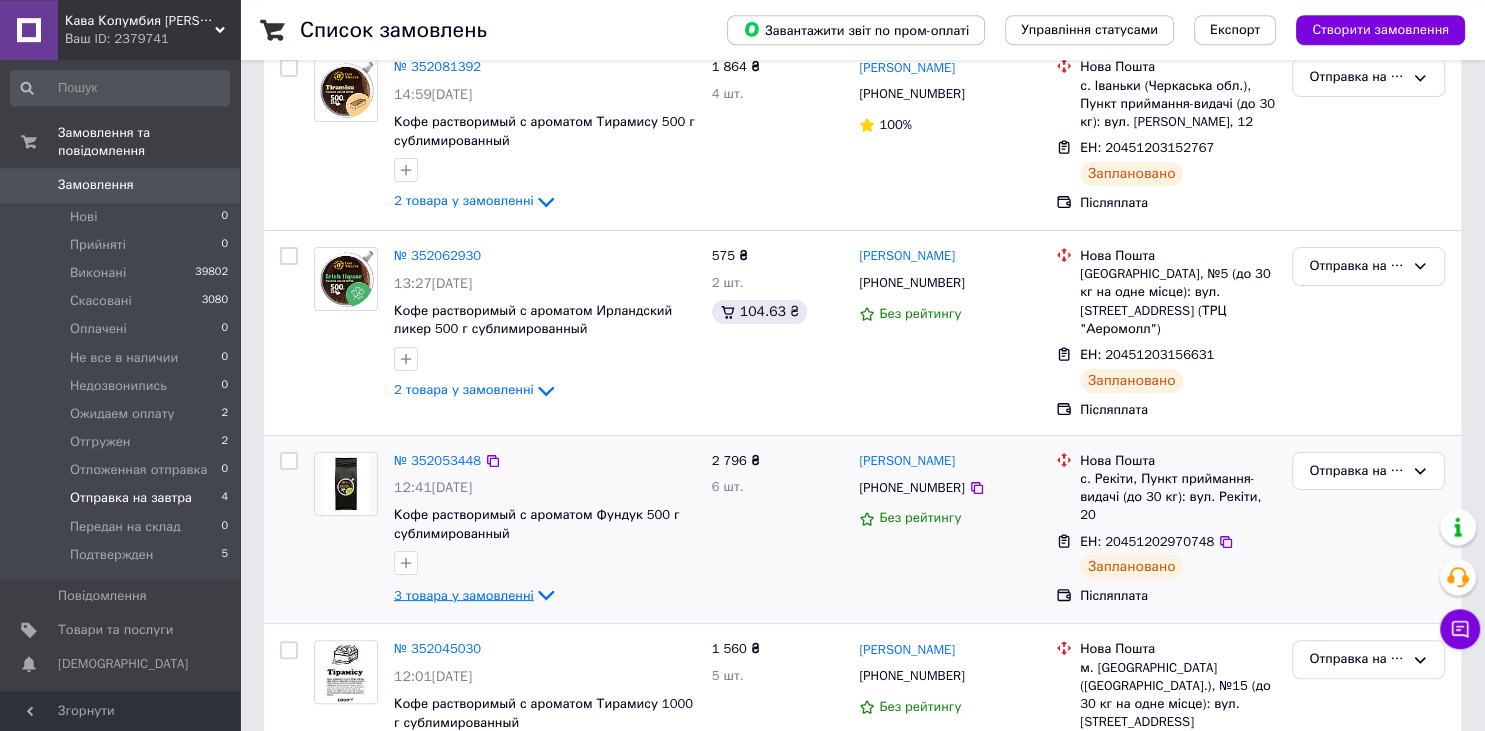 scroll, scrollTop: 468, scrollLeft: 0, axis: vertical 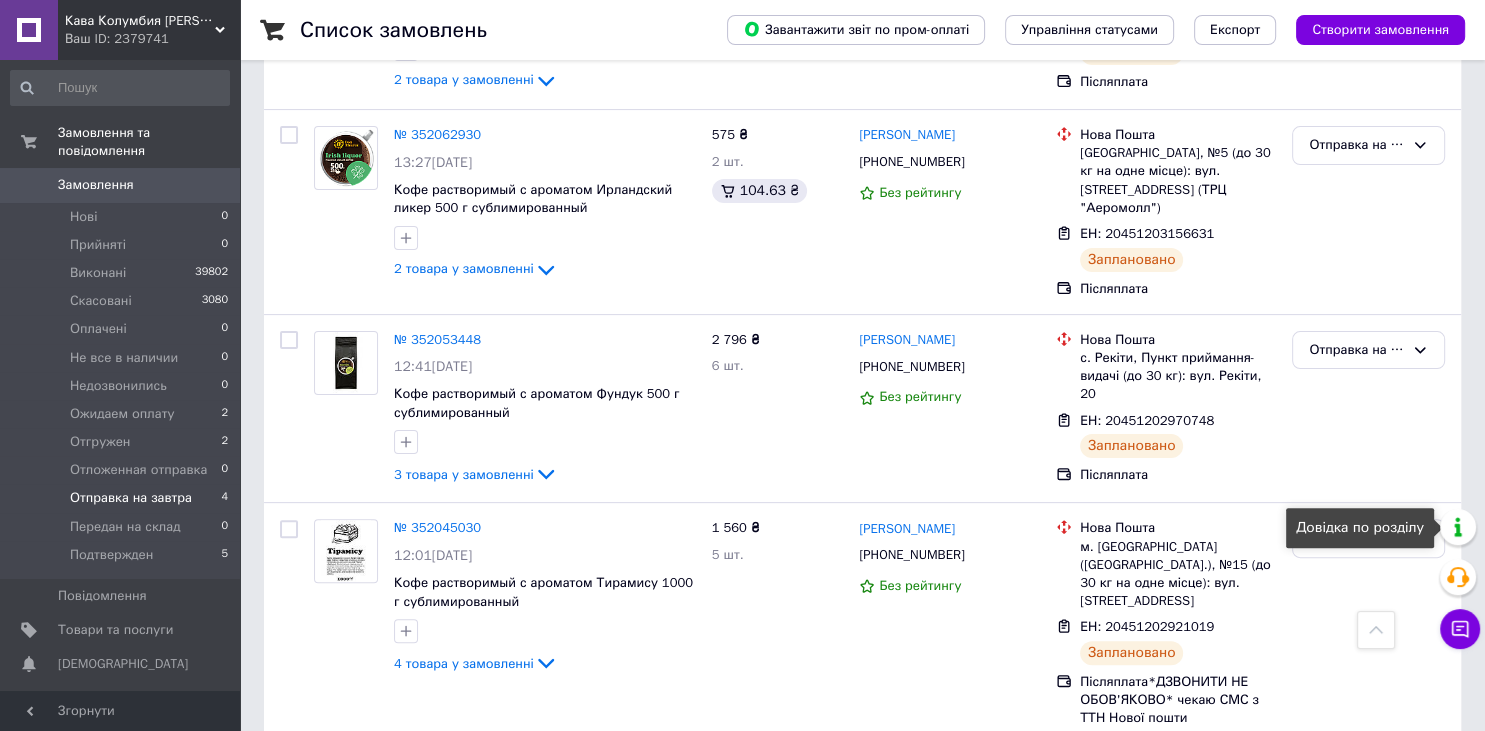 click on "Довідка по розділу" at bounding box center [1360, 528] 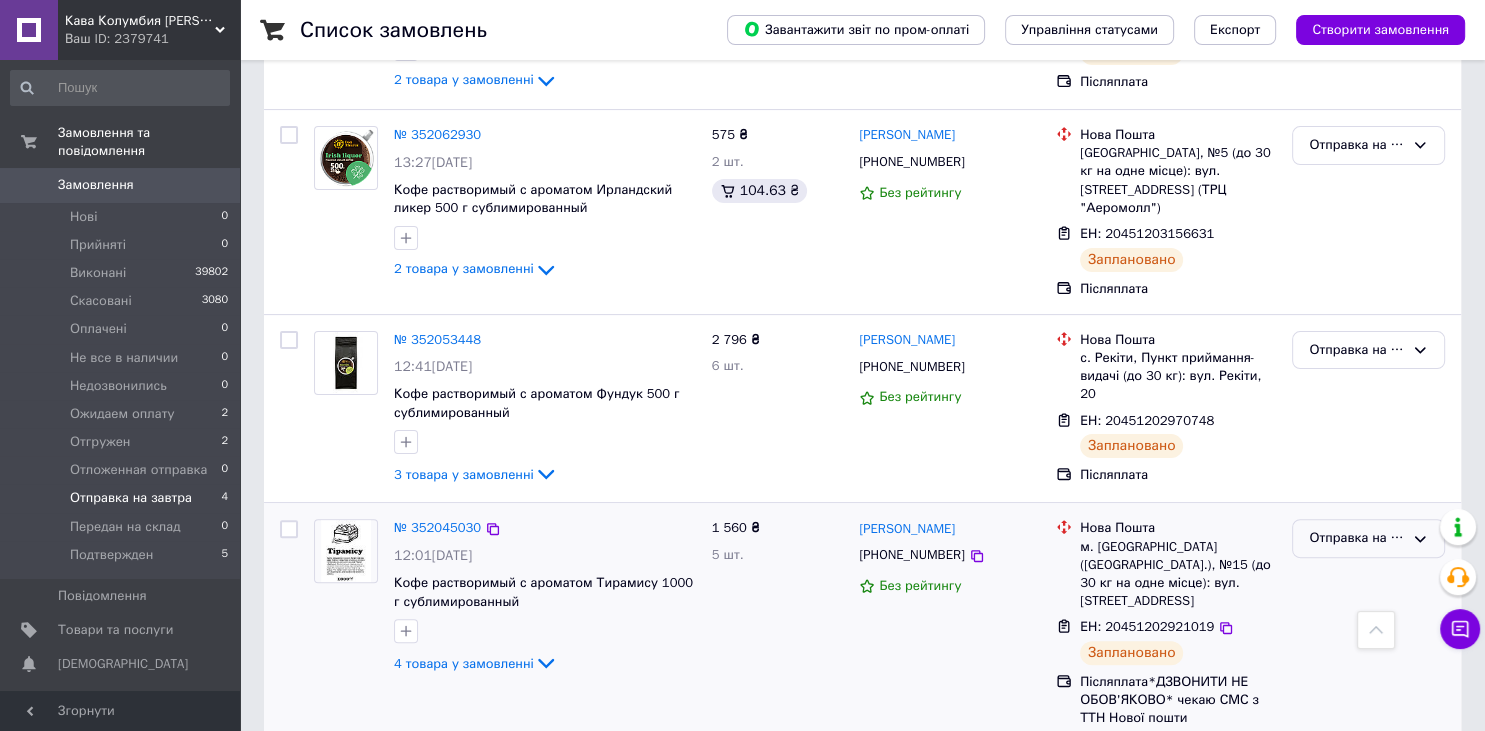 click on "Отправка на завтра" at bounding box center (1356, 538) 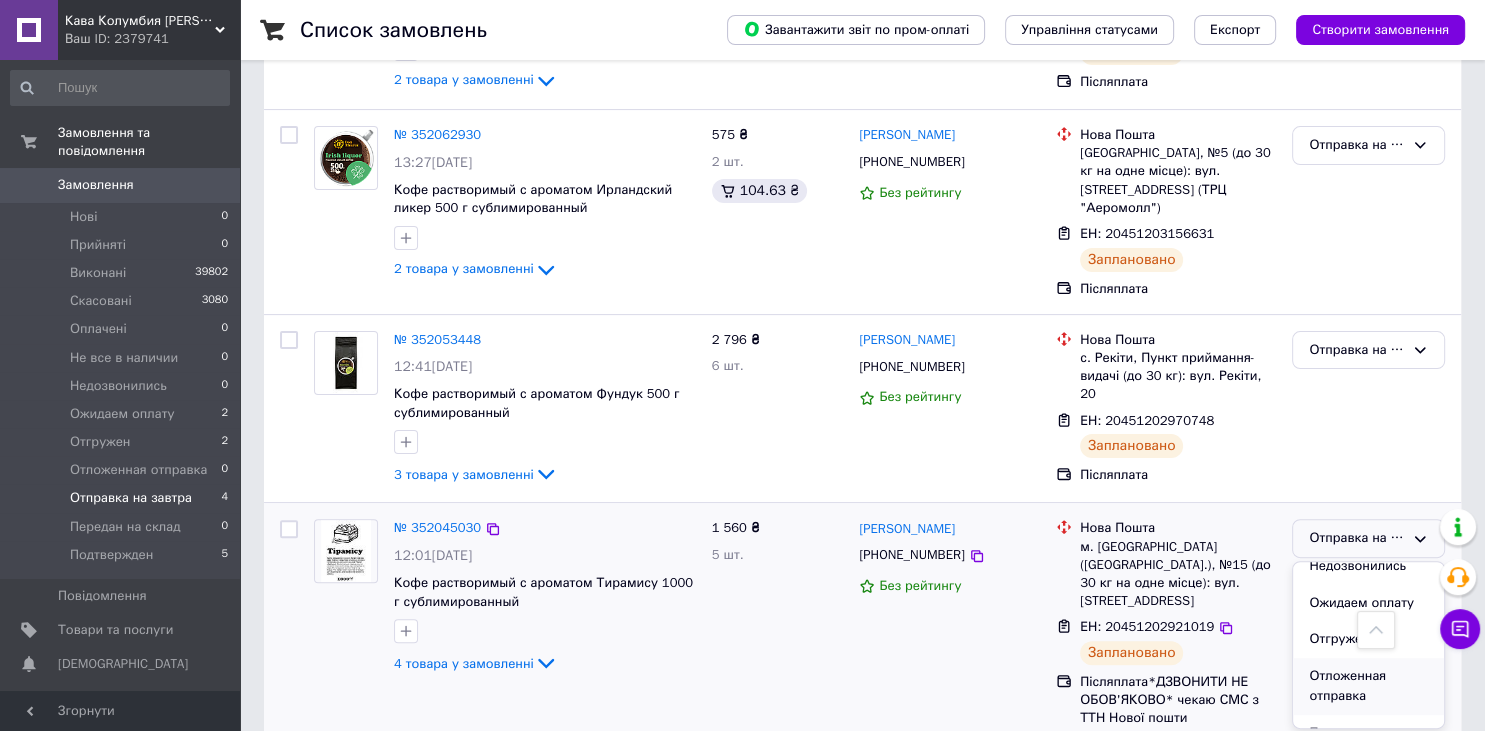 scroll, scrollTop: 258, scrollLeft: 0, axis: vertical 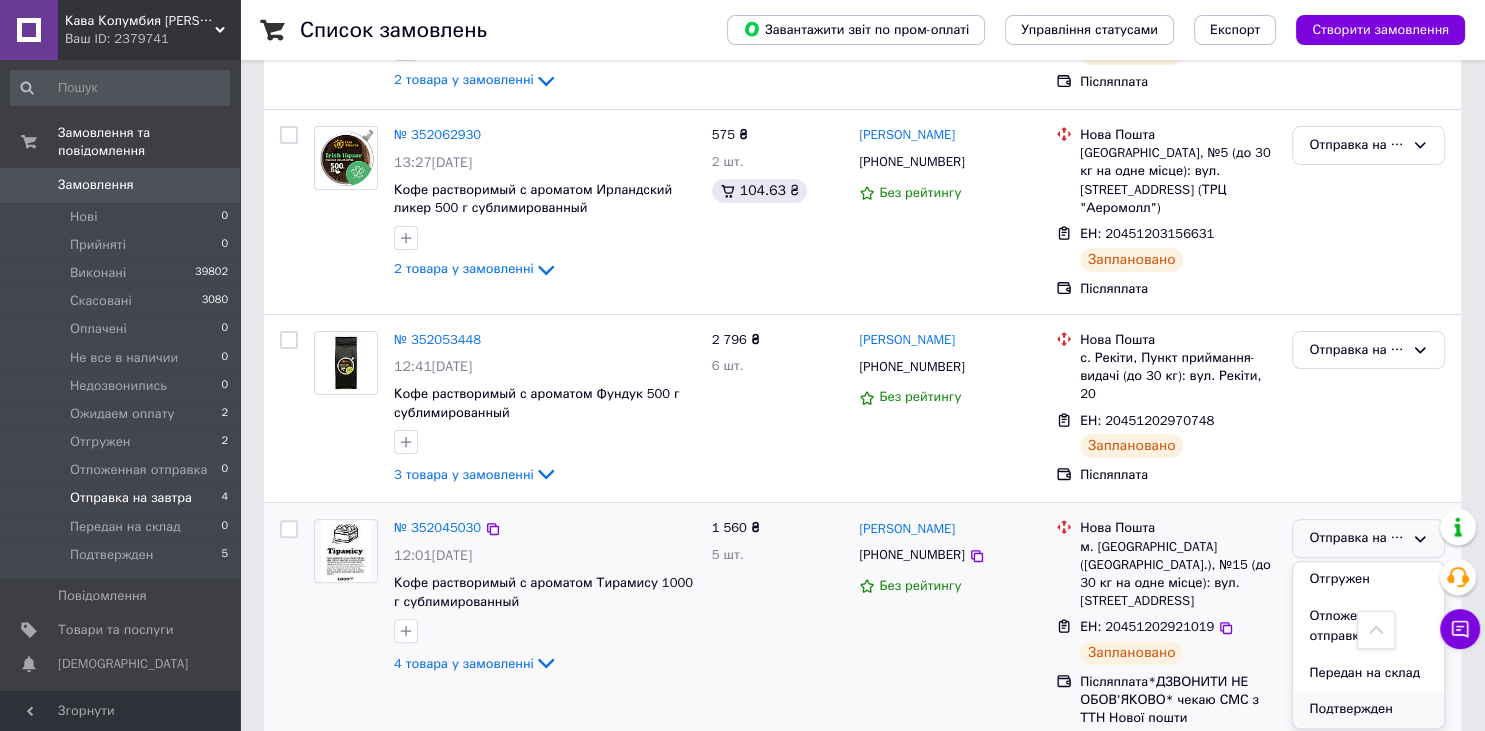 click on "Подтвержден" at bounding box center (1368, 709) 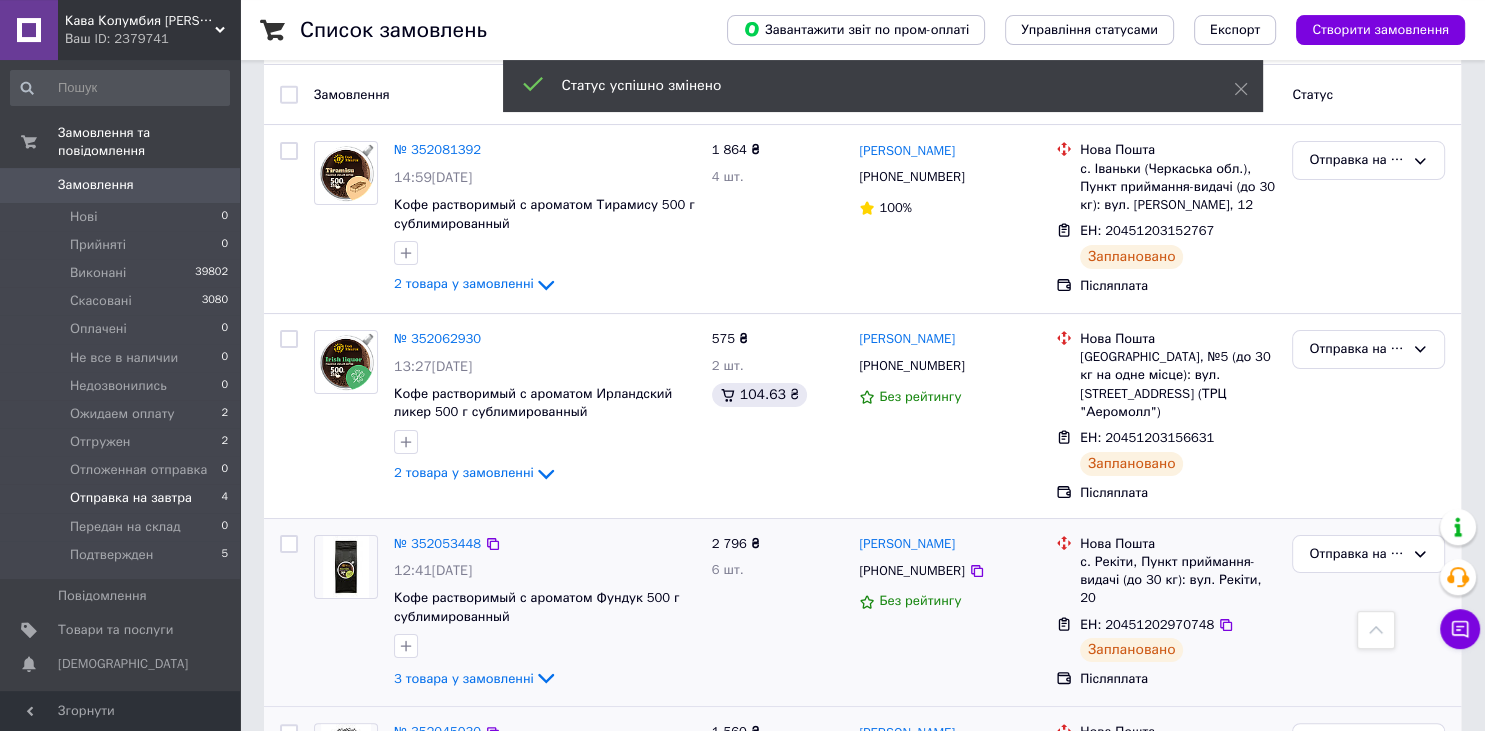 scroll, scrollTop: 257, scrollLeft: 0, axis: vertical 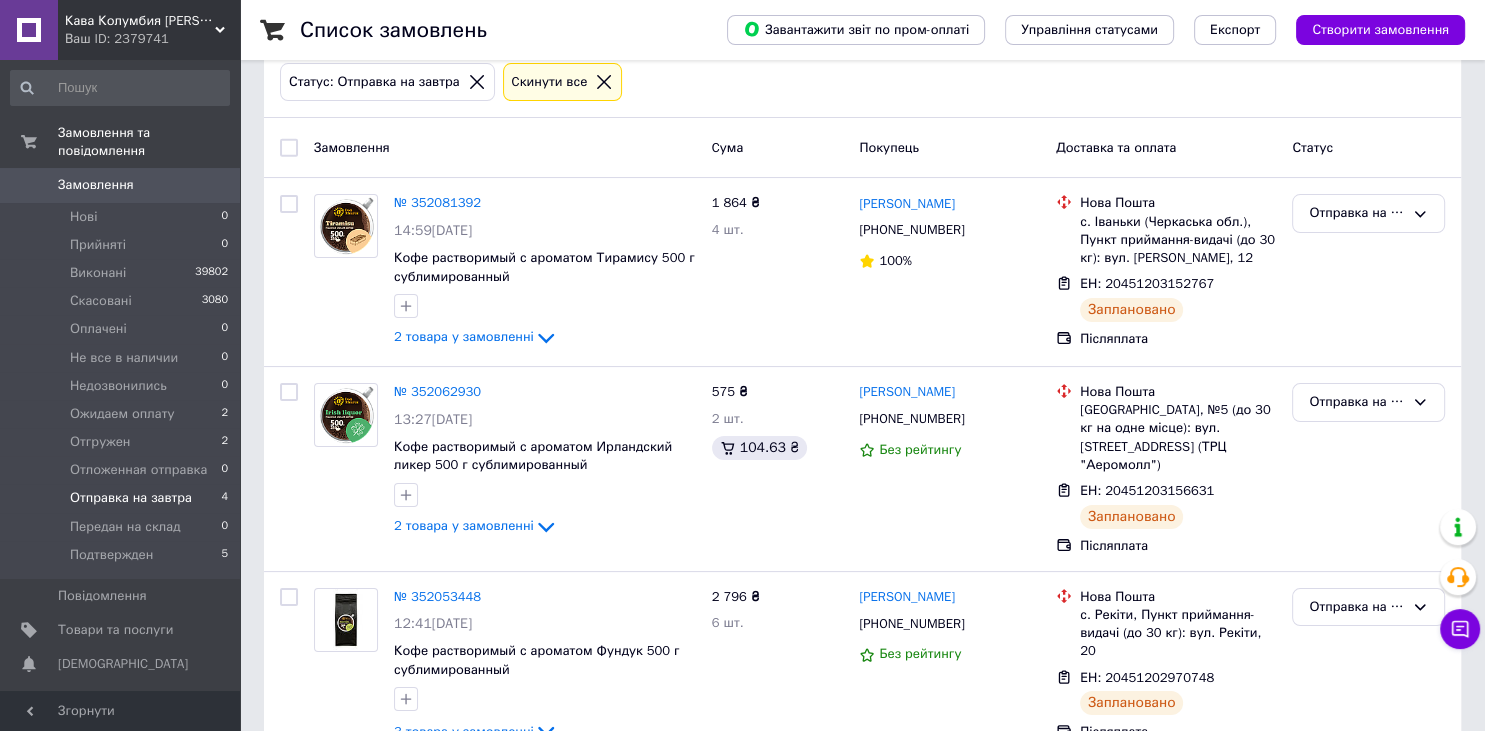 click on "Отправка на завтра" at bounding box center (131, 498) 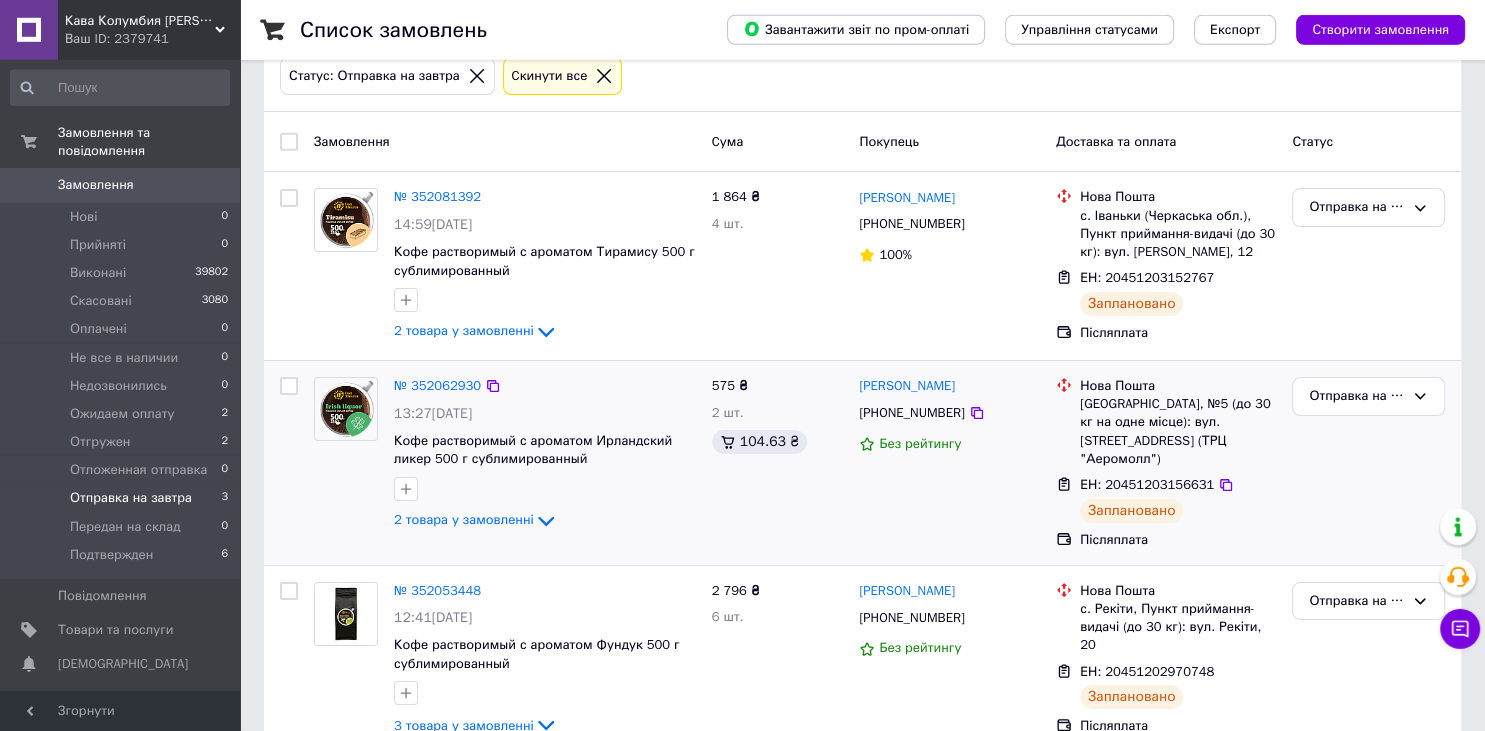 scroll, scrollTop: 245, scrollLeft: 0, axis: vertical 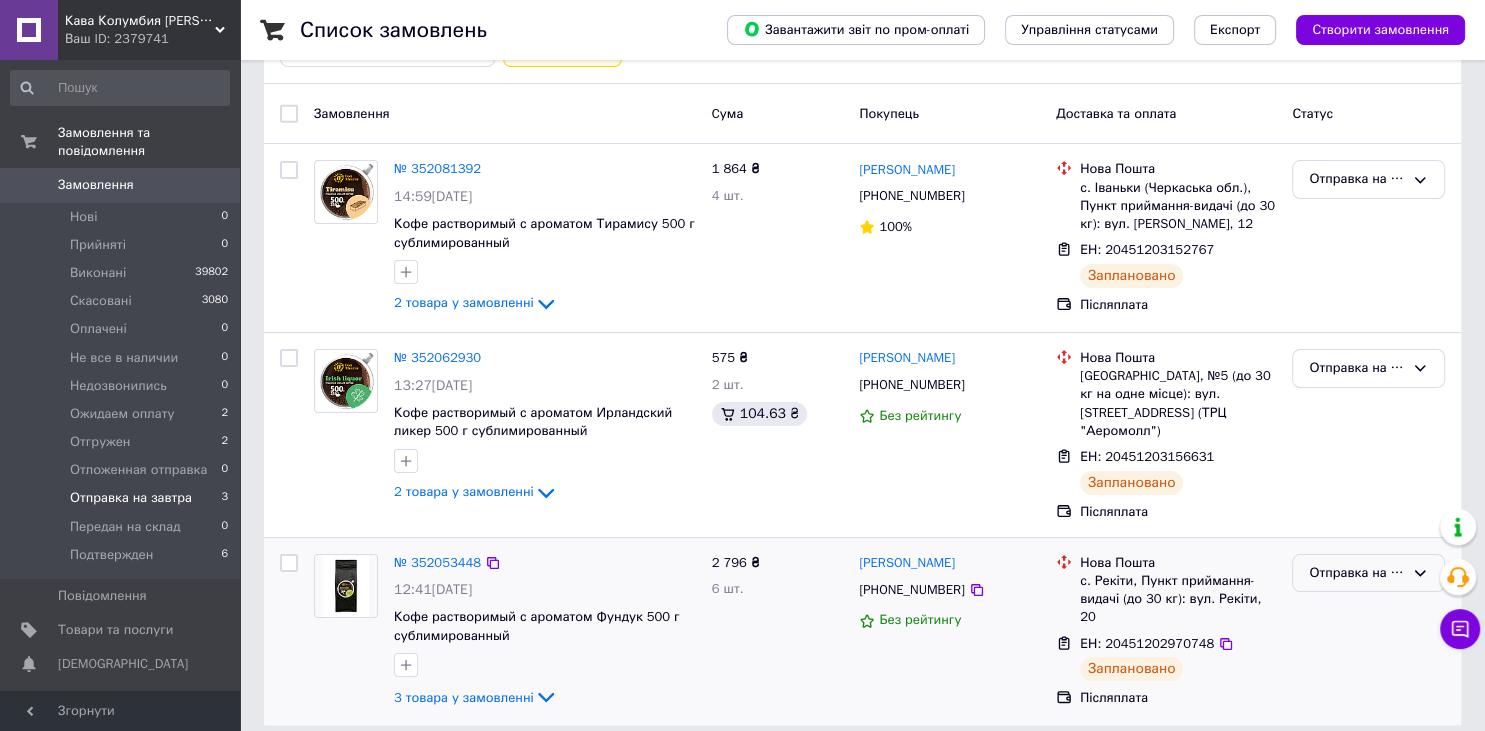 click 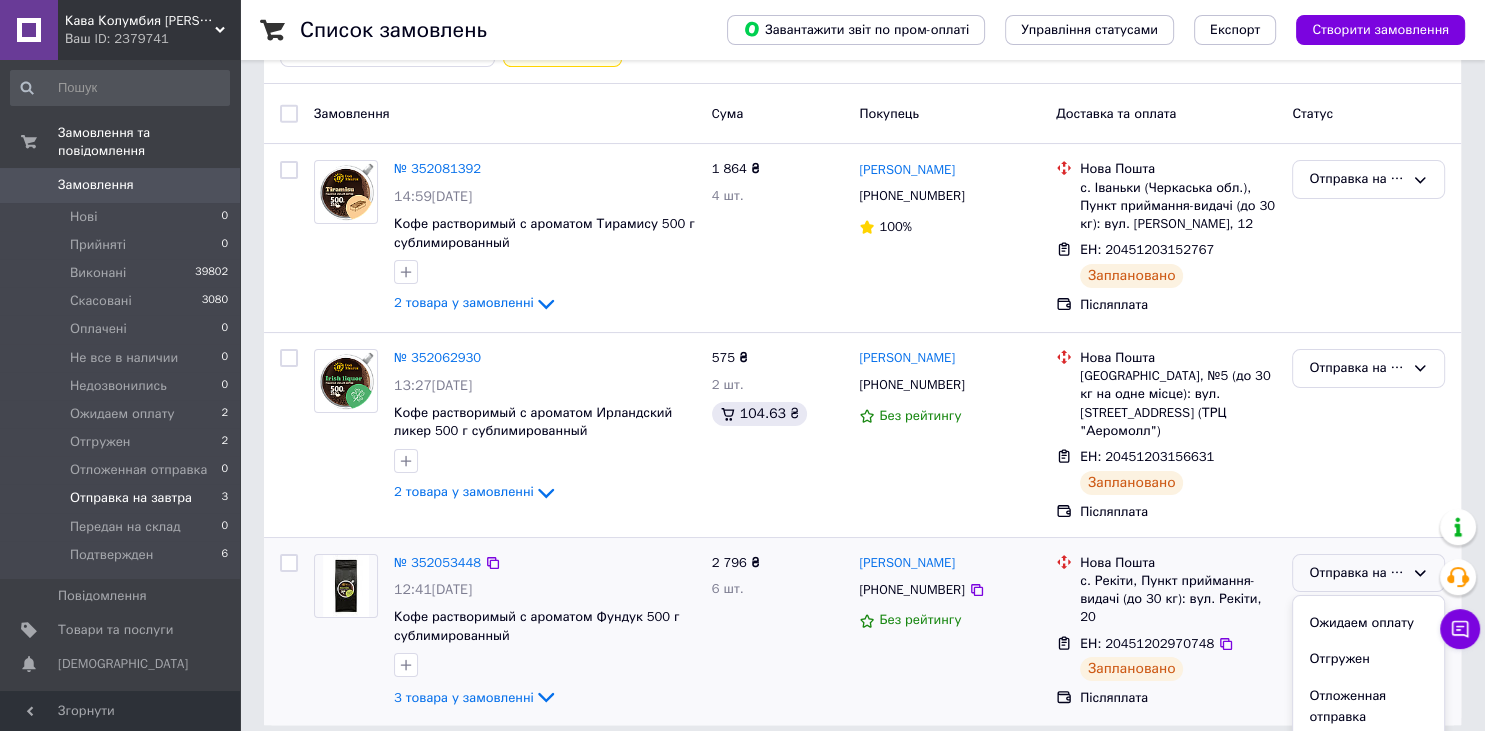scroll, scrollTop: 258, scrollLeft: 0, axis: vertical 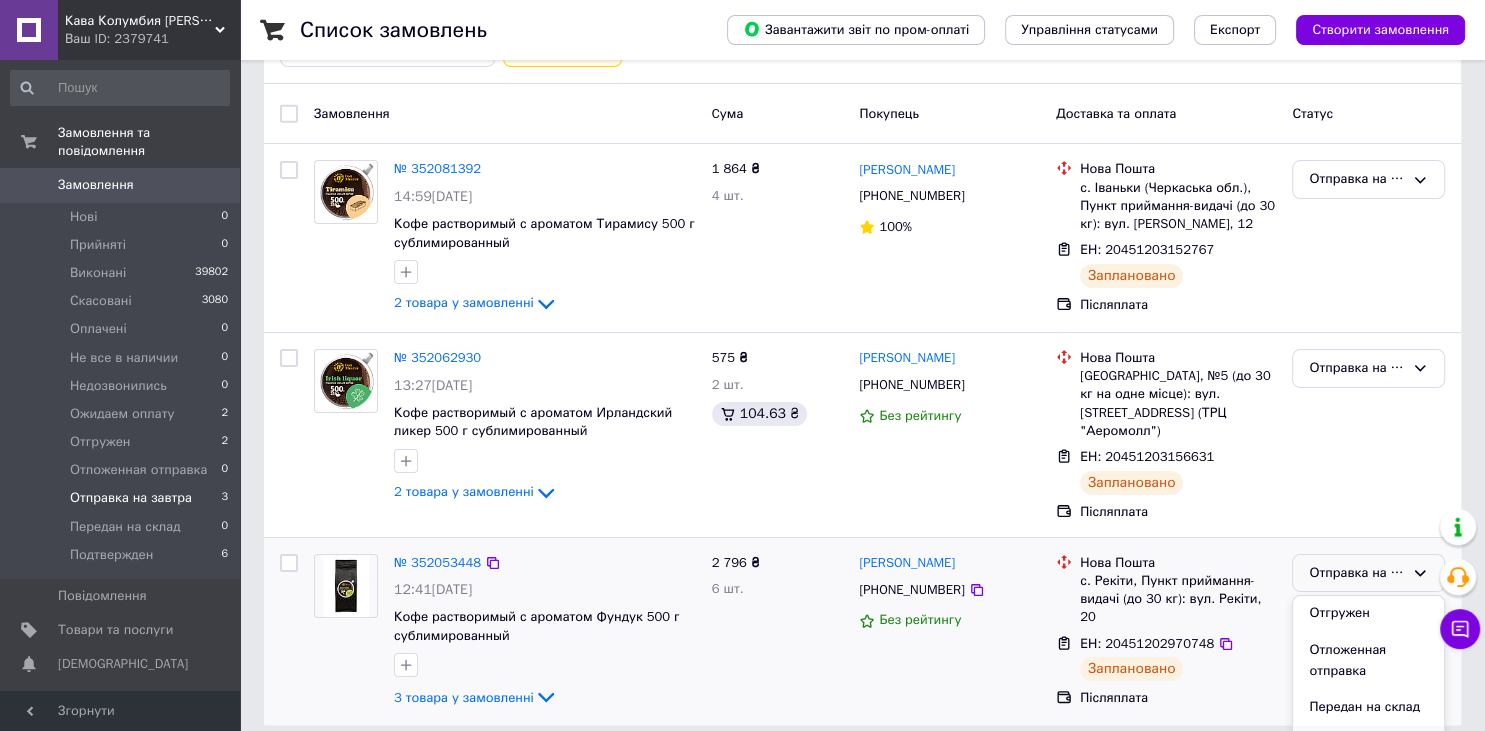 click on "Подтвержден" at bounding box center (1368, 744) 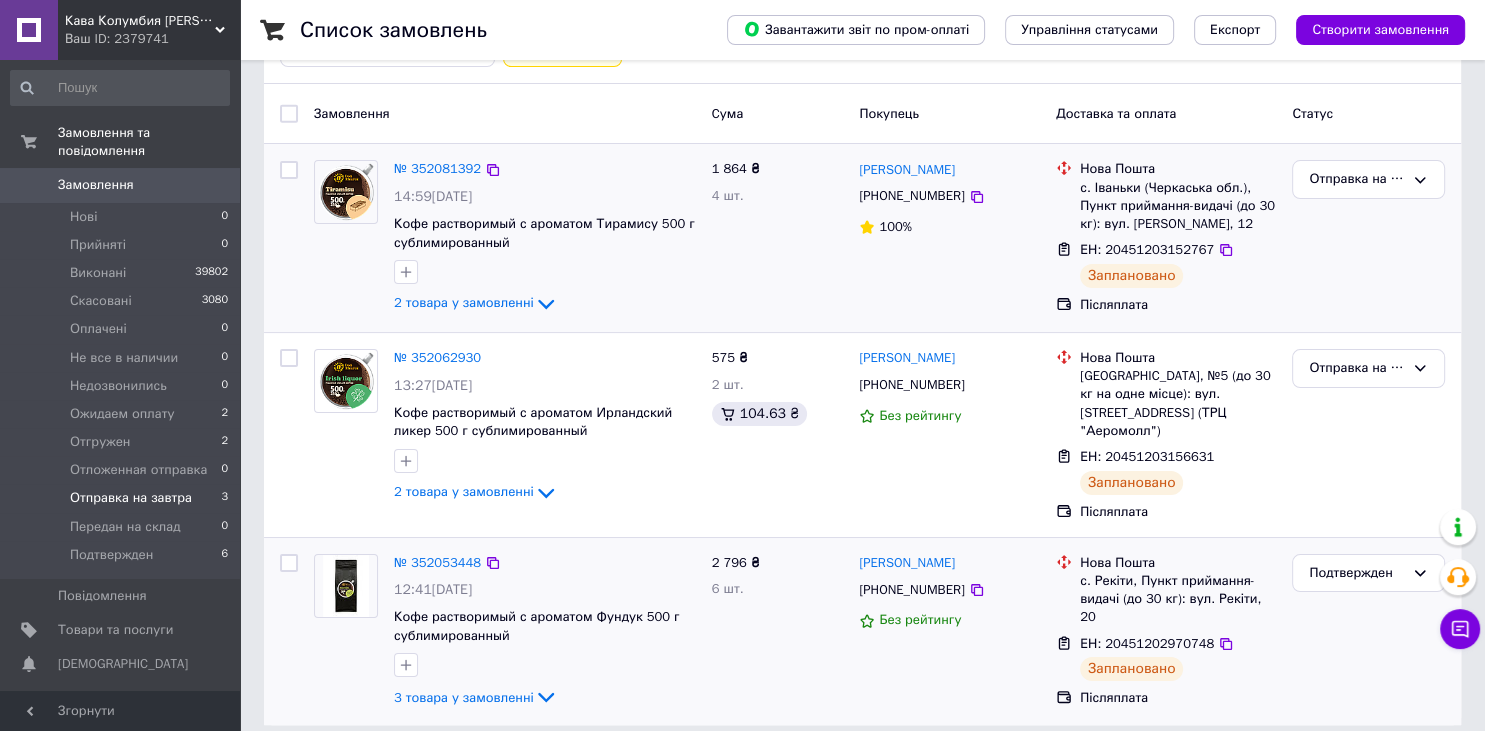 click at bounding box center [289, 170] 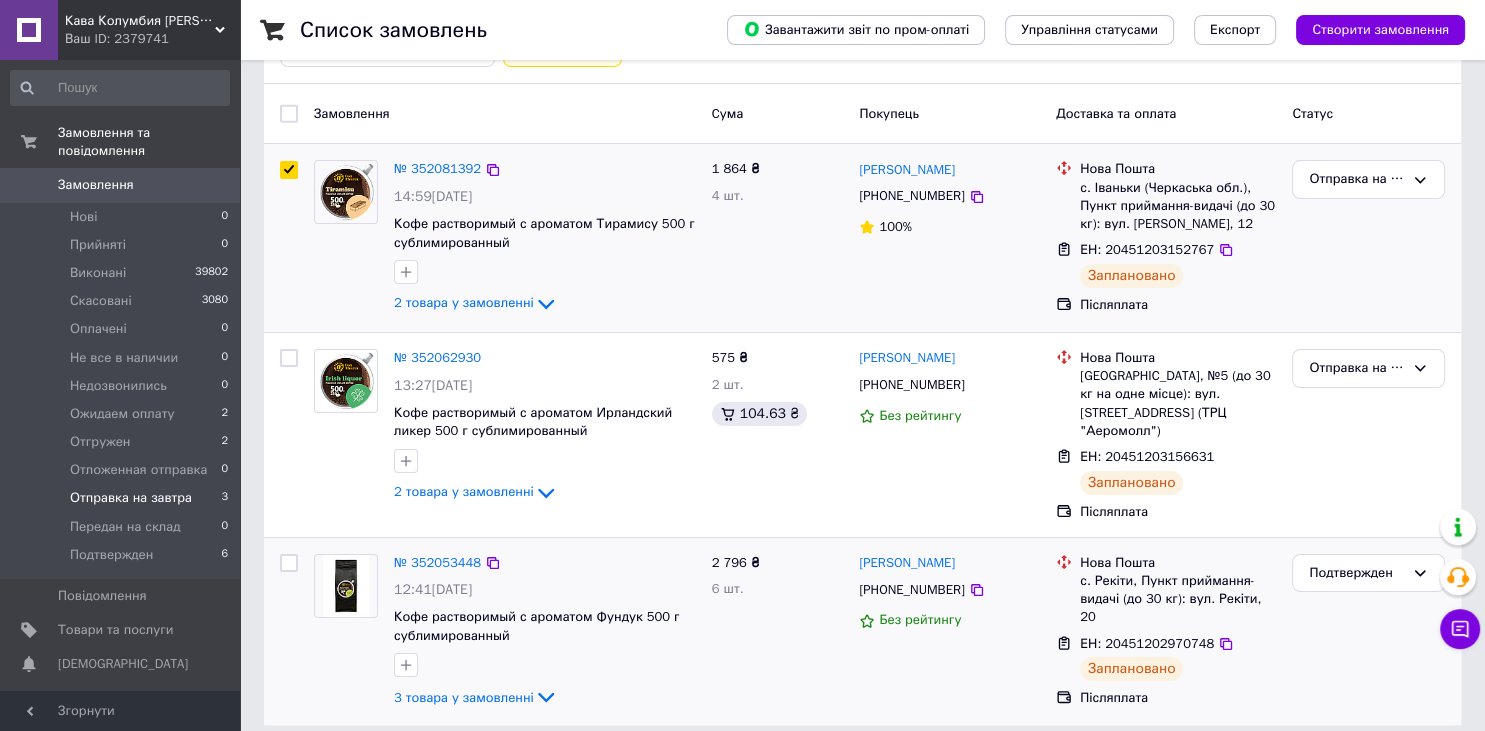 checkbox on "true" 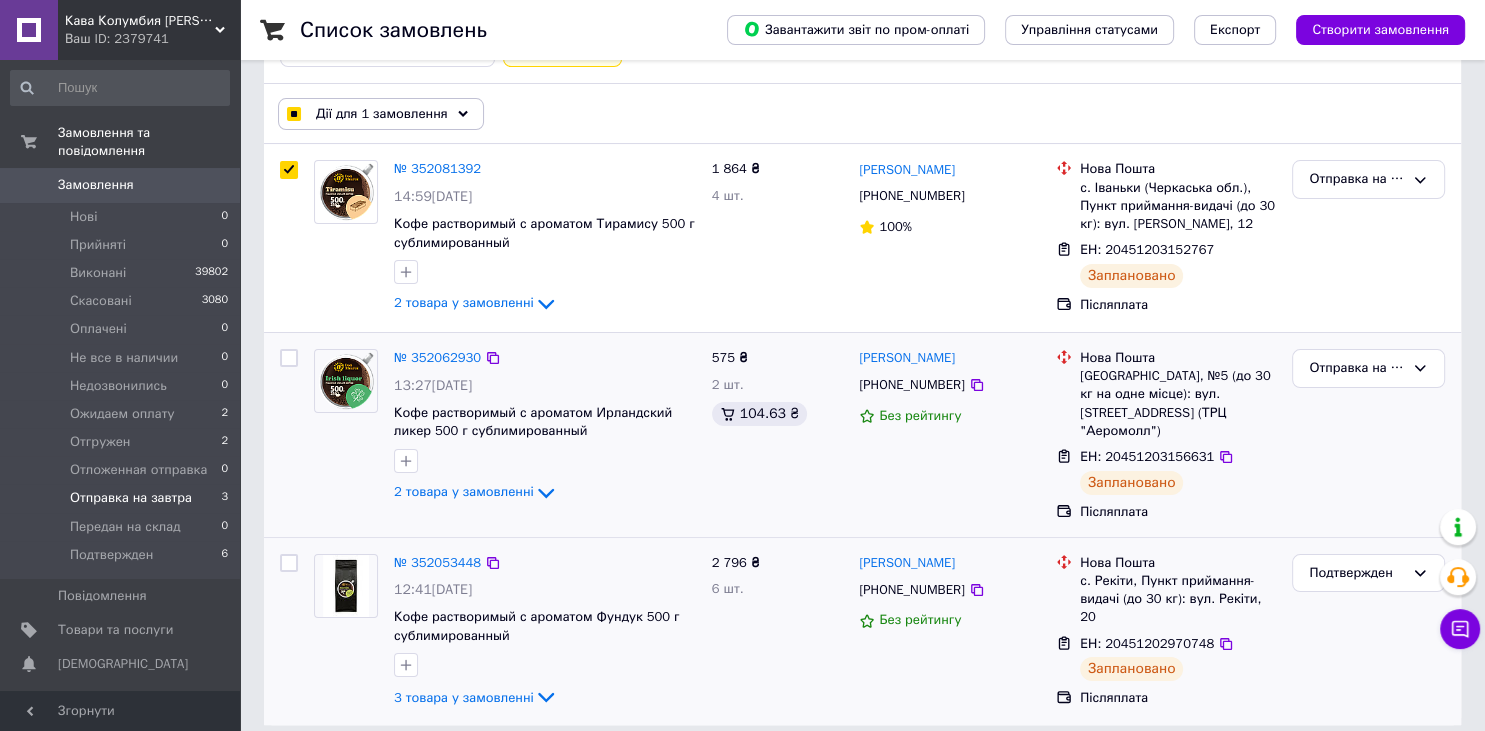 click at bounding box center [289, 358] 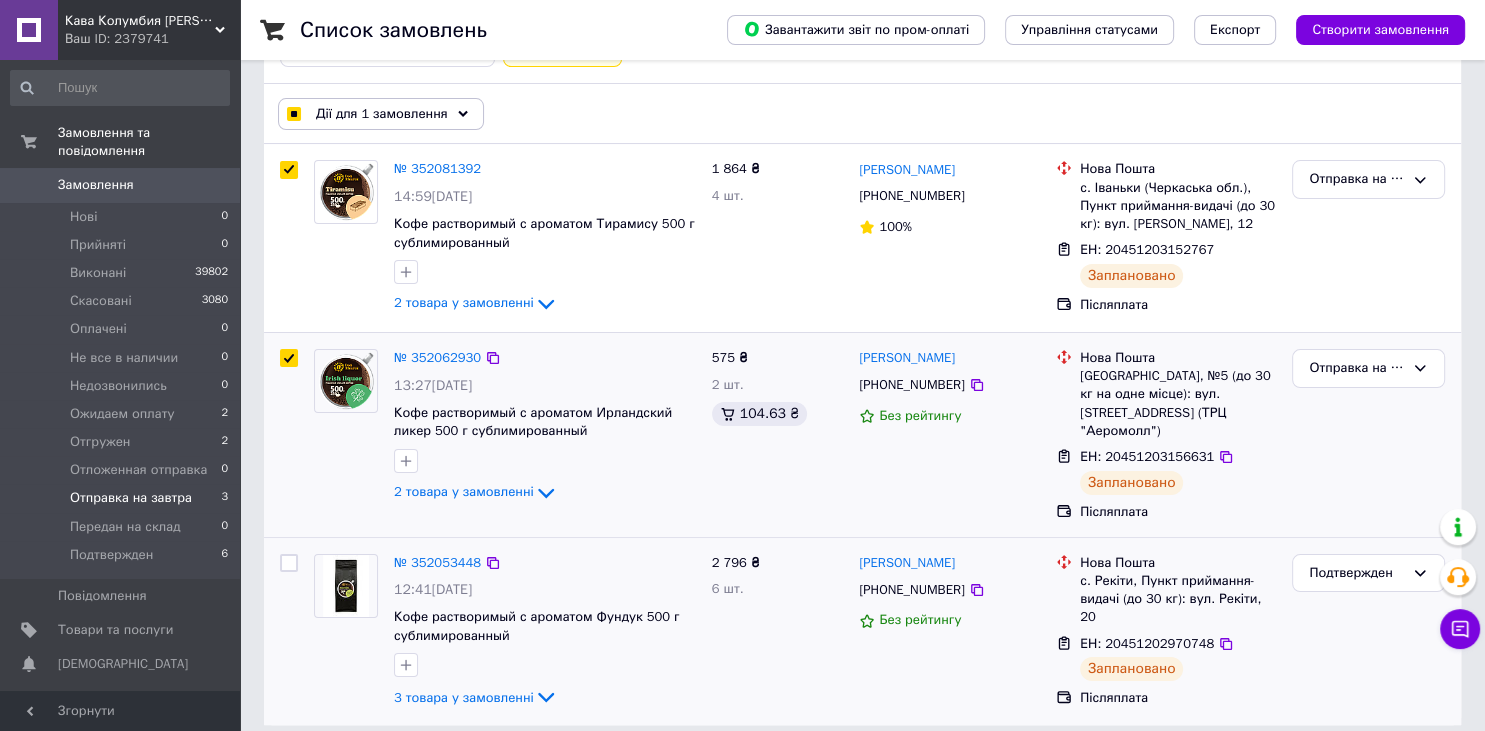 checkbox on "true" 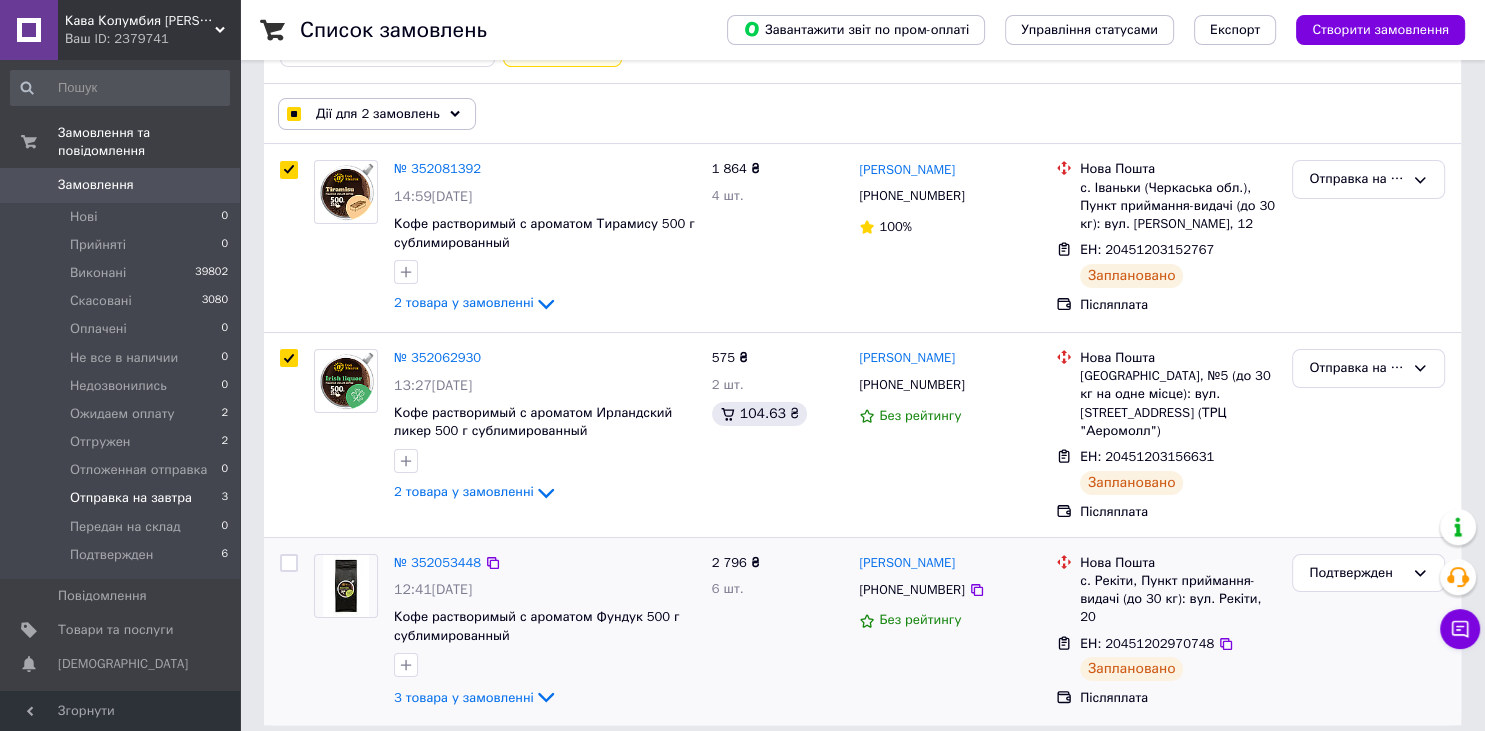 click 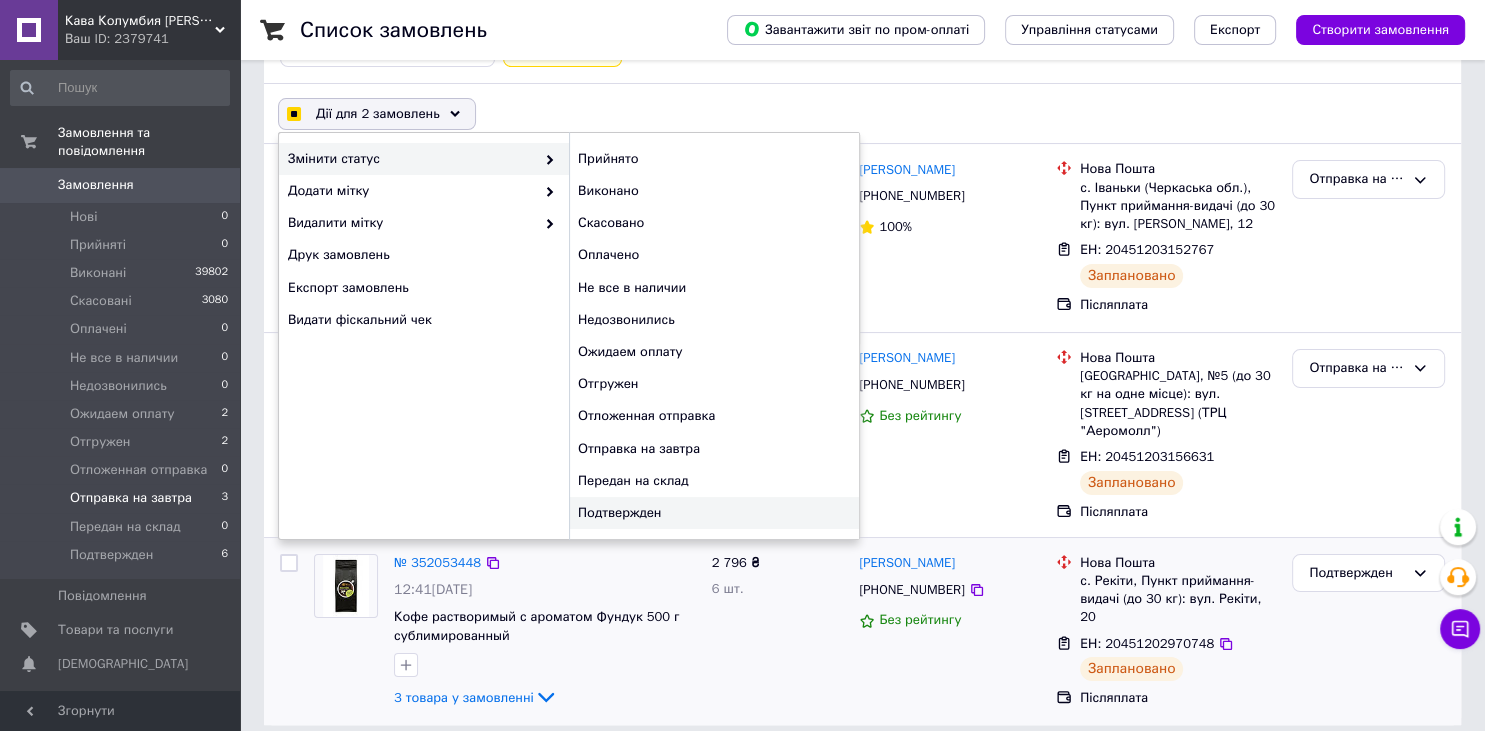checkbox on "true" 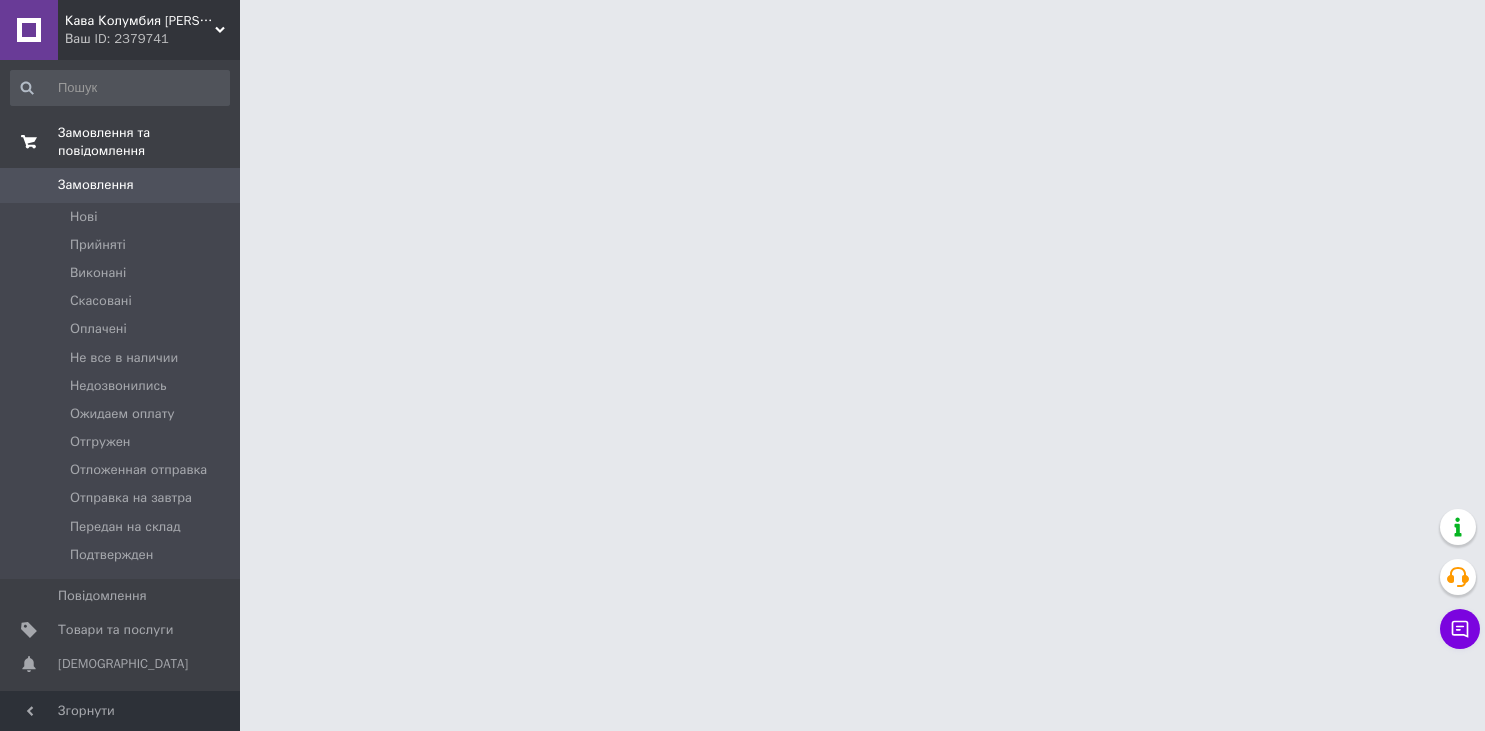 scroll, scrollTop: 0, scrollLeft: 0, axis: both 